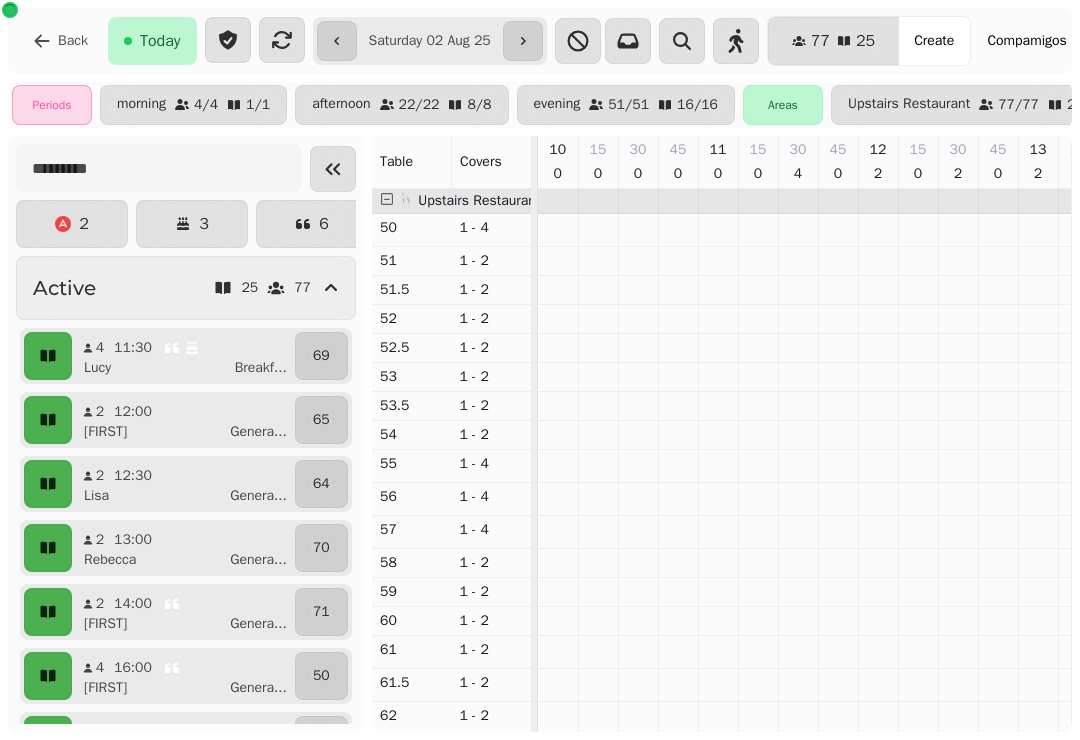 scroll, scrollTop: 0, scrollLeft: 0, axis: both 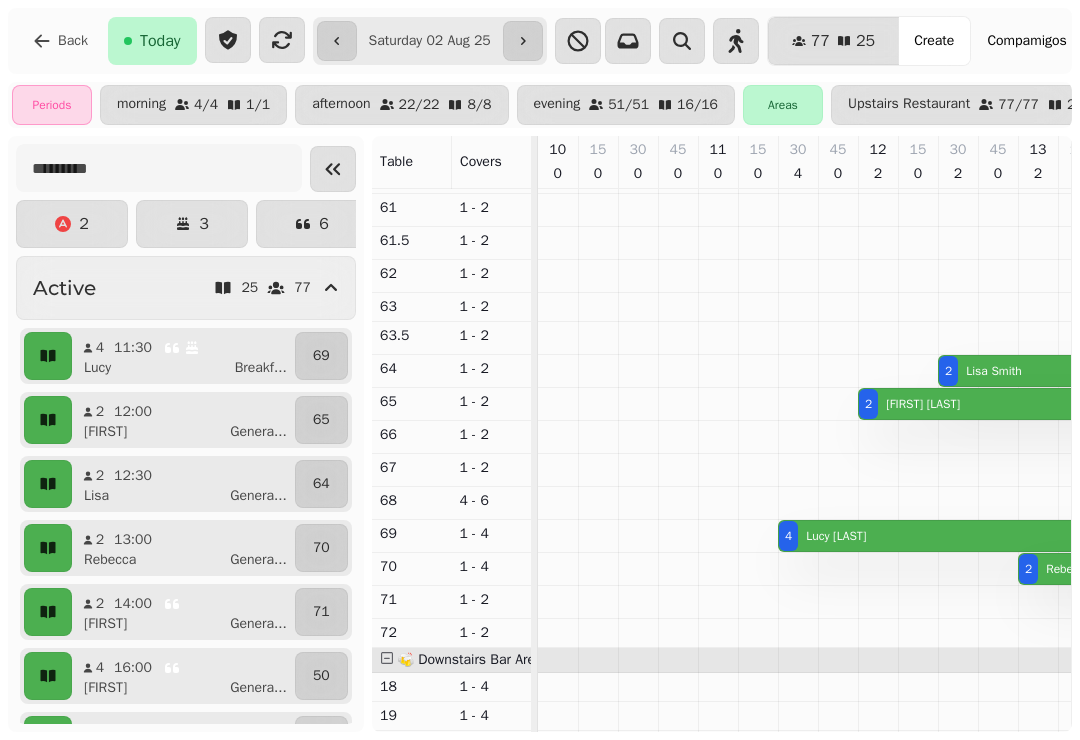 click on "[FIRST] [LAST]" at bounding box center [836, 536] 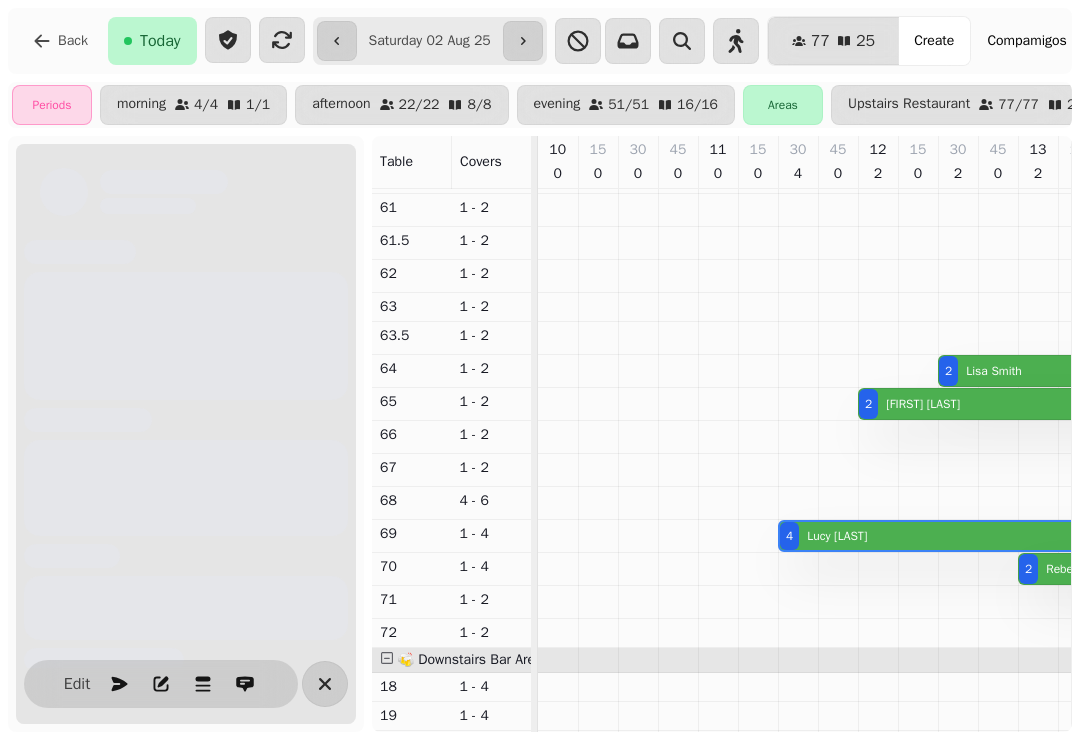 scroll, scrollTop: 0, scrollLeft: 227, axis: horizontal 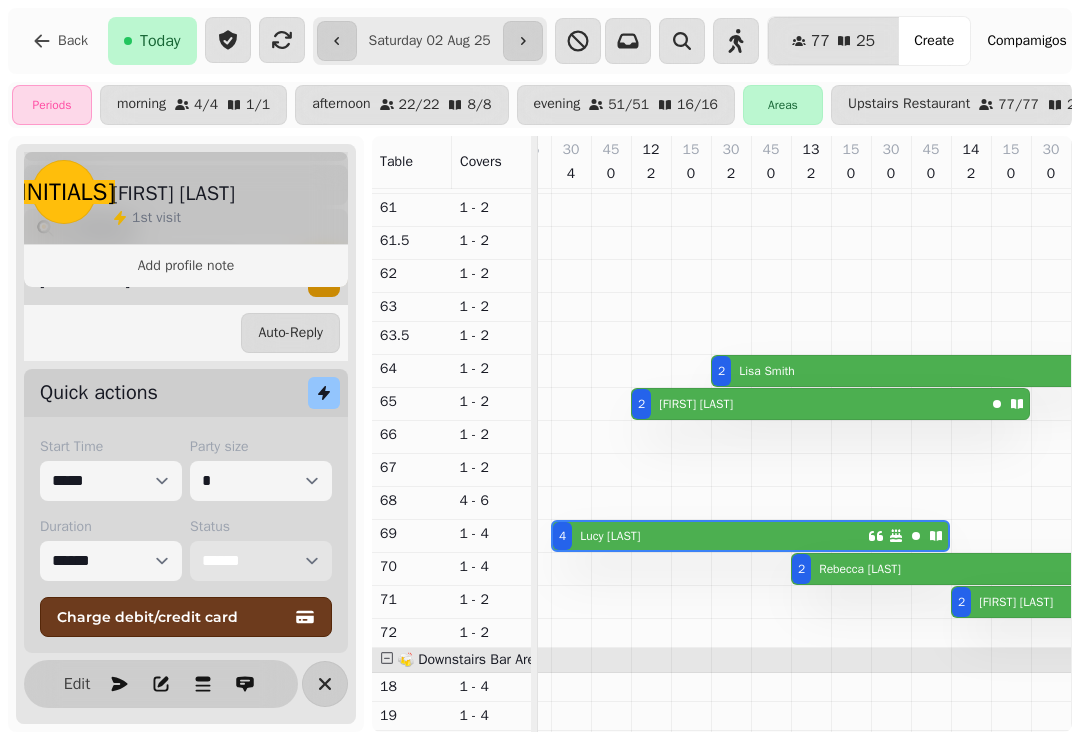 click on "**********" at bounding box center (261, 561) 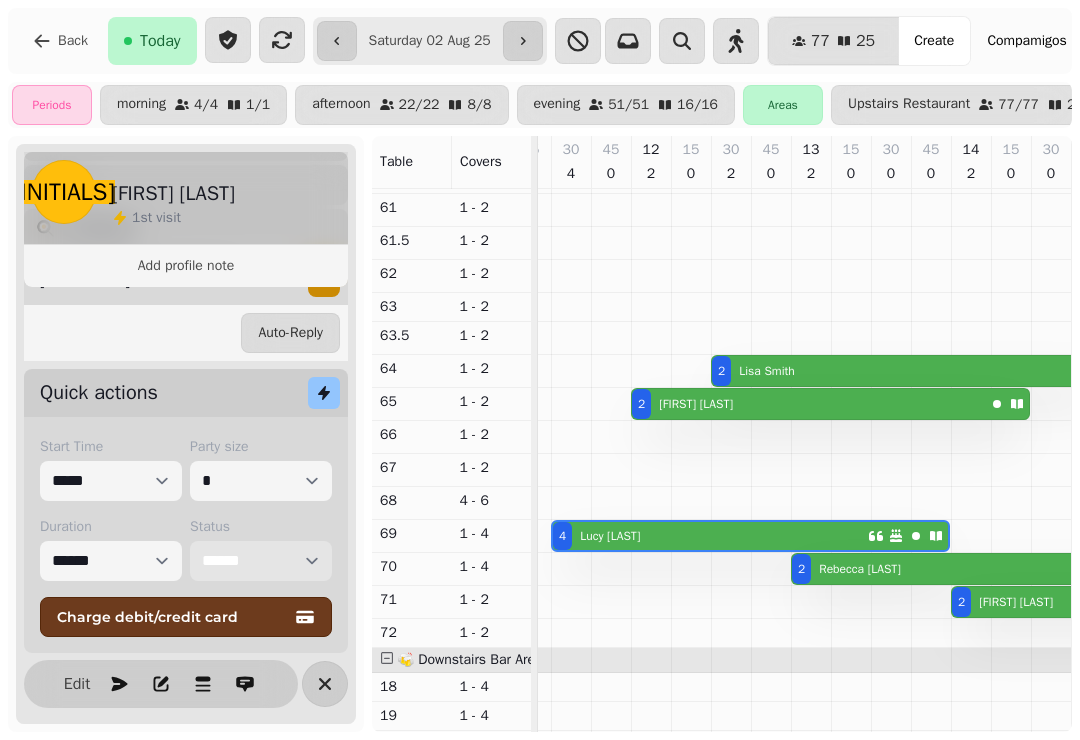 select on "******" 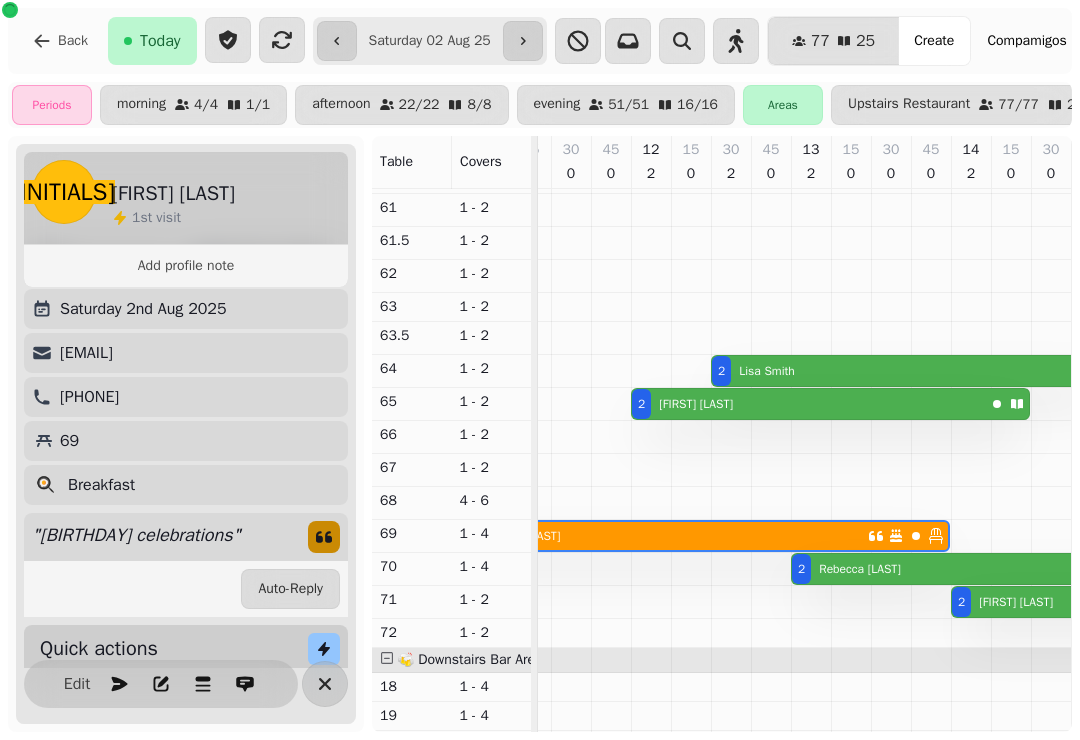 select on "**********" 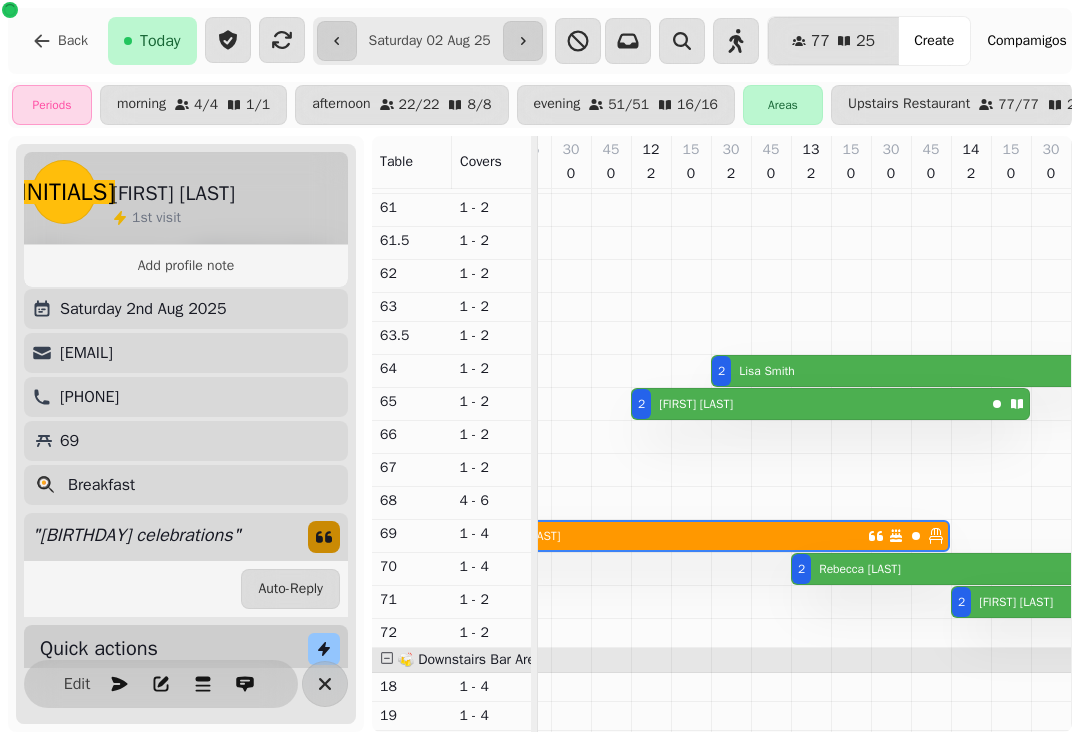 select on "*****" 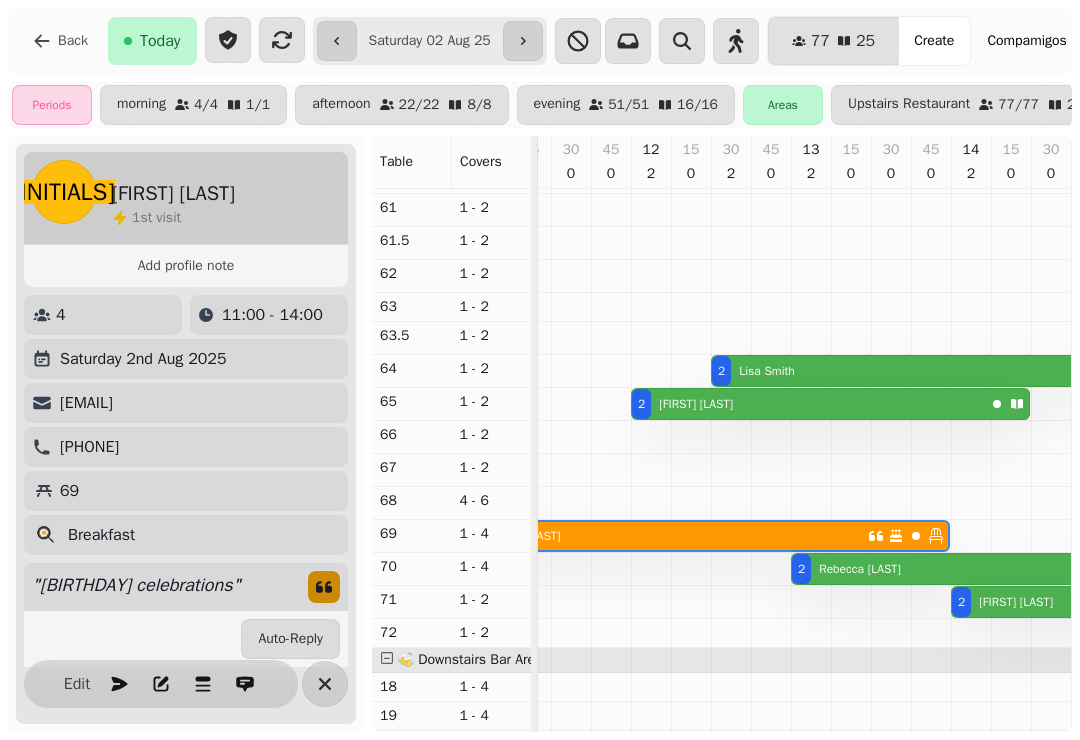 scroll, scrollTop: -5, scrollLeft: 0, axis: vertical 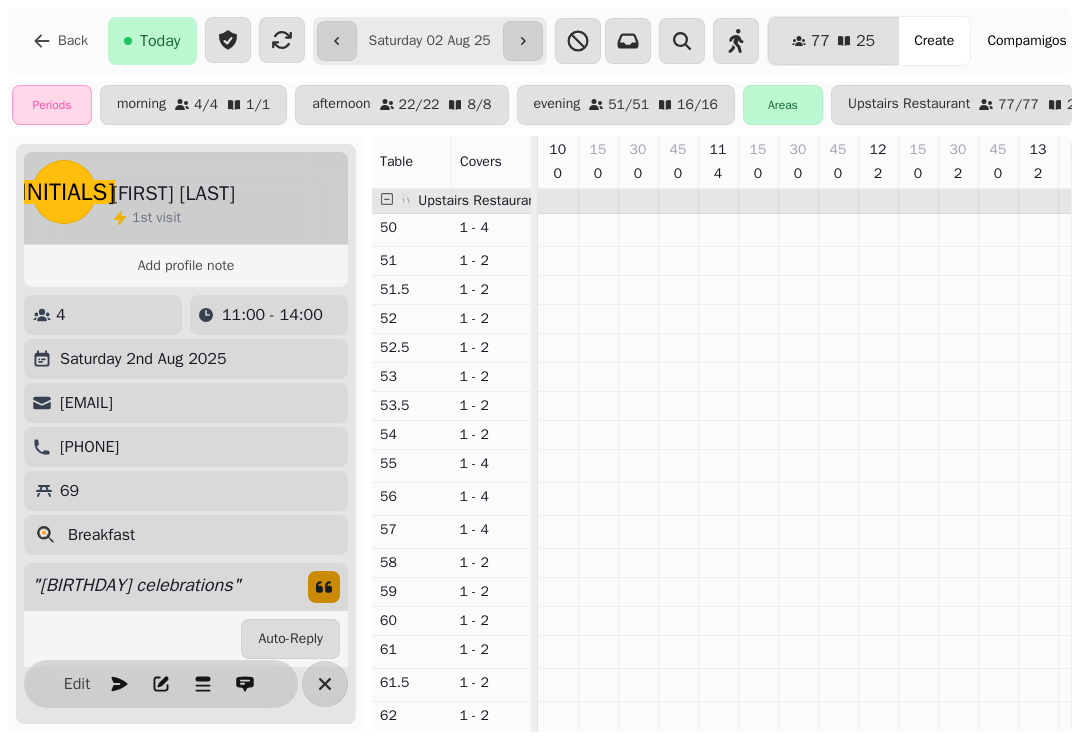 click at bounding box center (325, 684) 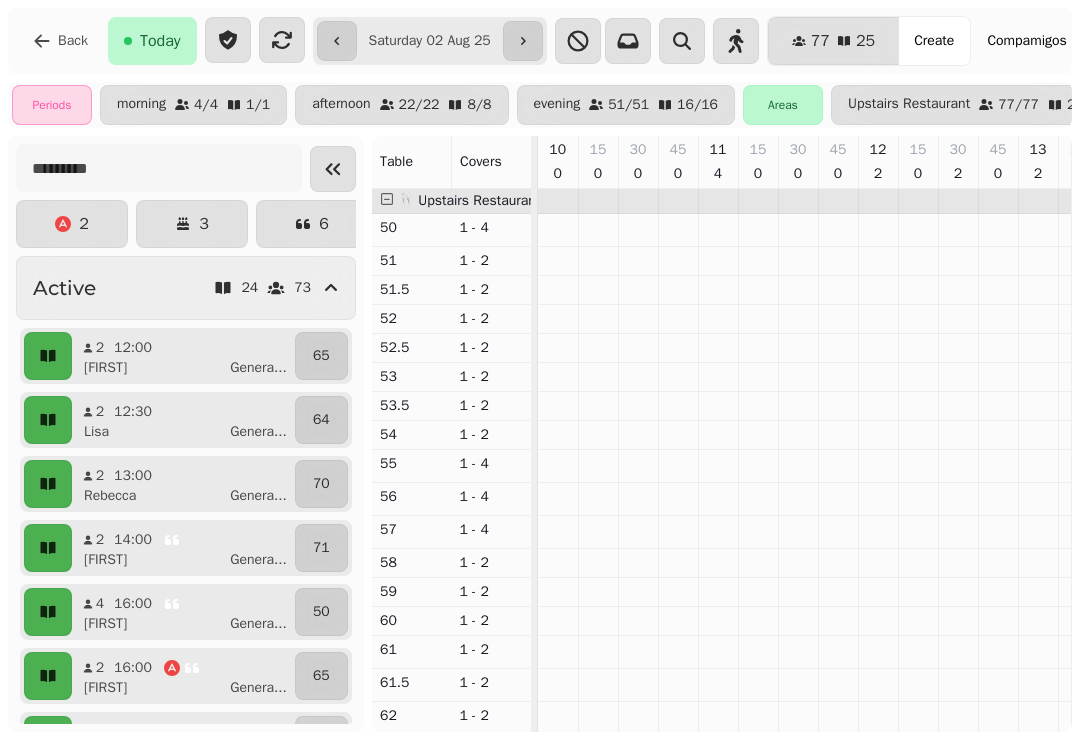 scroll, scrollTop: 0, scrollLeft: 0, axis: both 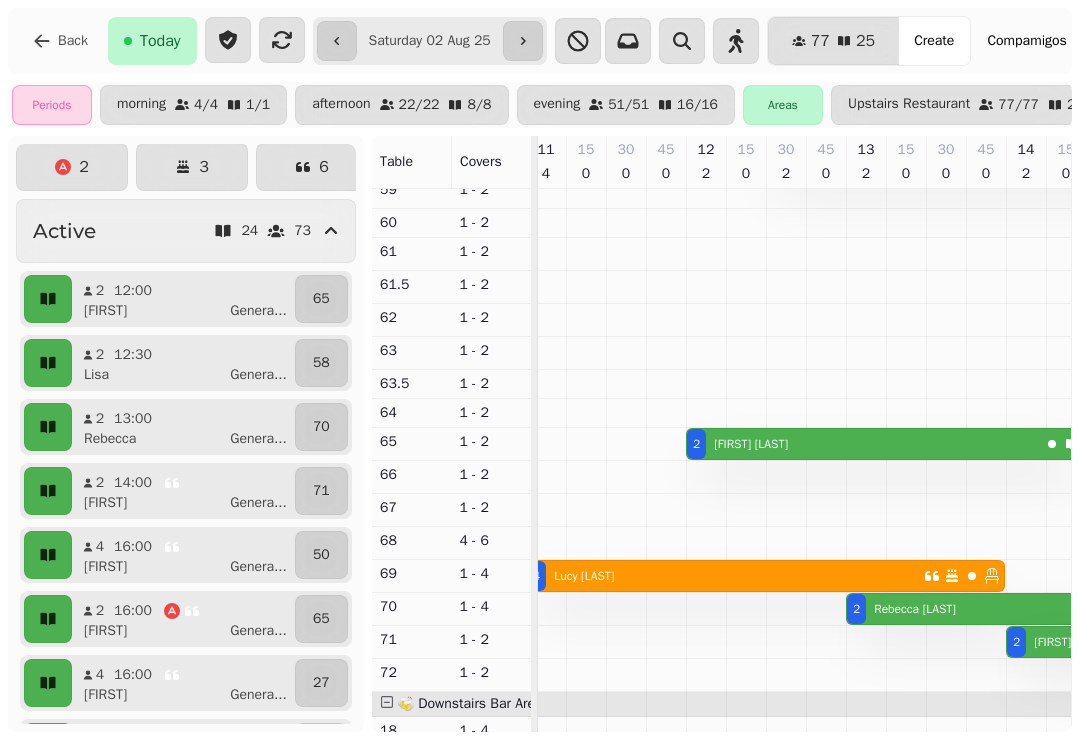 click on "[FIRST] [LAST]" at bounding box center (747, 444) 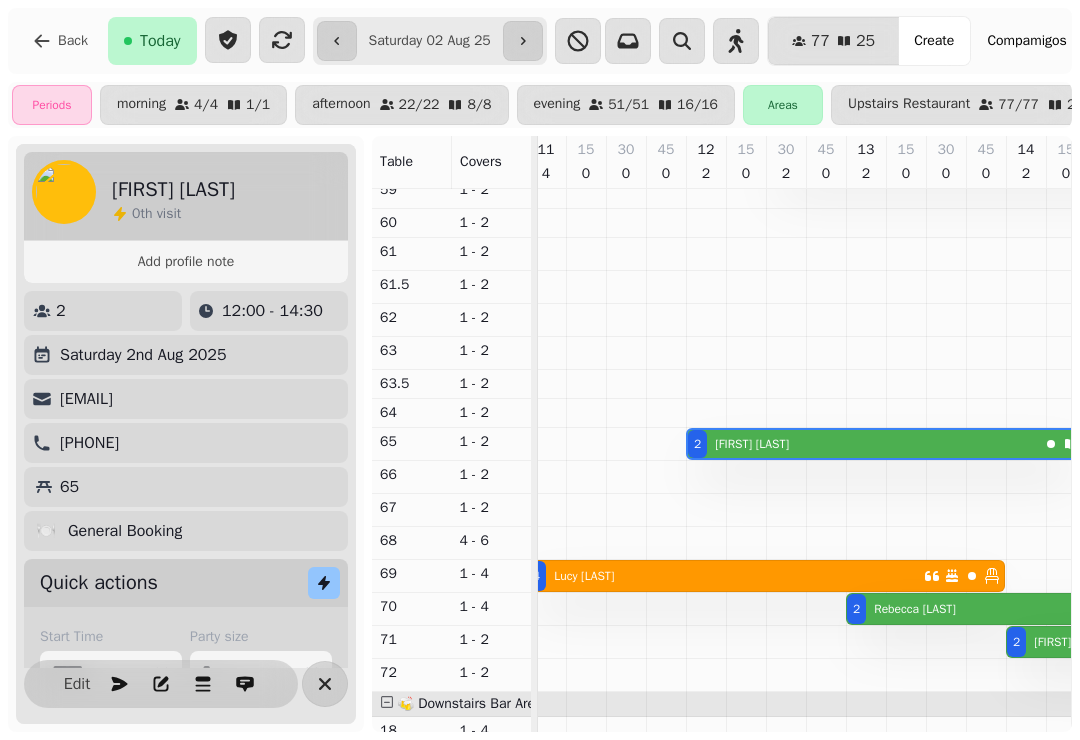 scroll, scrollTop: 0, scrollLeft: 307, axis: horizontal 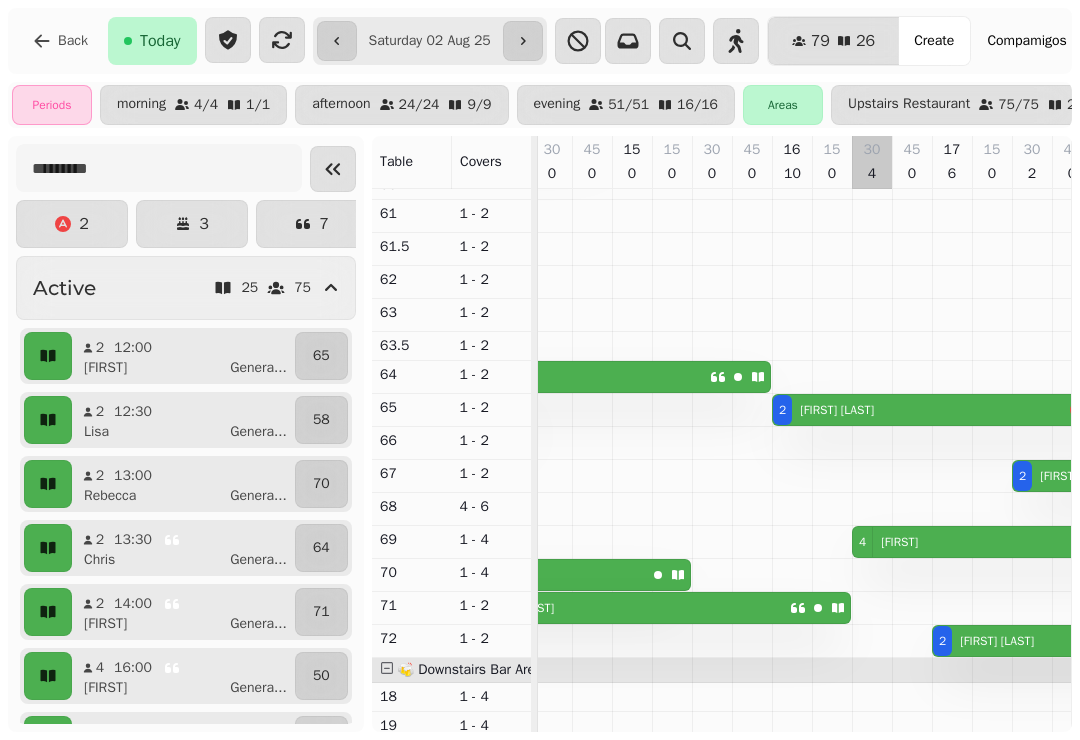 click at bounding box center (872, 418) 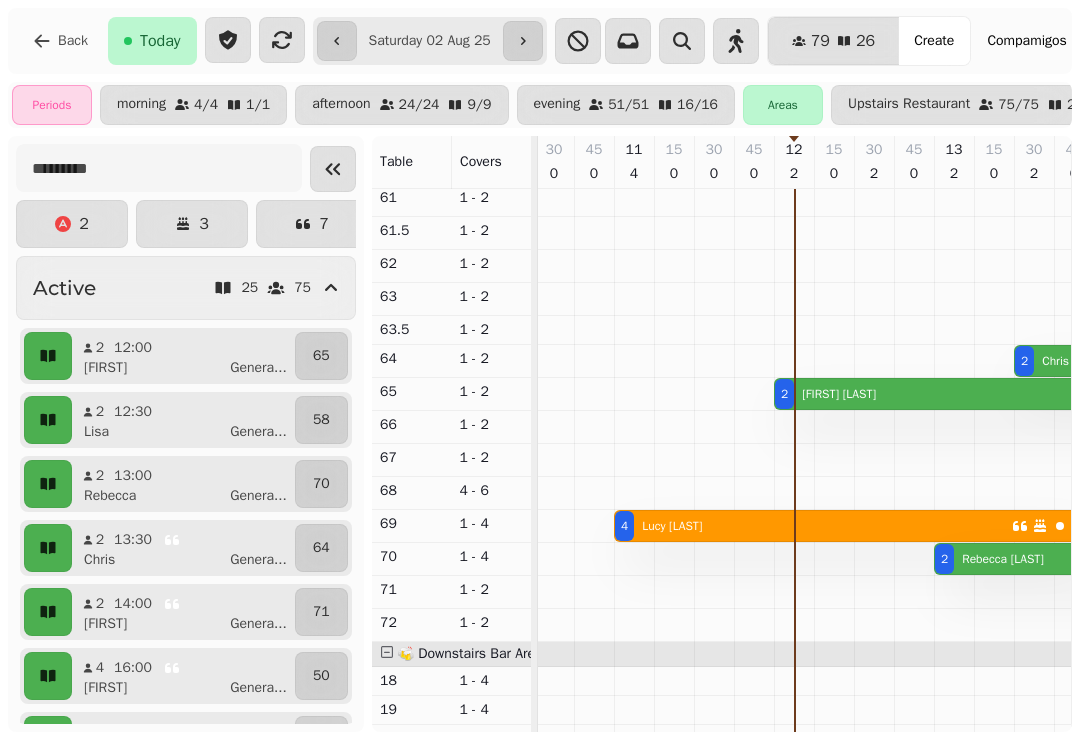 click on "[FIRST] [LAST]" at bounding box center [839, 394] 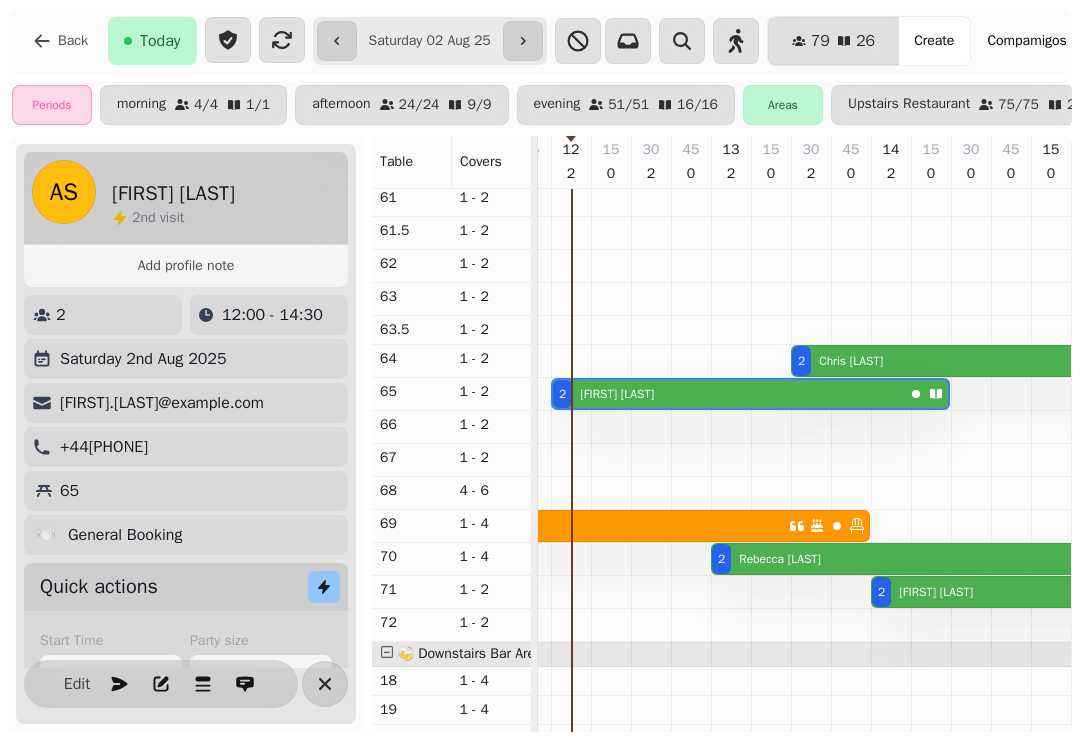 click at bounding box center (325, 684) 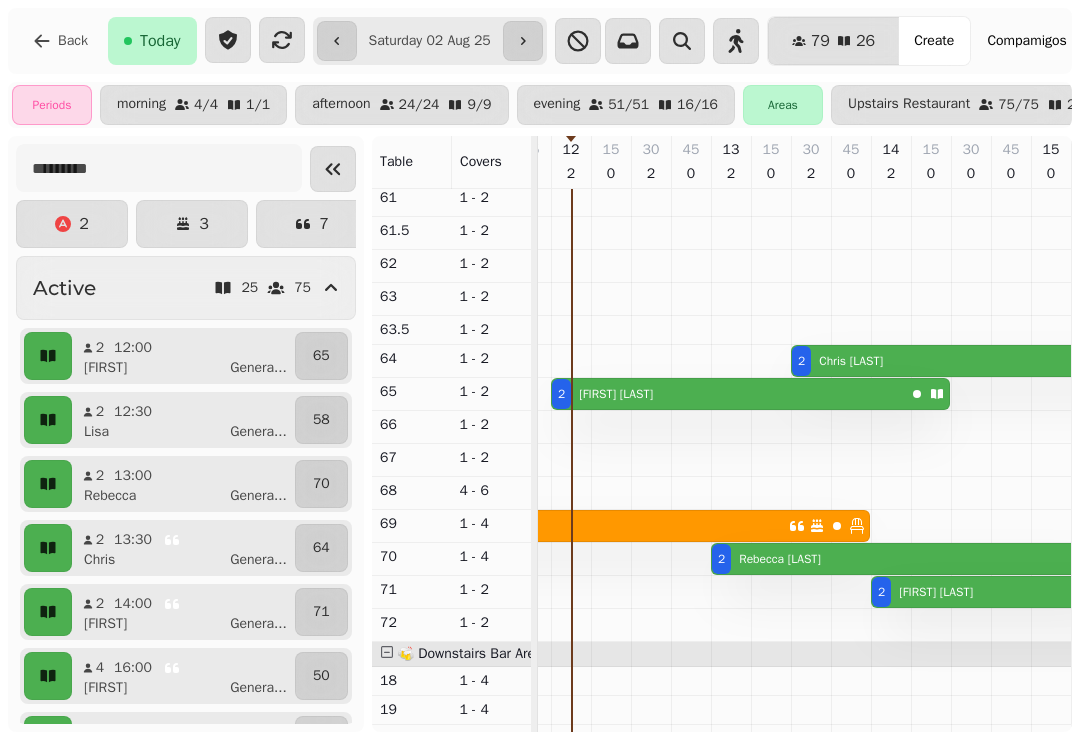 click on "[FIRST] [LAST]" at bounding box center [847, 361] 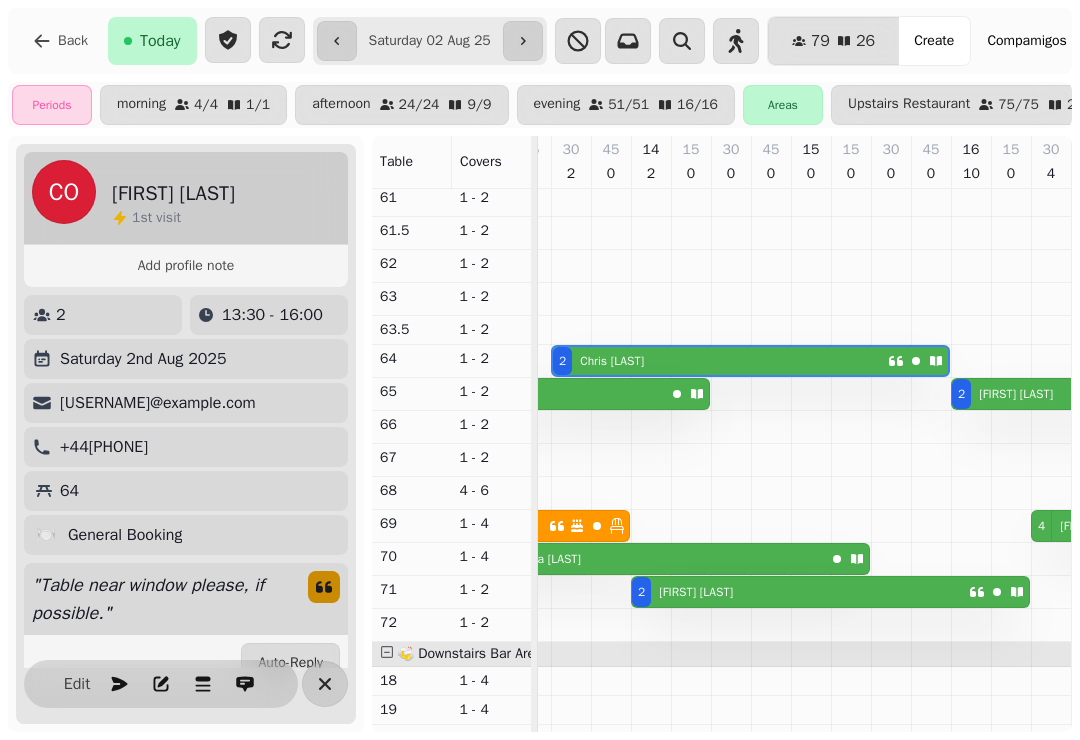 click 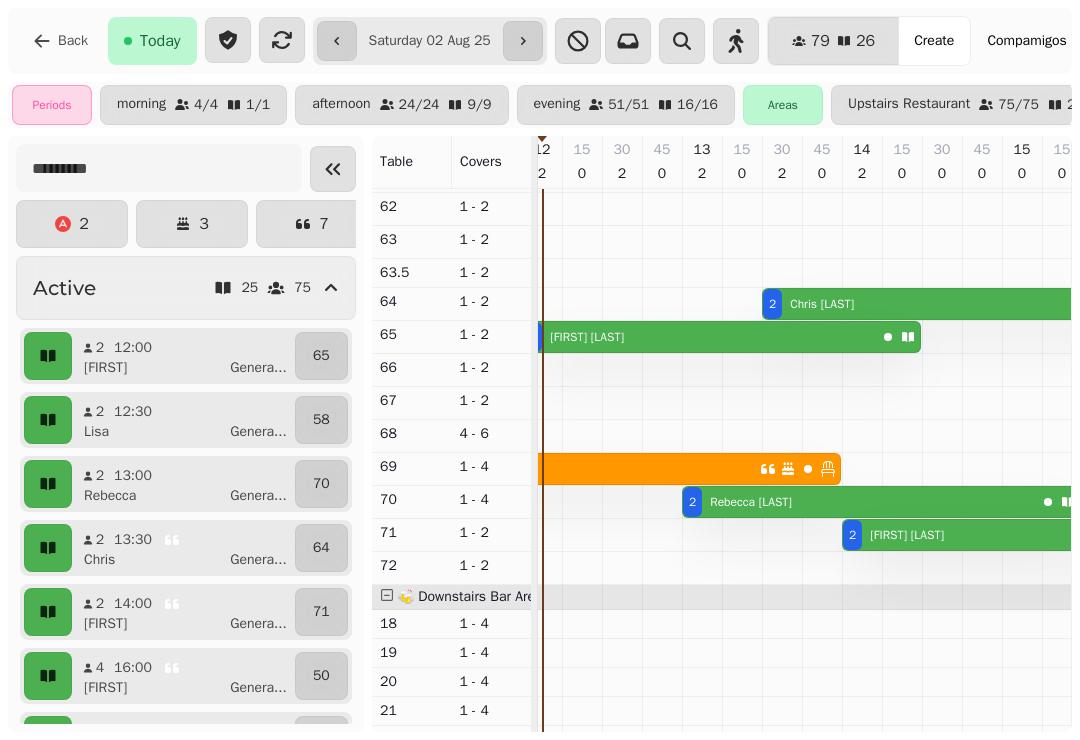 click on "[FIRST] [LAST]" at bounding box center [903, 535] 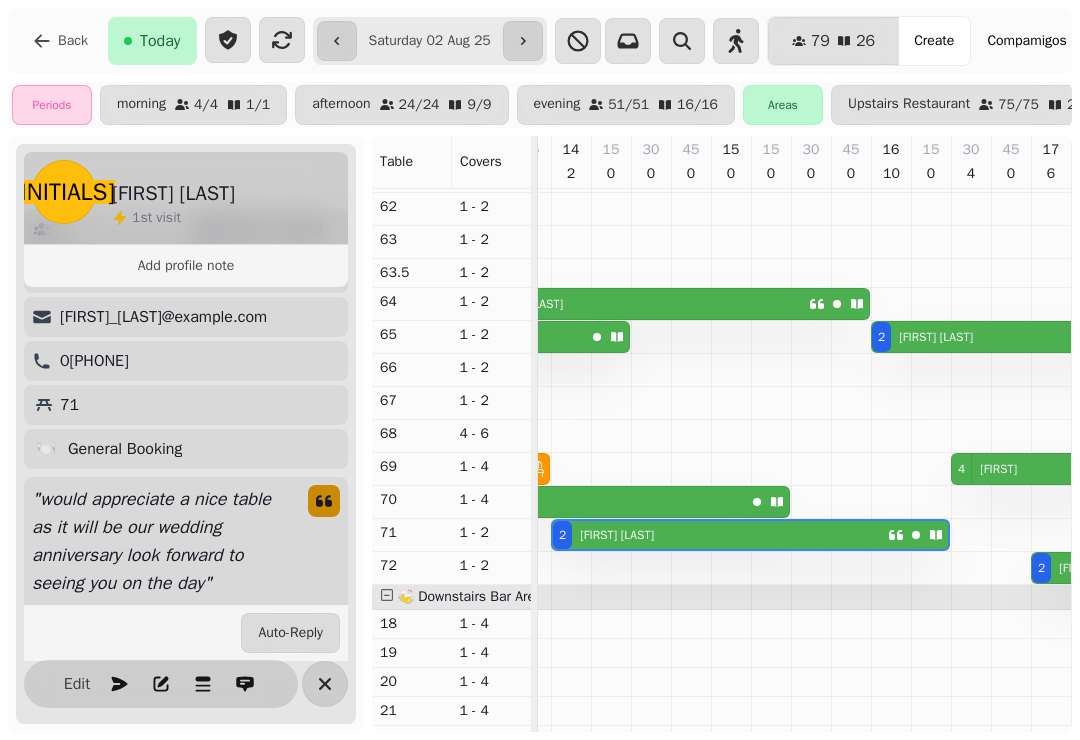 click 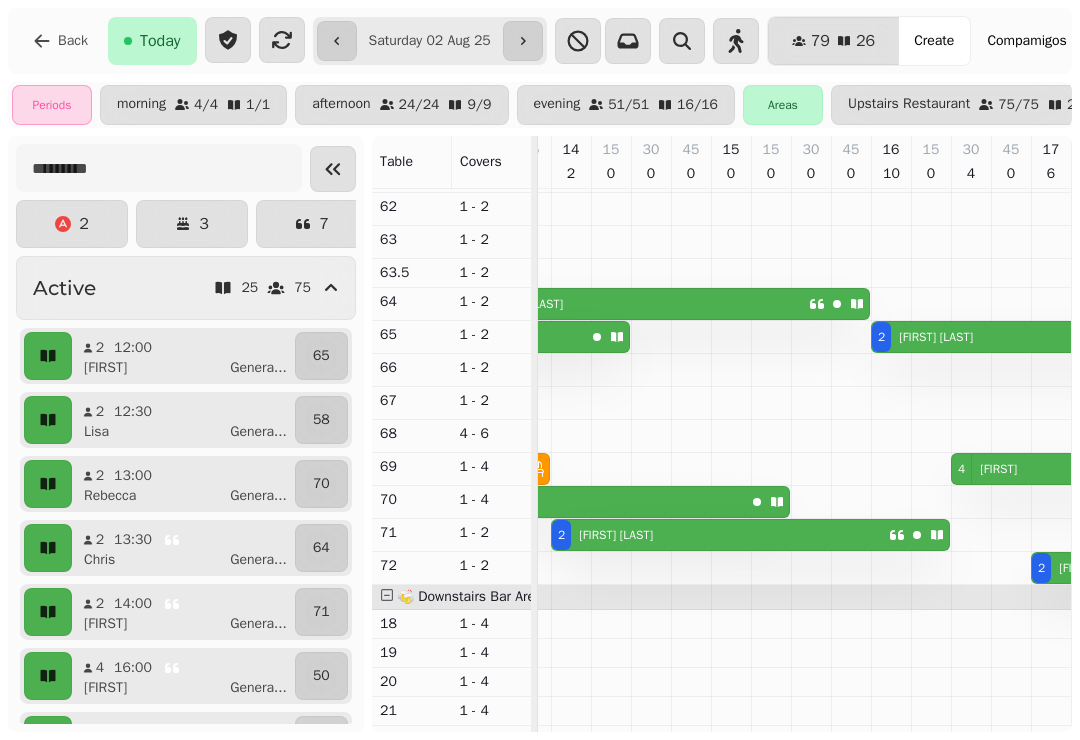 click on "2 [FIRST] [LAST]" at bounding box center (568, 502) 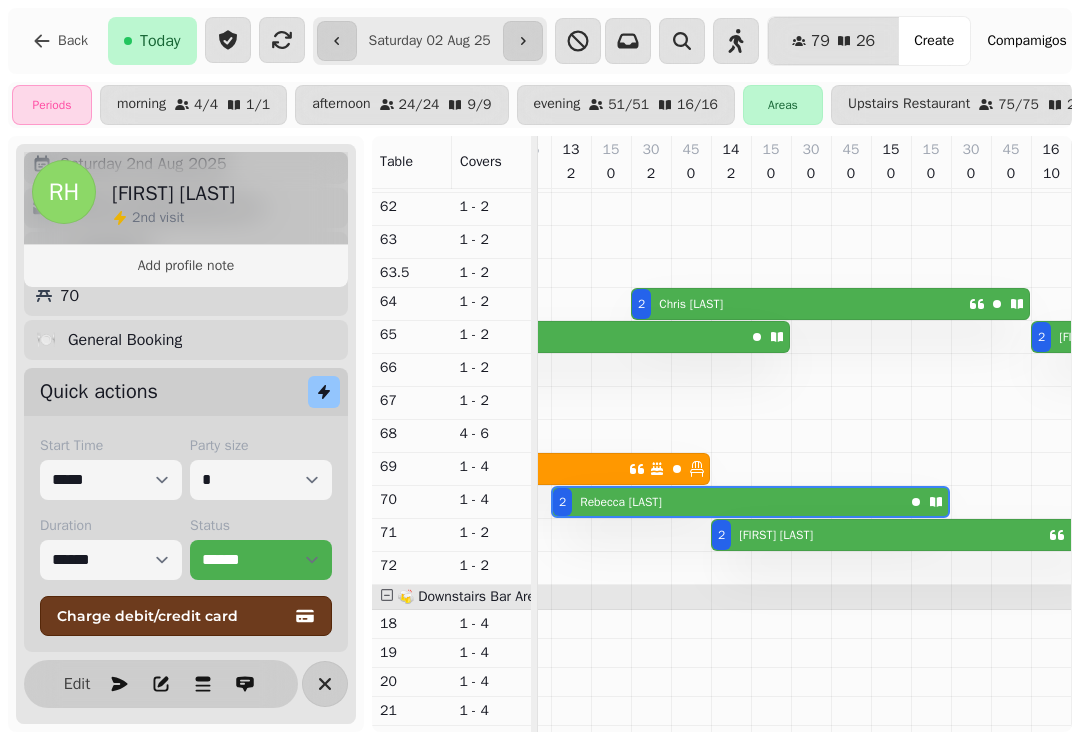 click at bounding box center [325, 684] 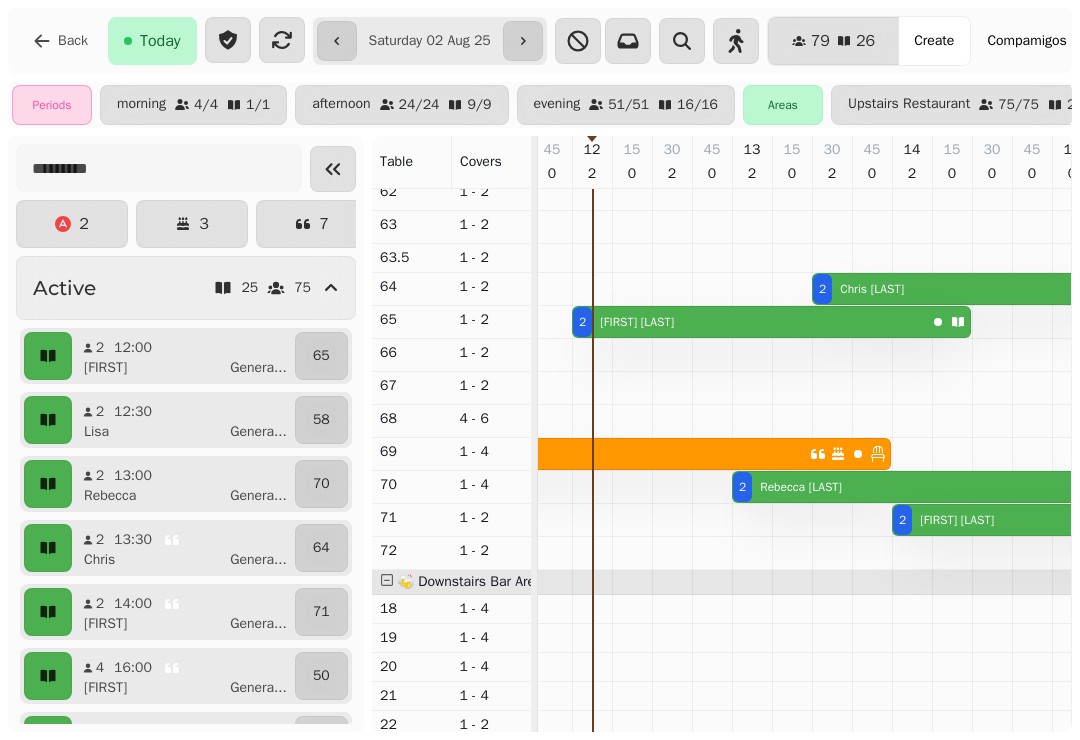 click on "[FIRST] [LAST]" at bounding box center (801, 487) 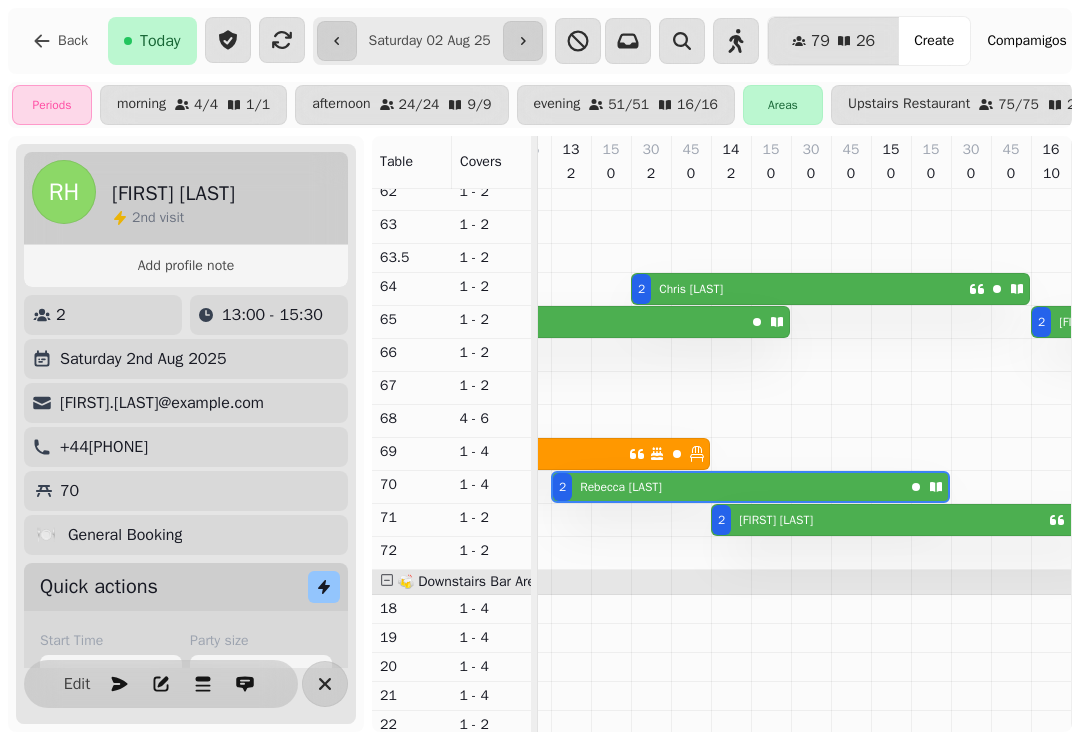 click at bounding box center (325, 684) 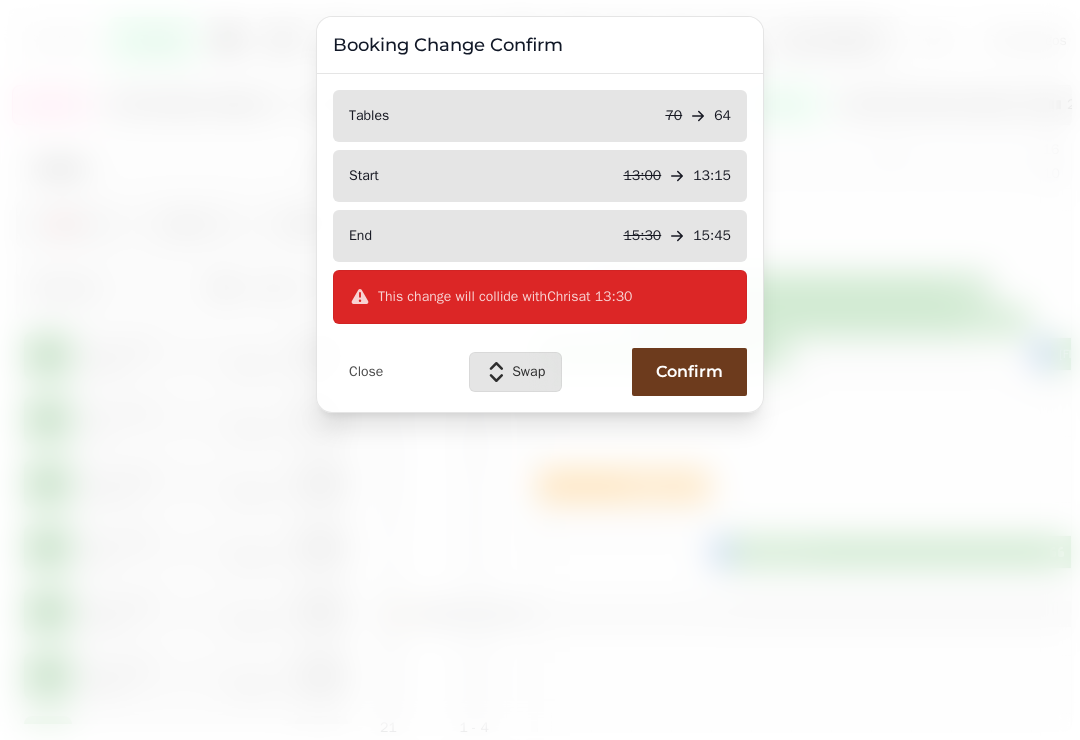 click on "Swap" at bounding box center (515, 372) 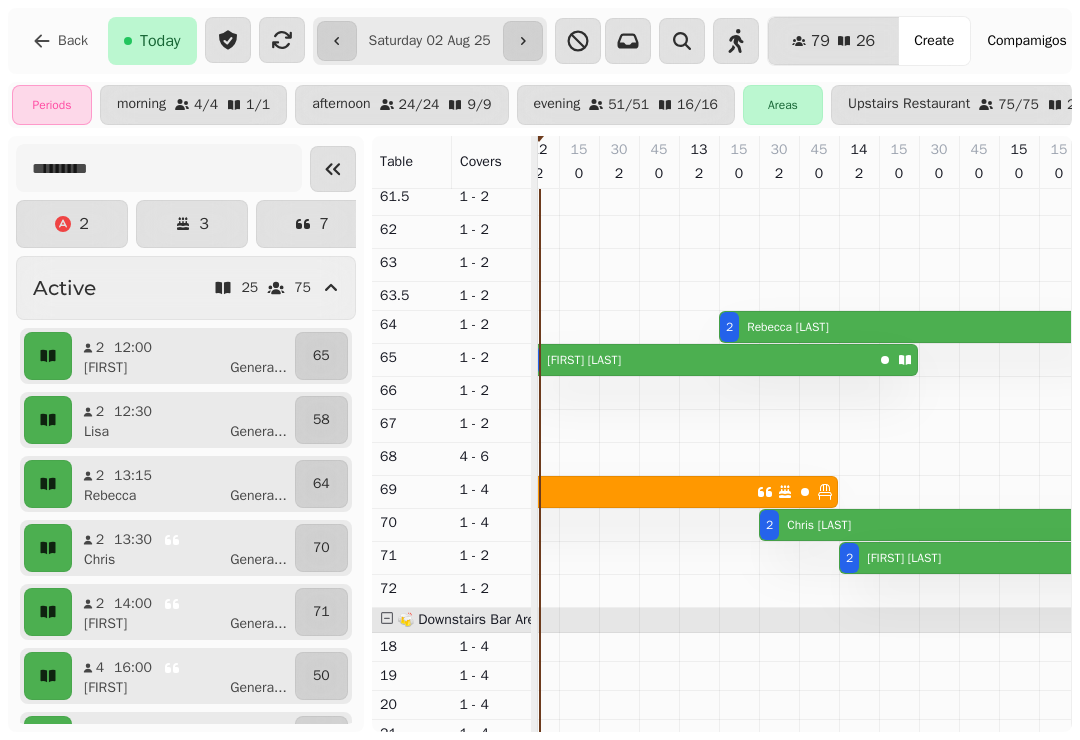 click on "[FIRST] [LAST]" at bounding box center [815, 525] 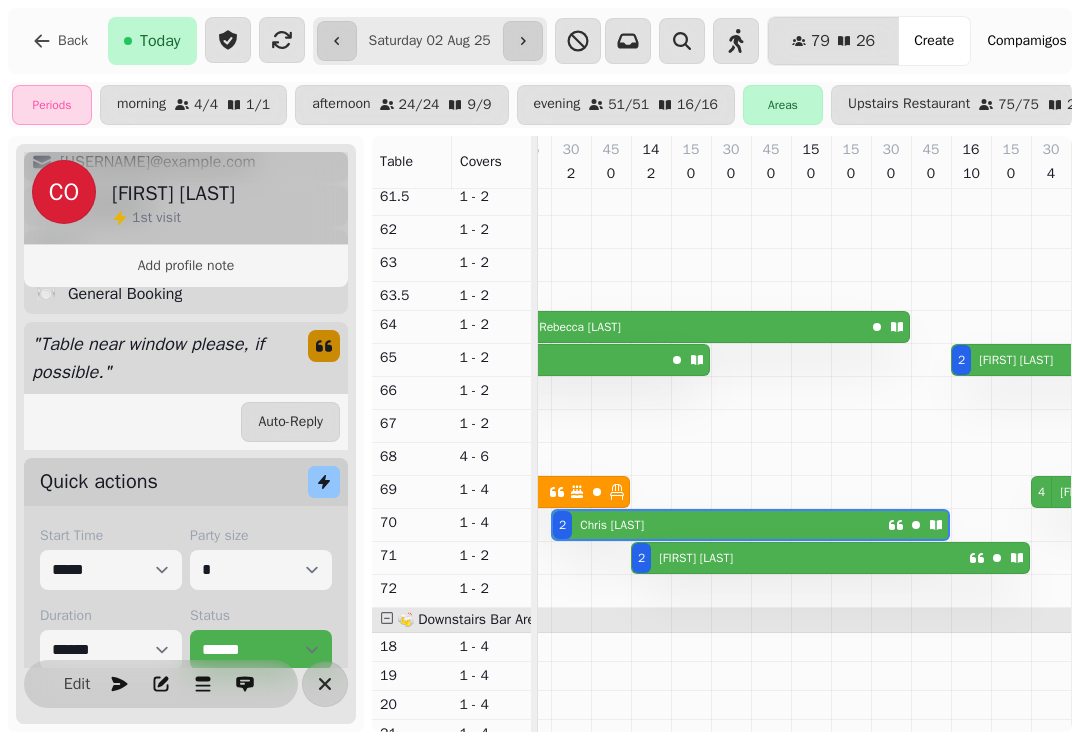 click 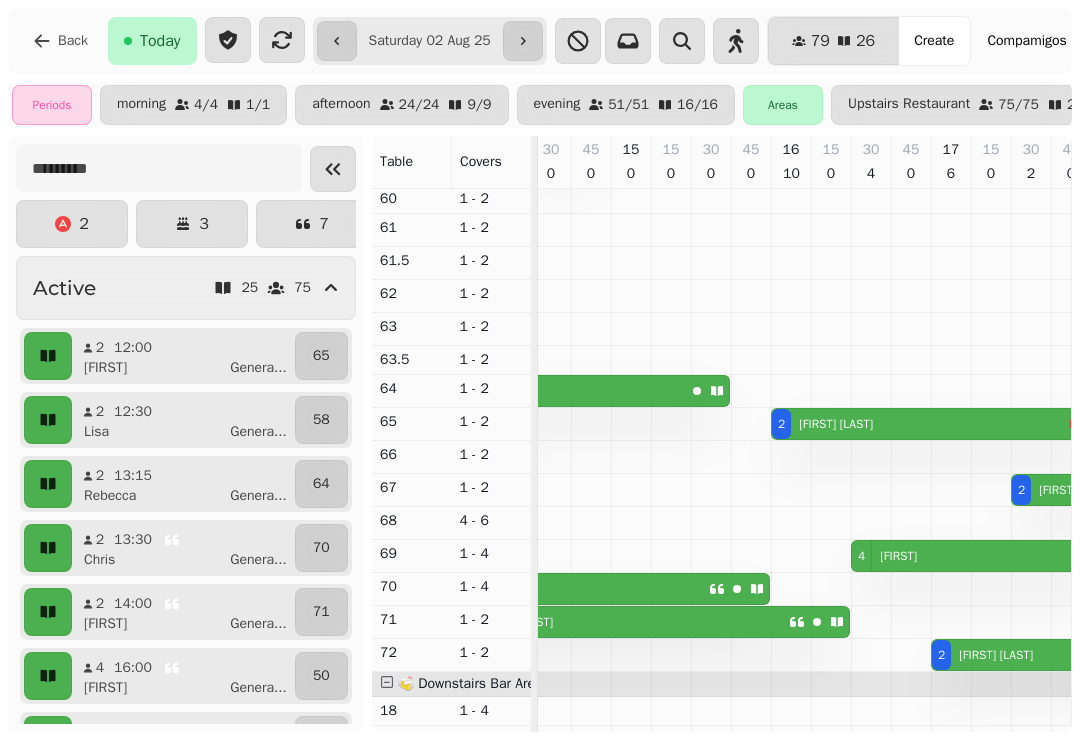 click on "[FIRST] [LAST]" at bounding box center (836, 424) 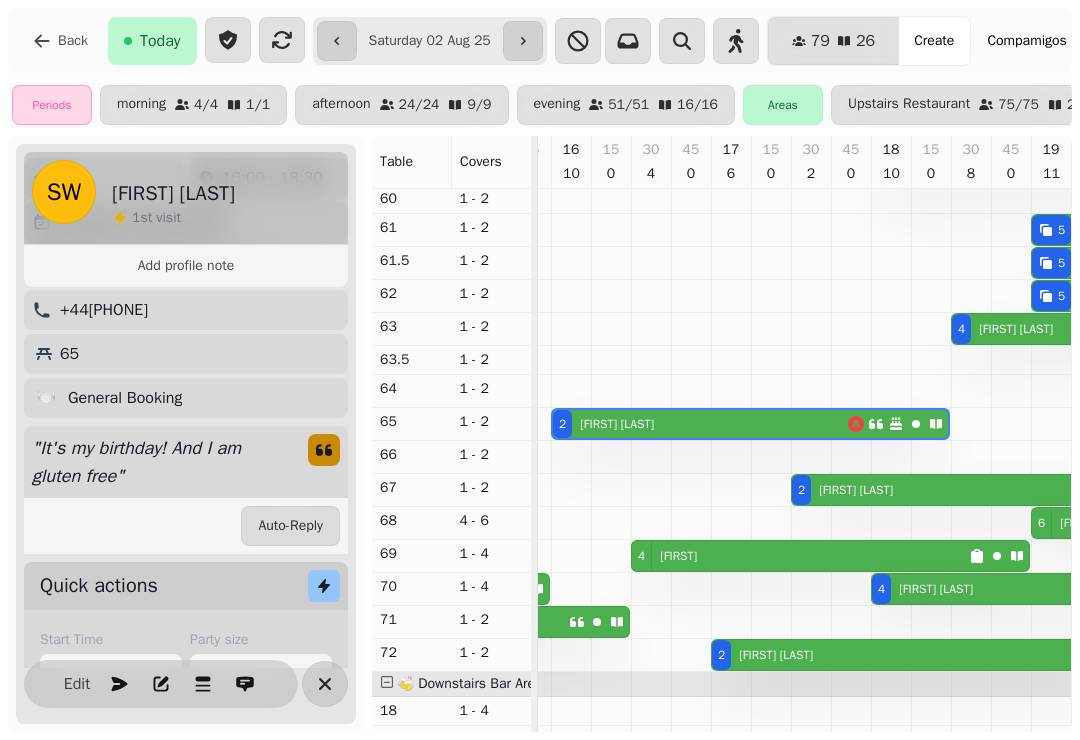 click 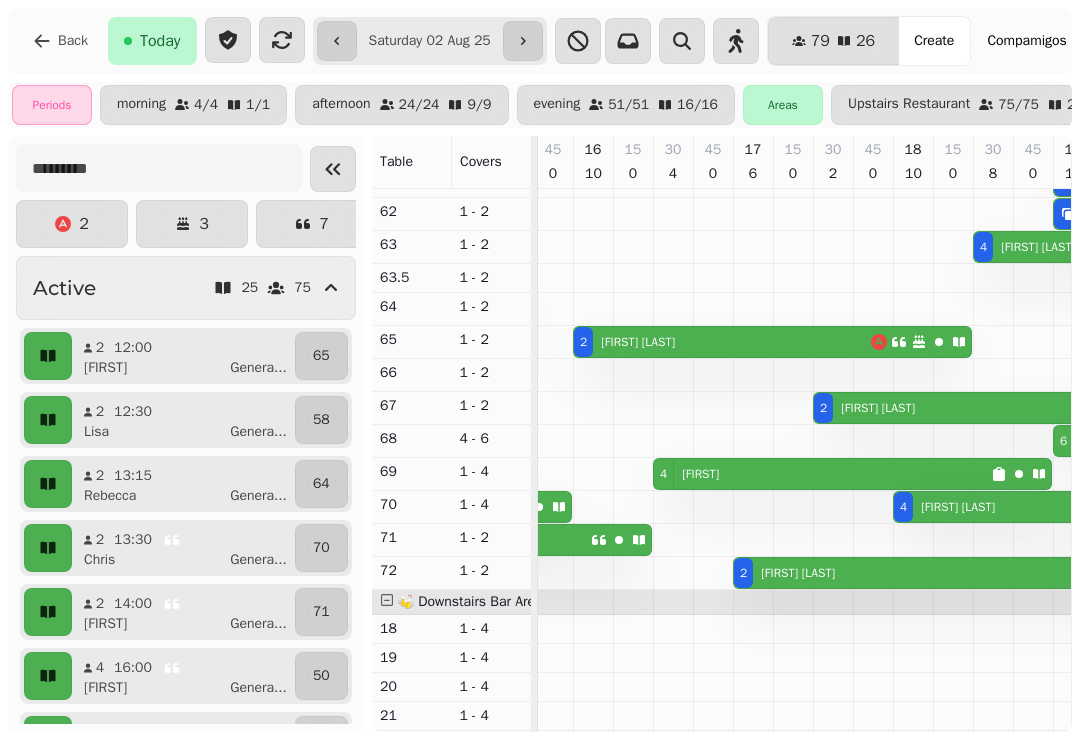 click on "[FIRST]" at bounding box center [700, 474] 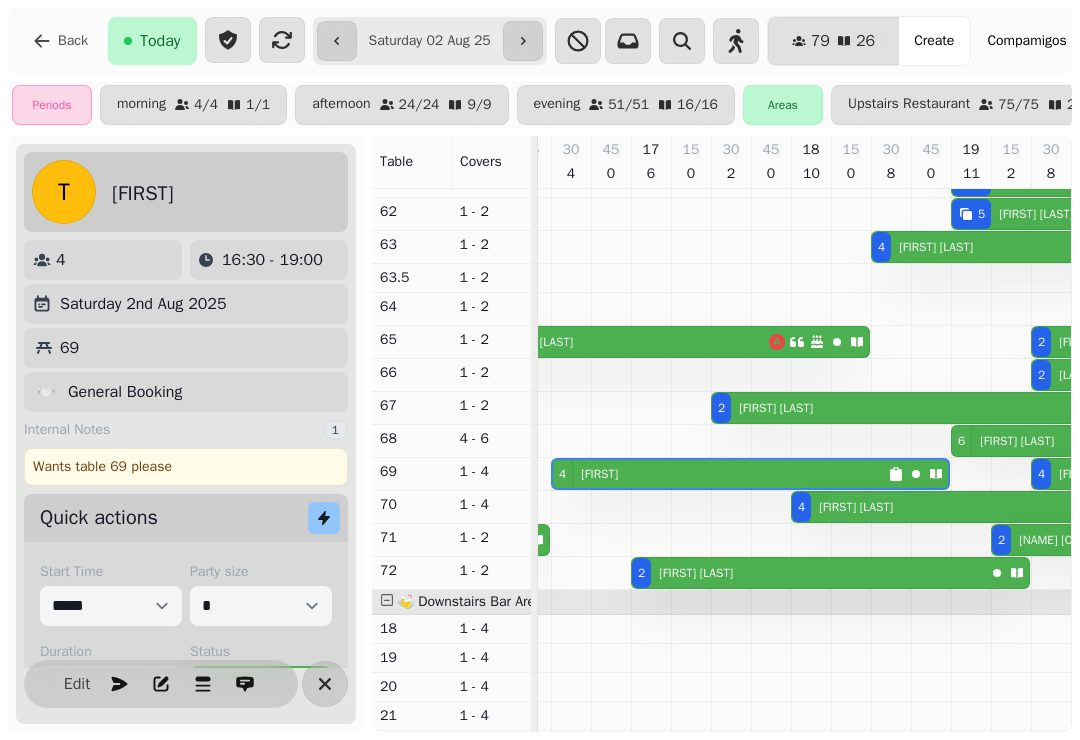 click 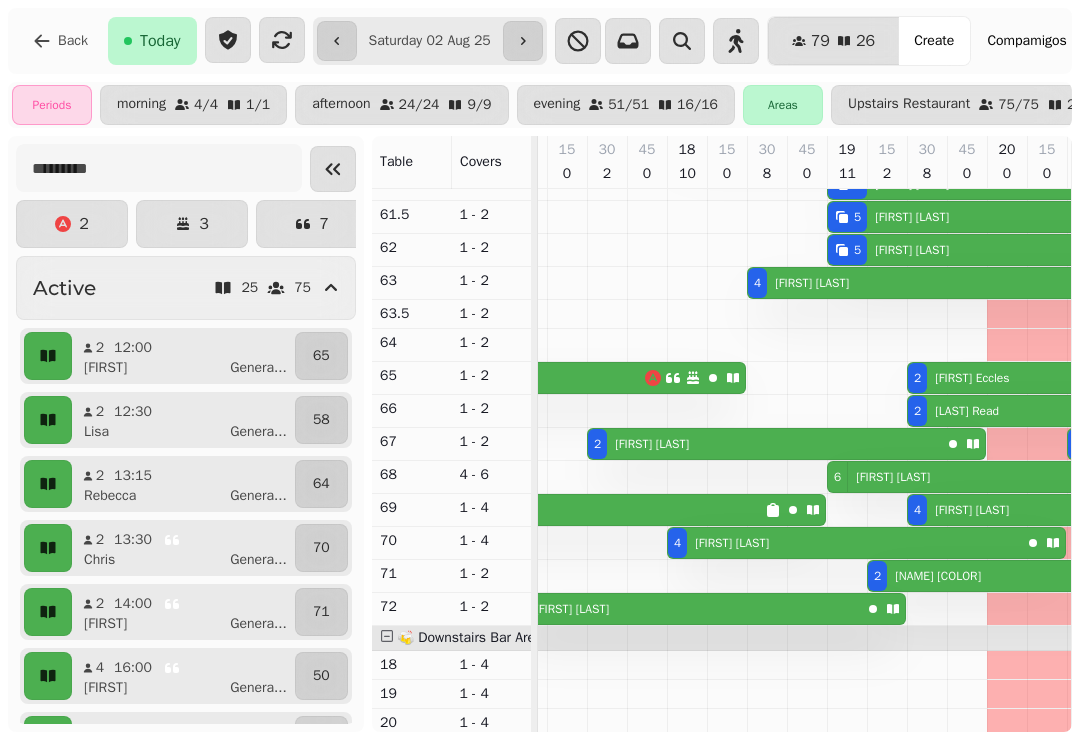 click on "[FIRST] [LAST]" at bounding box center (652, 444) 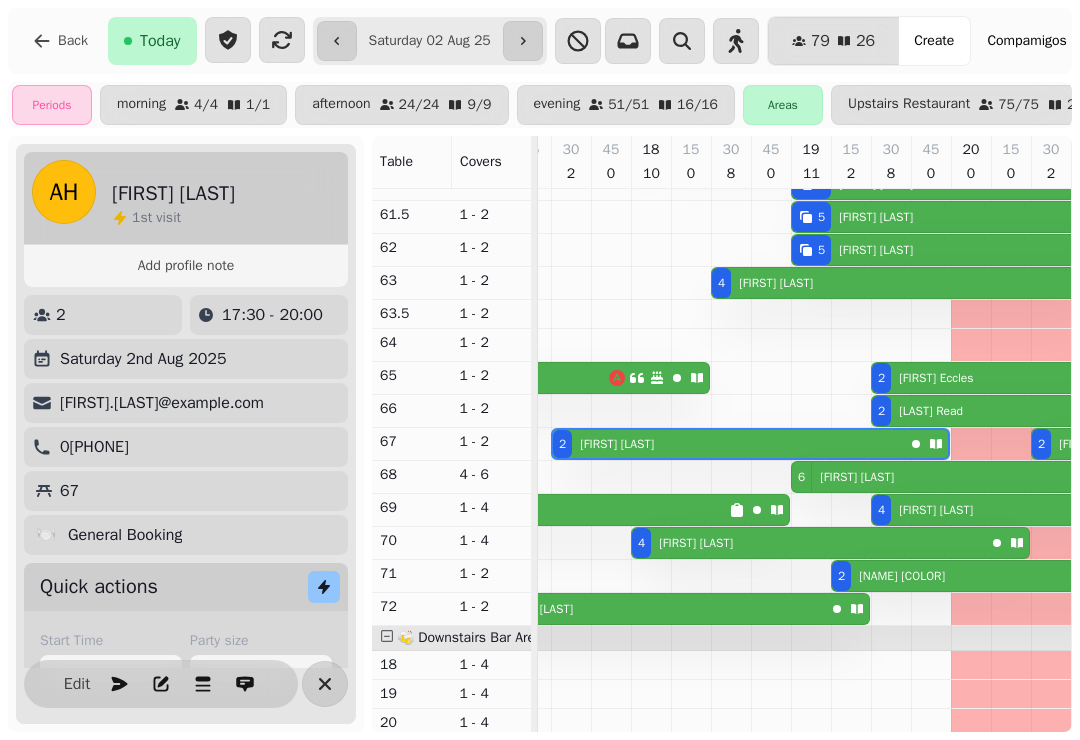 click at bounding box center (325, 684) 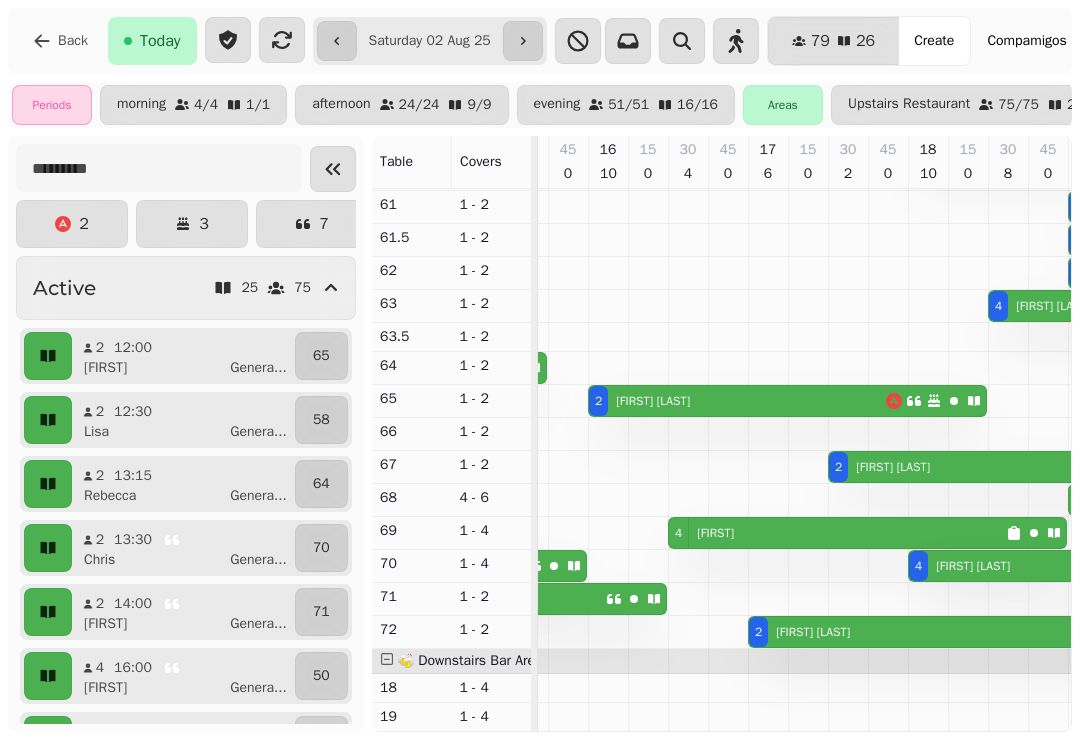 click on "[FIRST] [LAST]" at bounding box center [813, 632] 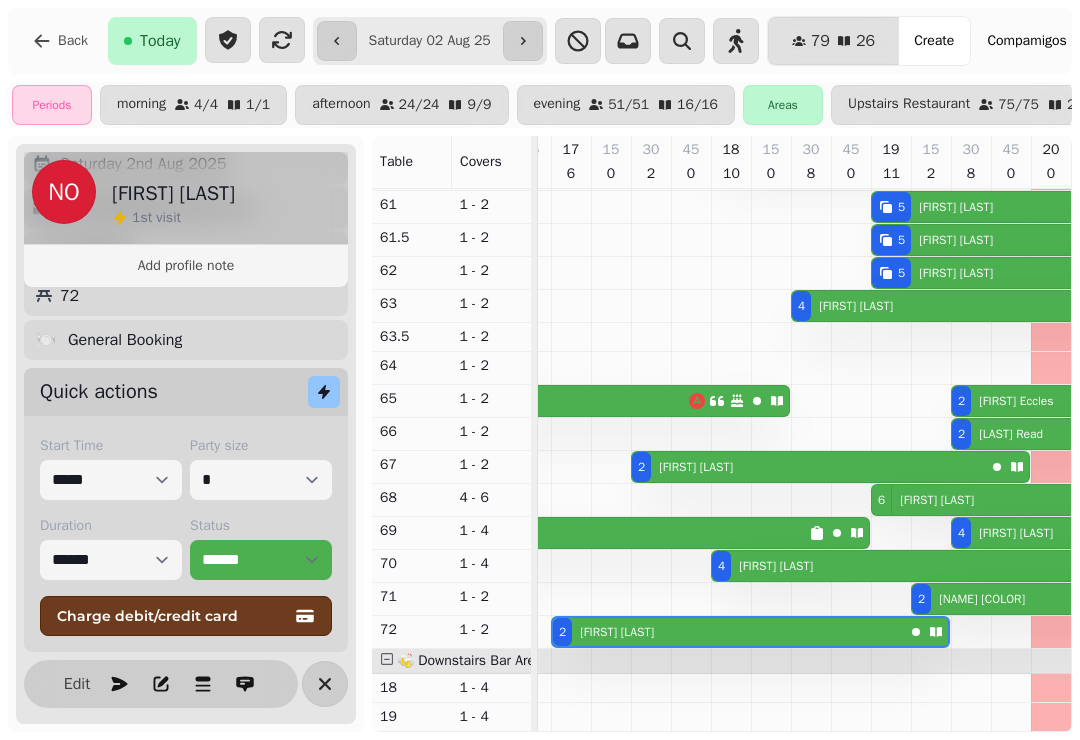 click 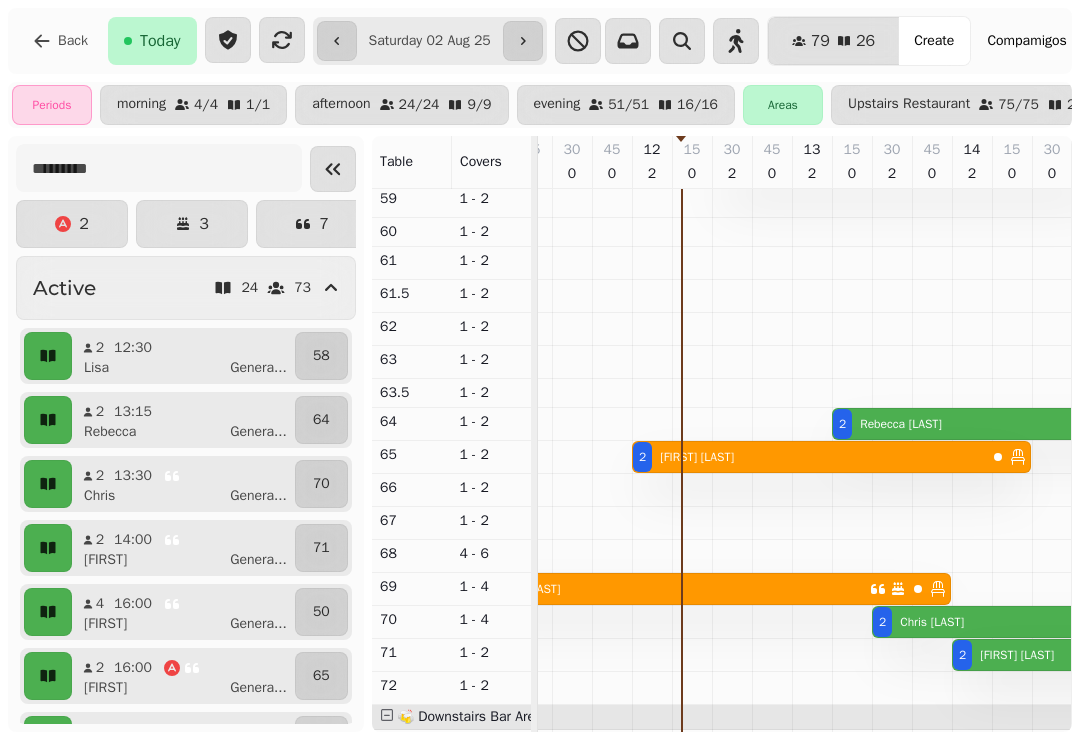click on "[FIRST] [LAST] ..." at bounding box center [191, 368] 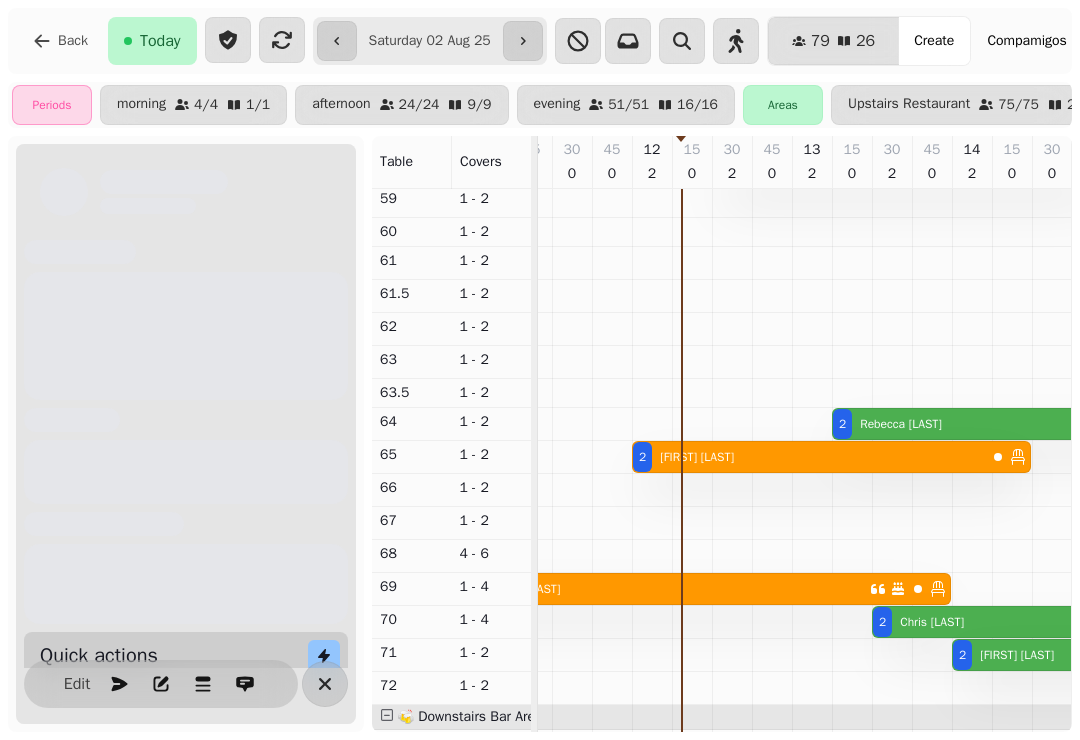 scroll, scrollTop: 0, scrollLeft: 387, axis: horizontal 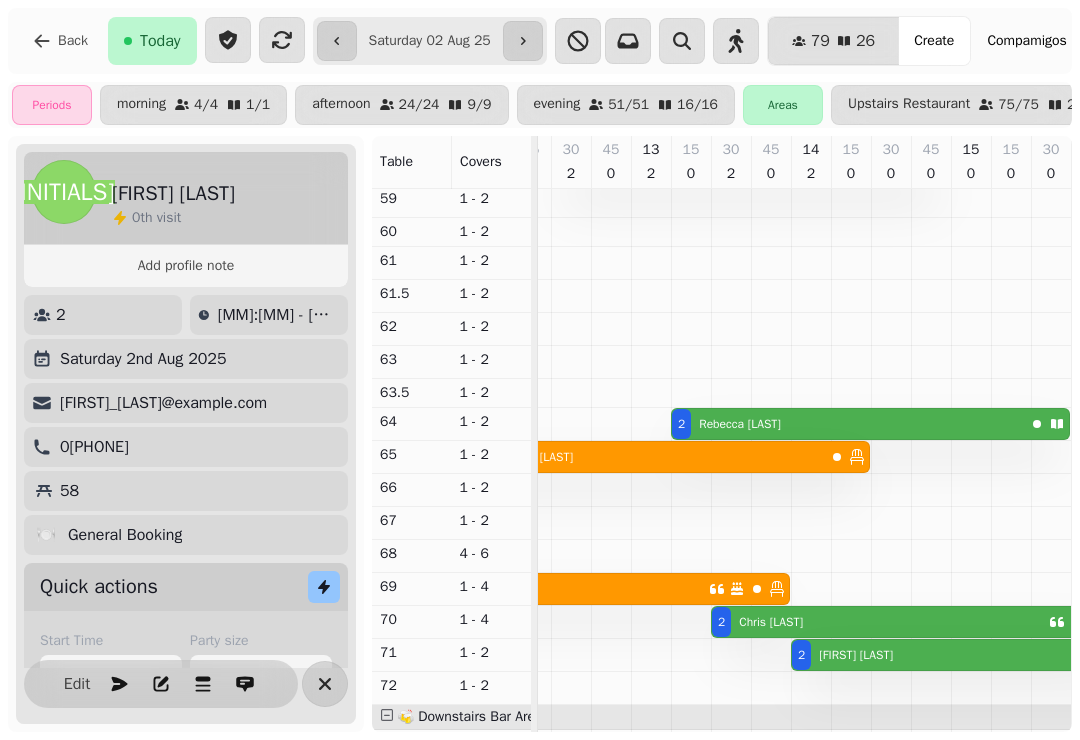 click 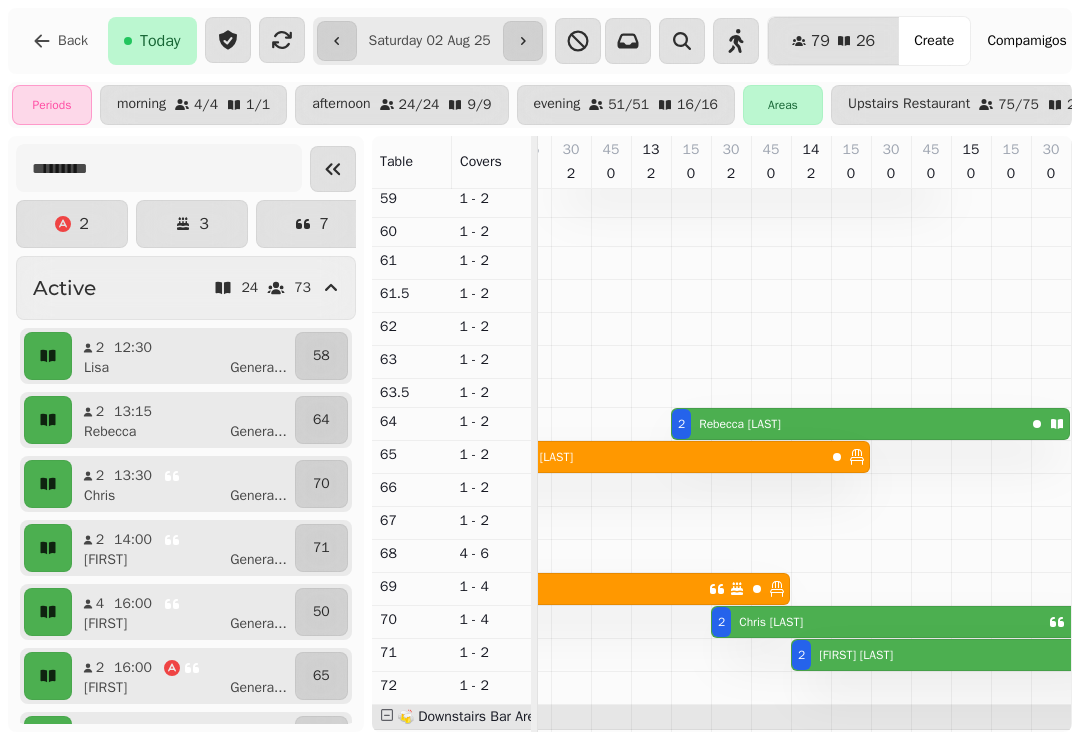 scroll, scrollTop: 384, scrollLeft: 563, axis: both 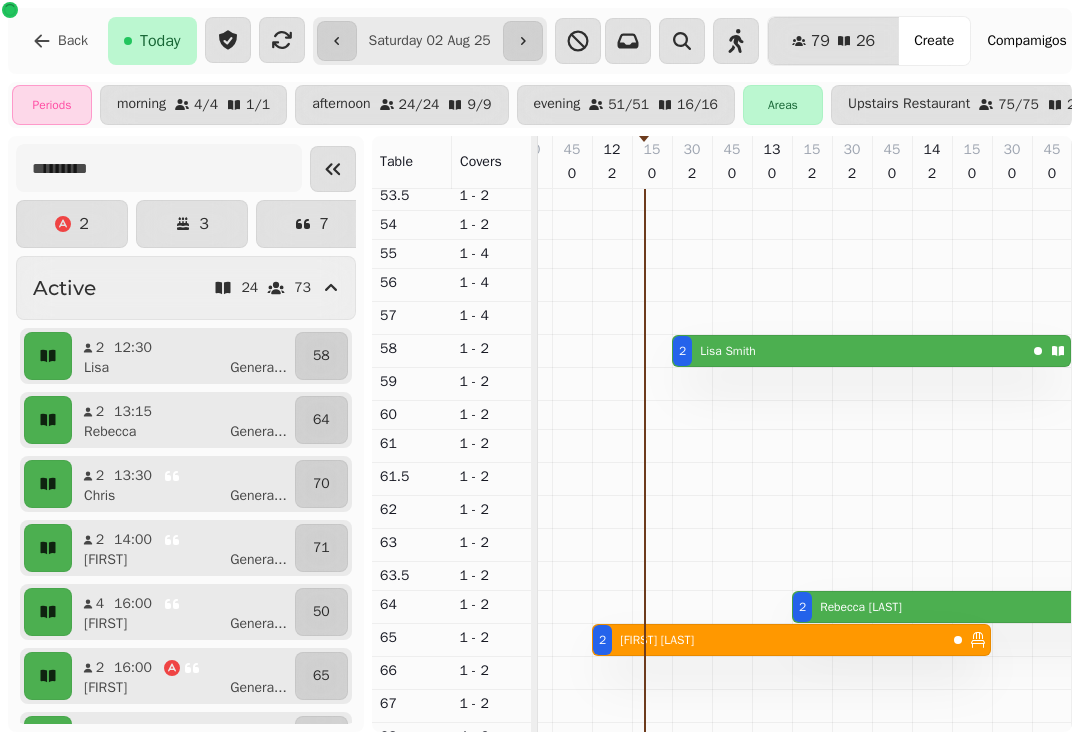 click 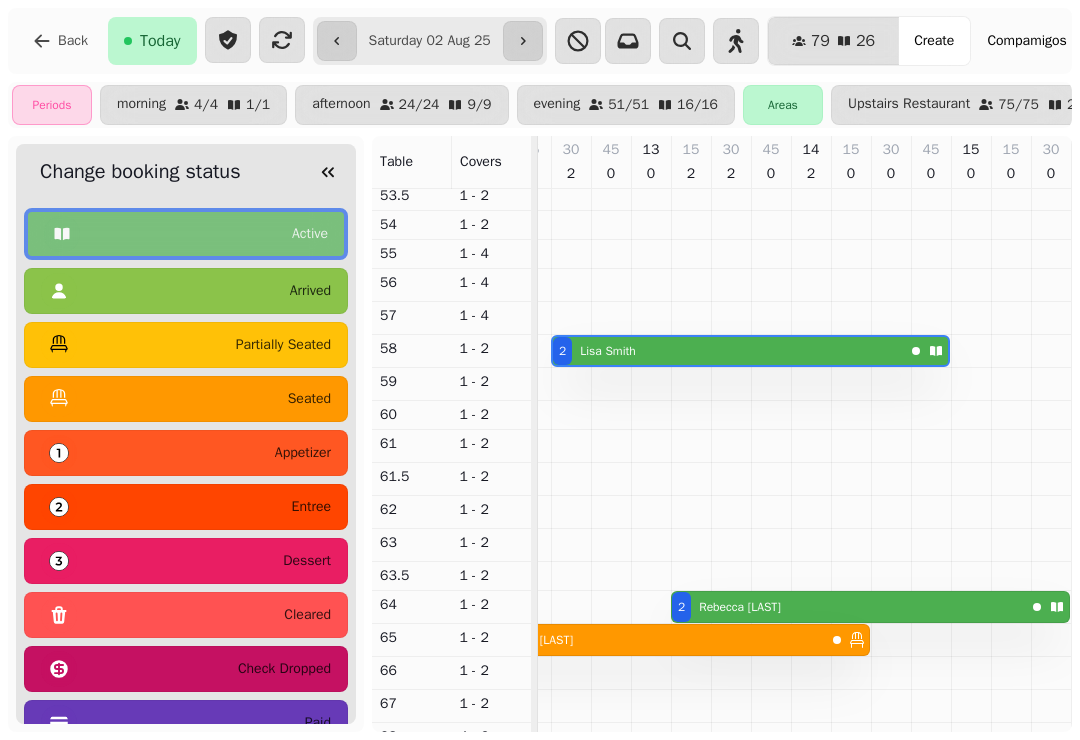 click on "partially seated" at bounding box center (186, 345) 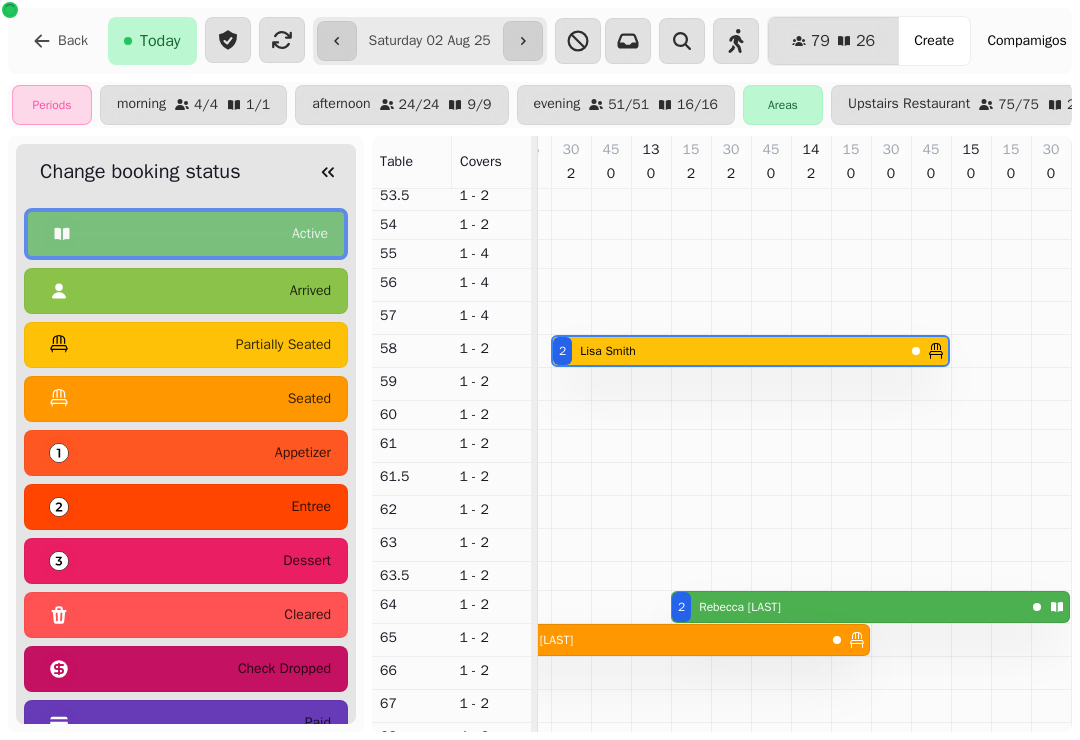 click on "seated" at bounding box center (186, 399) 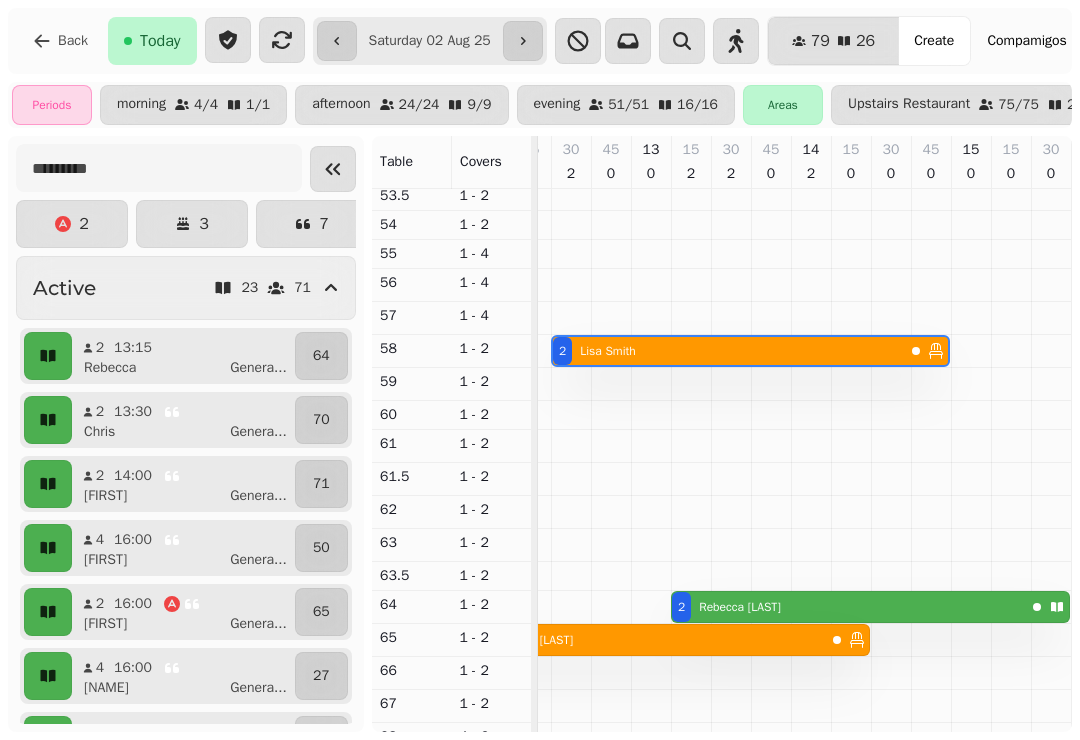 scroll, scrollTop: 282, scrollLeft: 328, axis: both 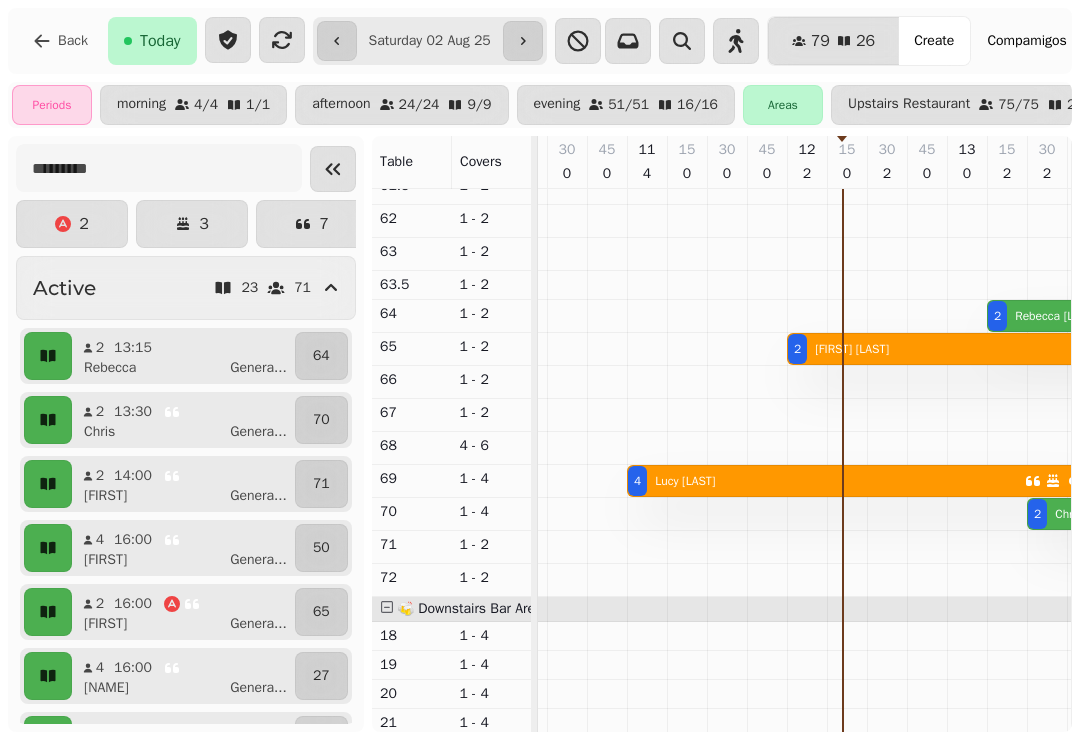 click at bounding box center (687, 357) 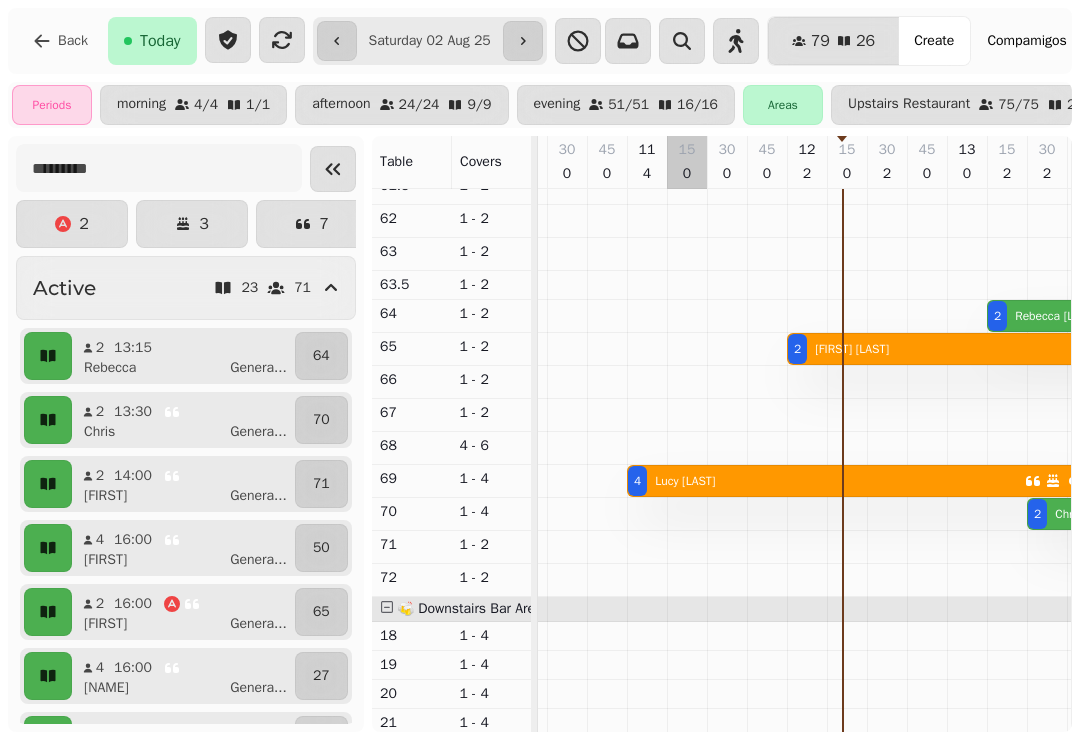 click on "[FIRST] [LAST]" at bounding box center (685, 481) 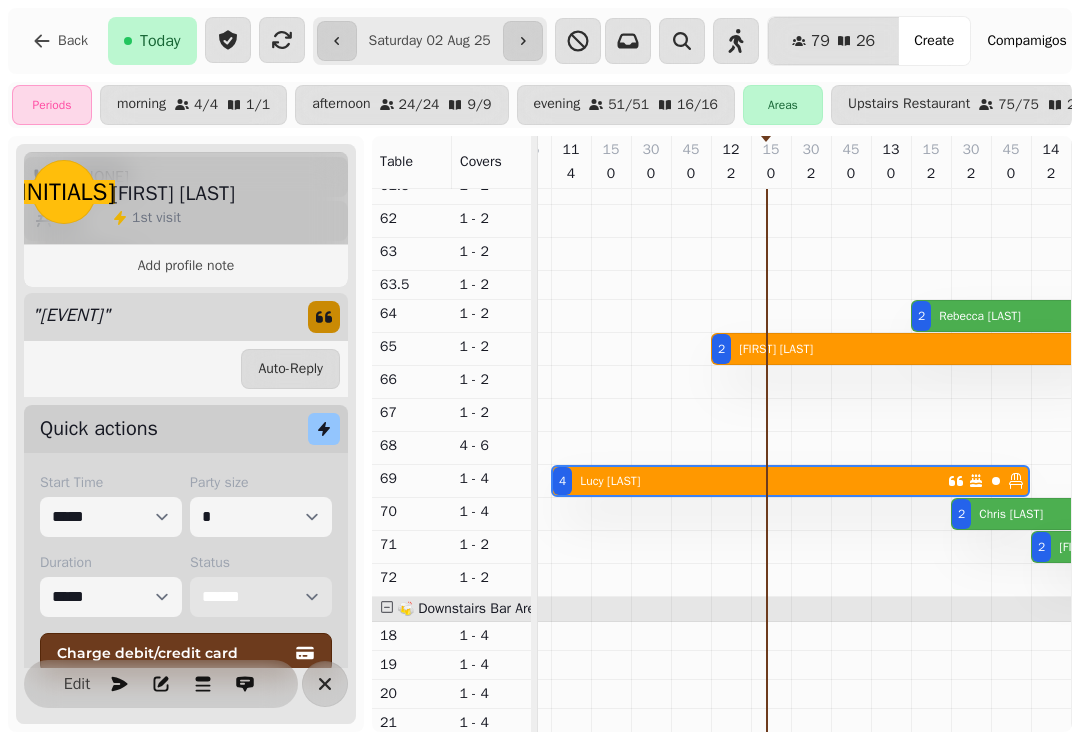 click on "**********" at bounding box center (261, 597) 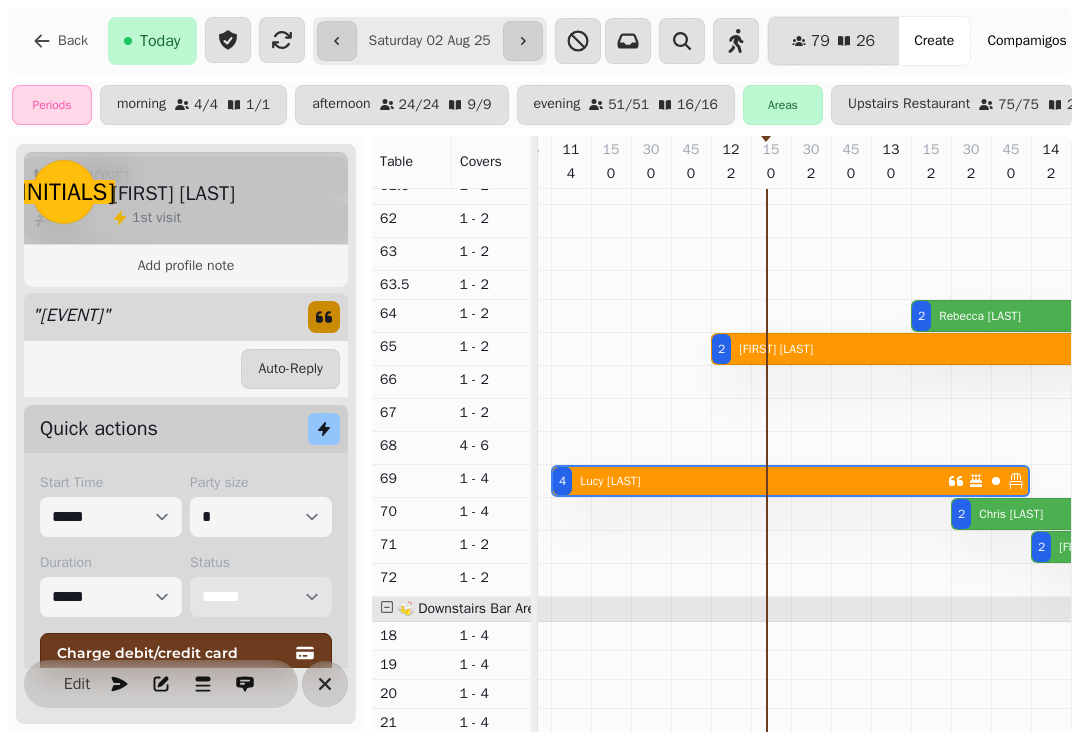 select on "********" 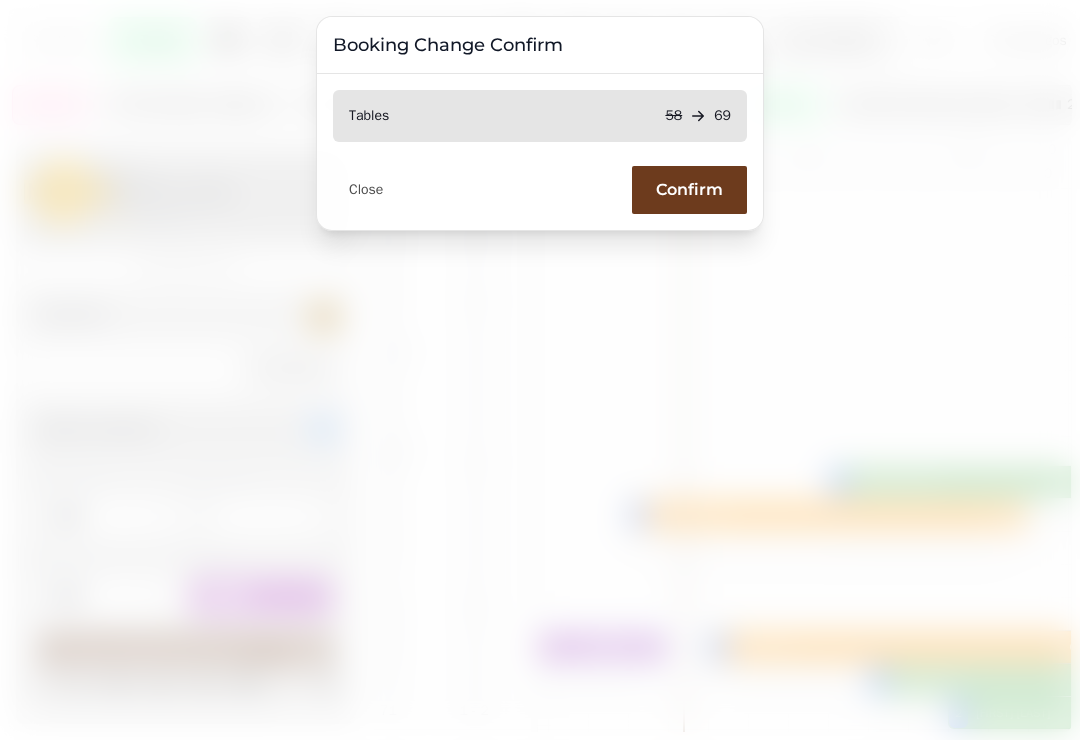 click on "Confirm" at bounding box center [689, 190] 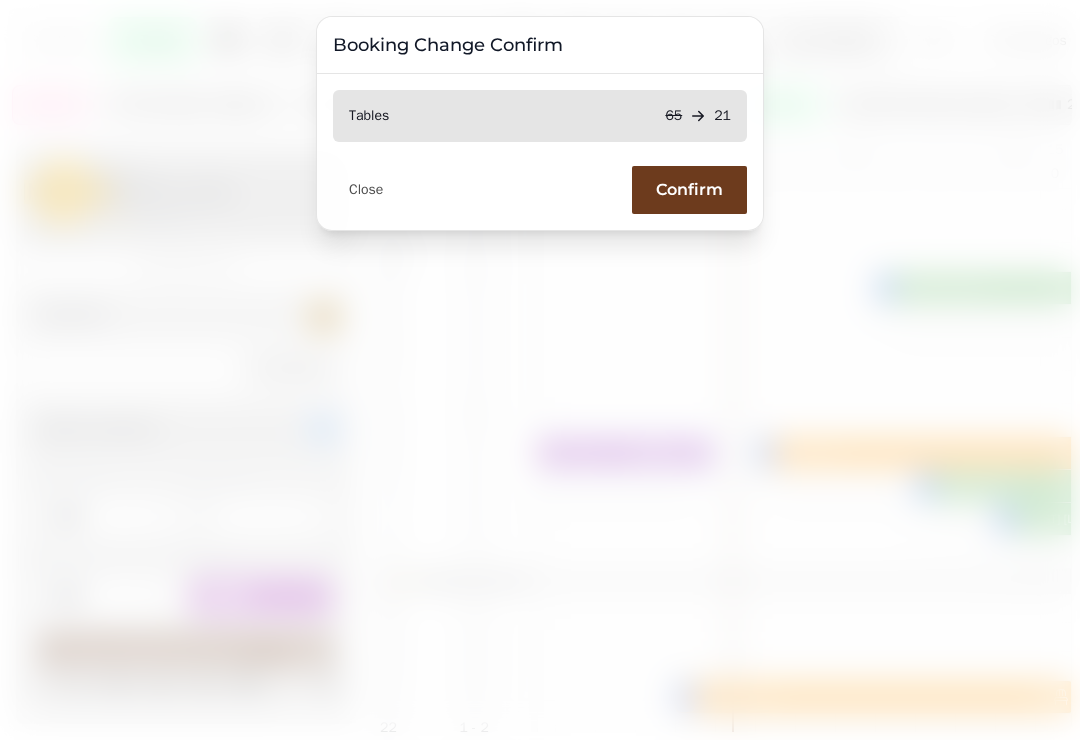 click on "Confirm" at bounding box center (689, 190) 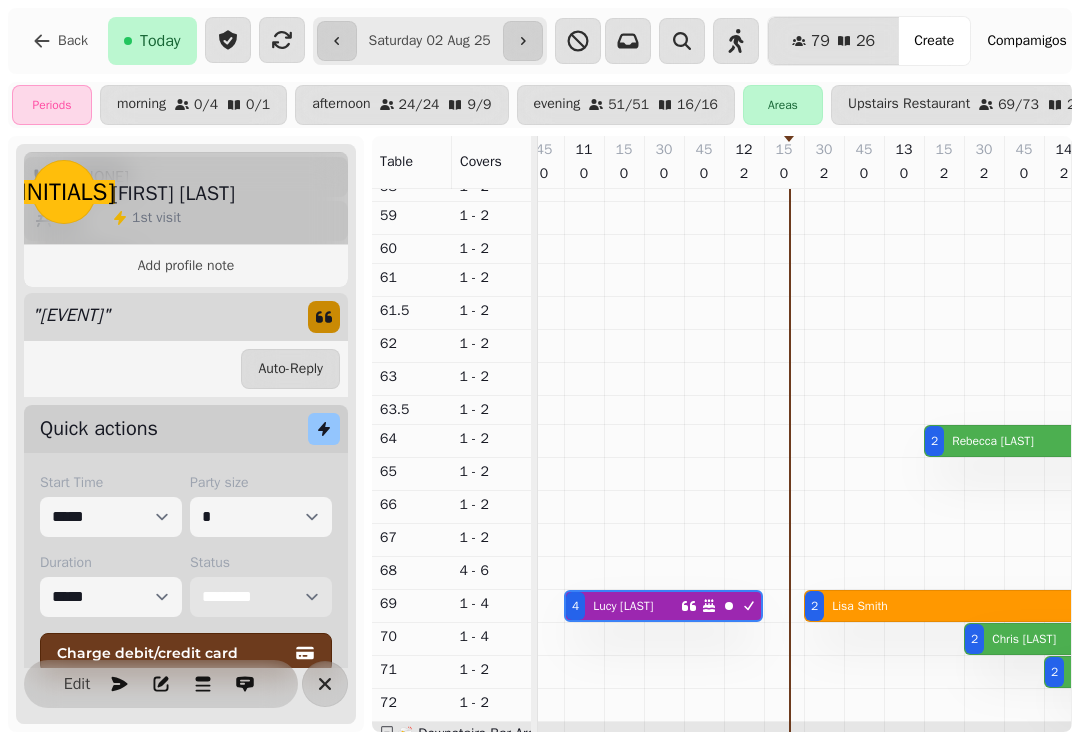 scroll, scrollTop: 403, scrollLeft: 282, axis: both 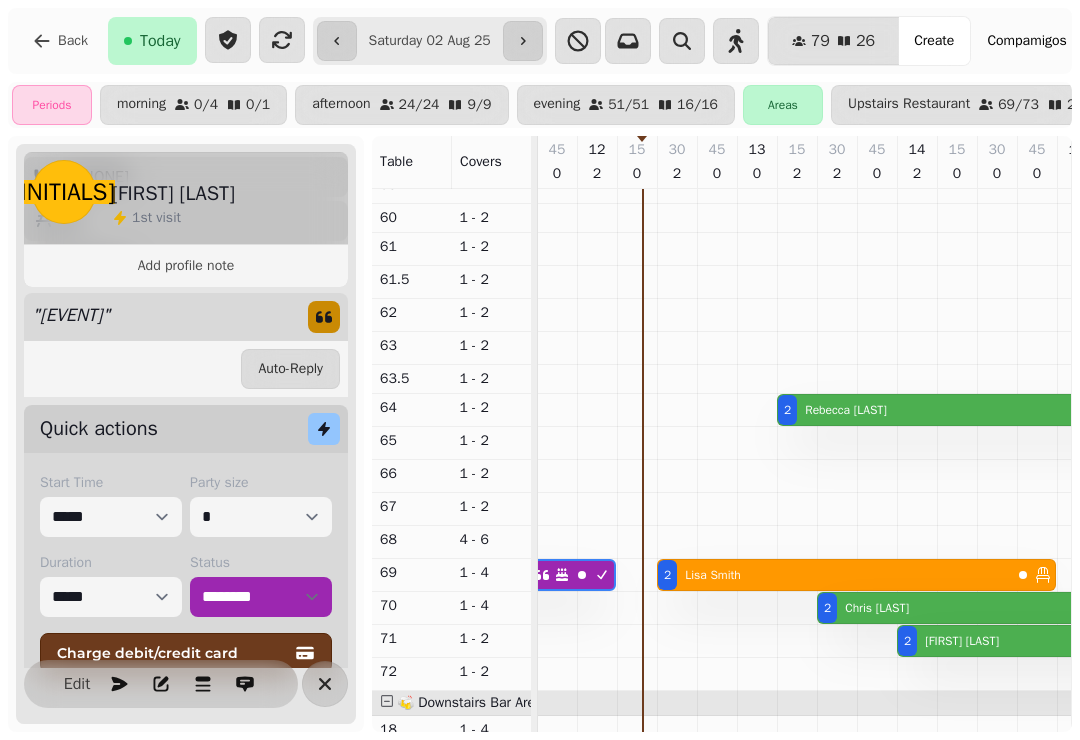 click on "[FIRST] [LAST]" at bounding box center (842, 410) 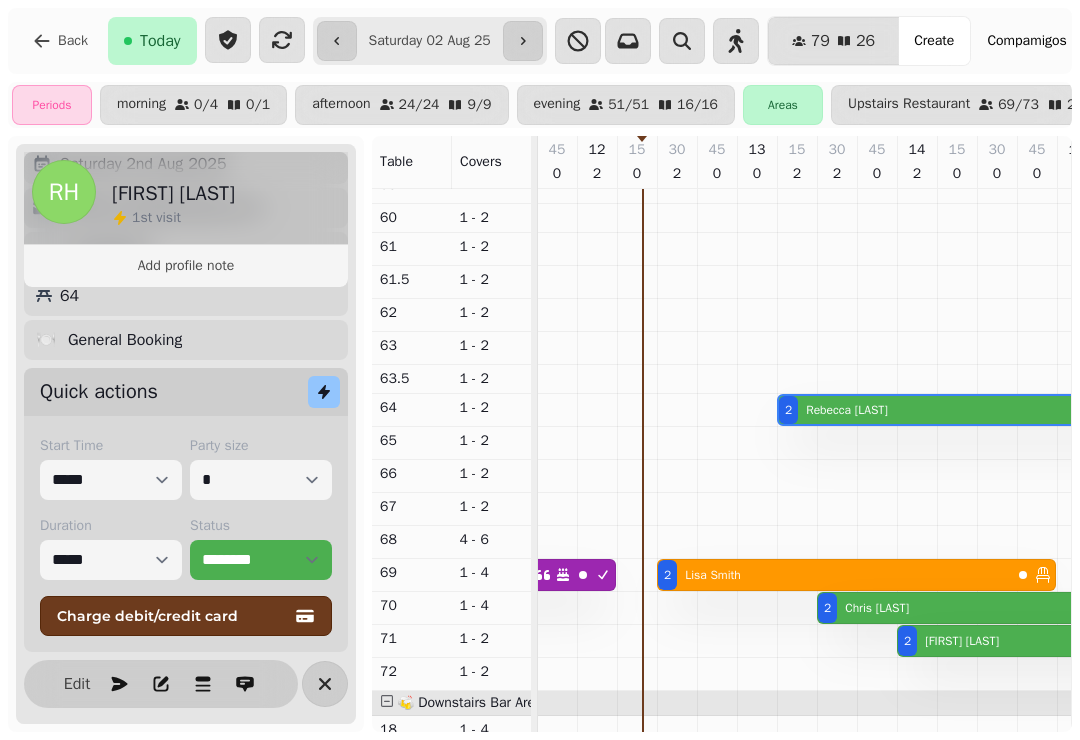 scroll, scrollTop: 194, scrollLeft: 0, axis: vertical 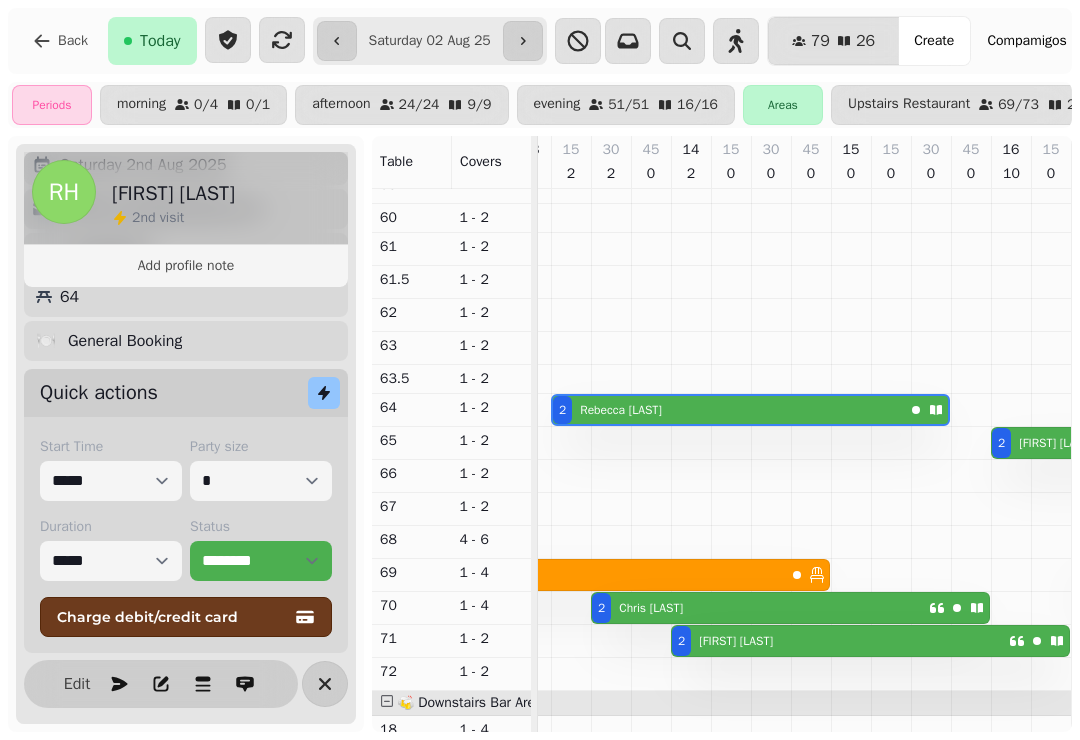 click 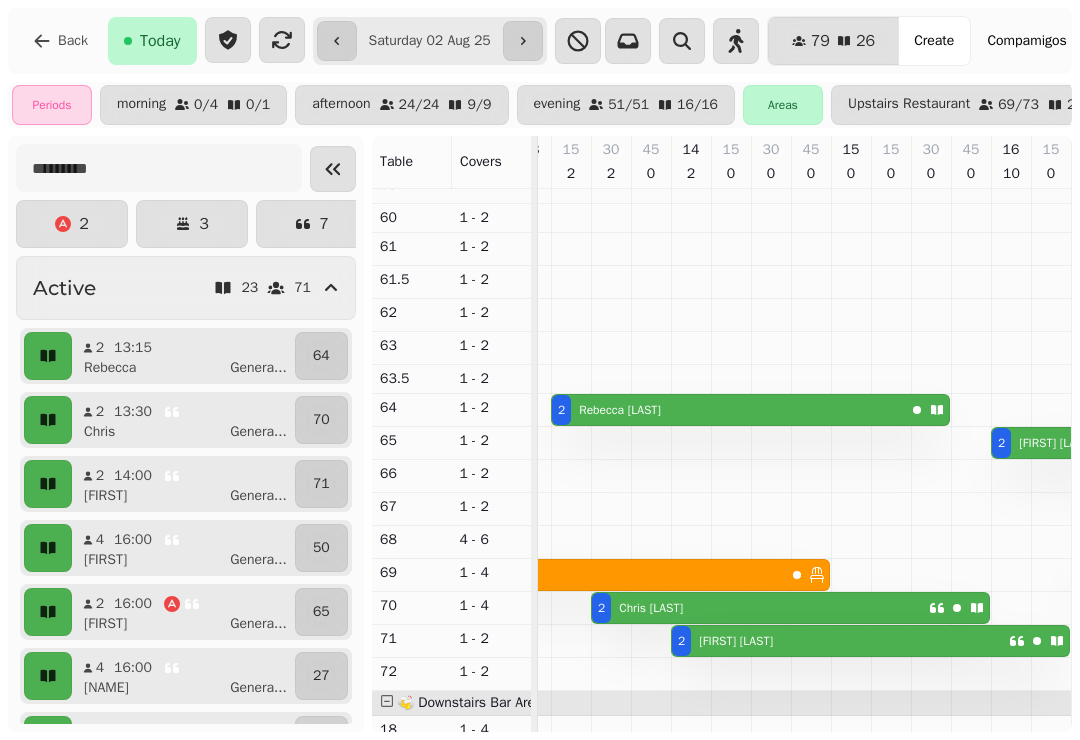 click on "[FIRST] [LAST]" at bounding box center (651, 608) 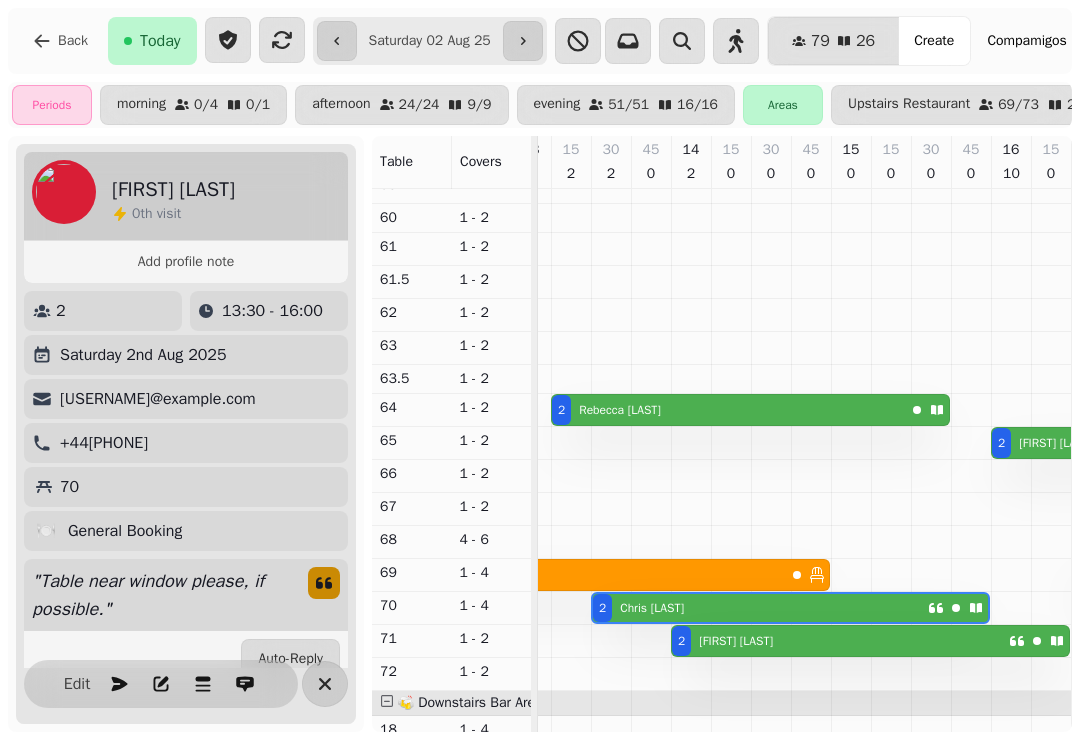 scroll, scrollTop: 0, scrollLeft: 547, axis: horizontal 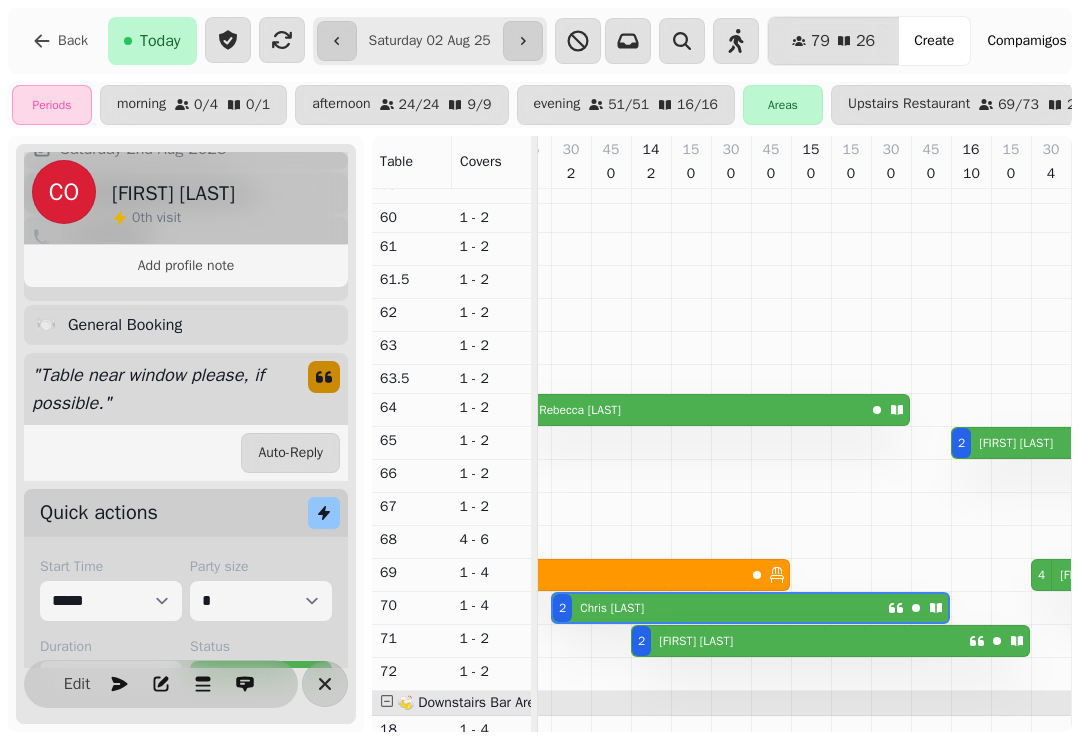 click on "[FIRST] [LAST]" at bounding box center [696, 641] 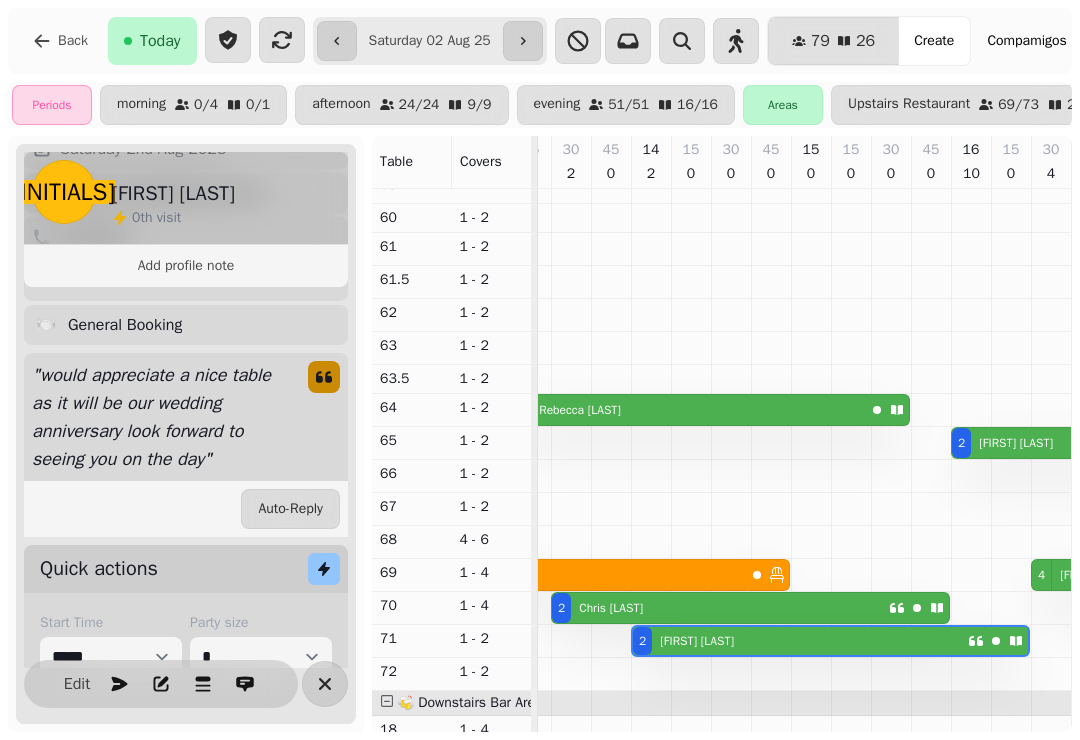 scroll, scrollTop: 0, scrollLeft: 627, axis: horizontal 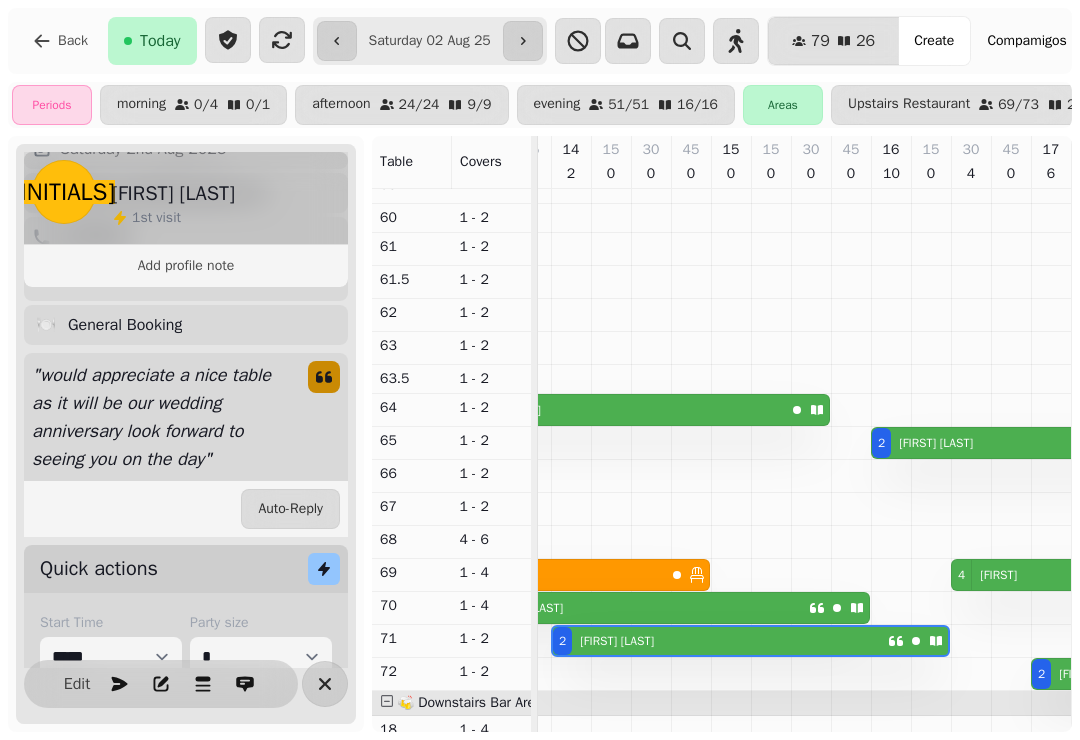 click 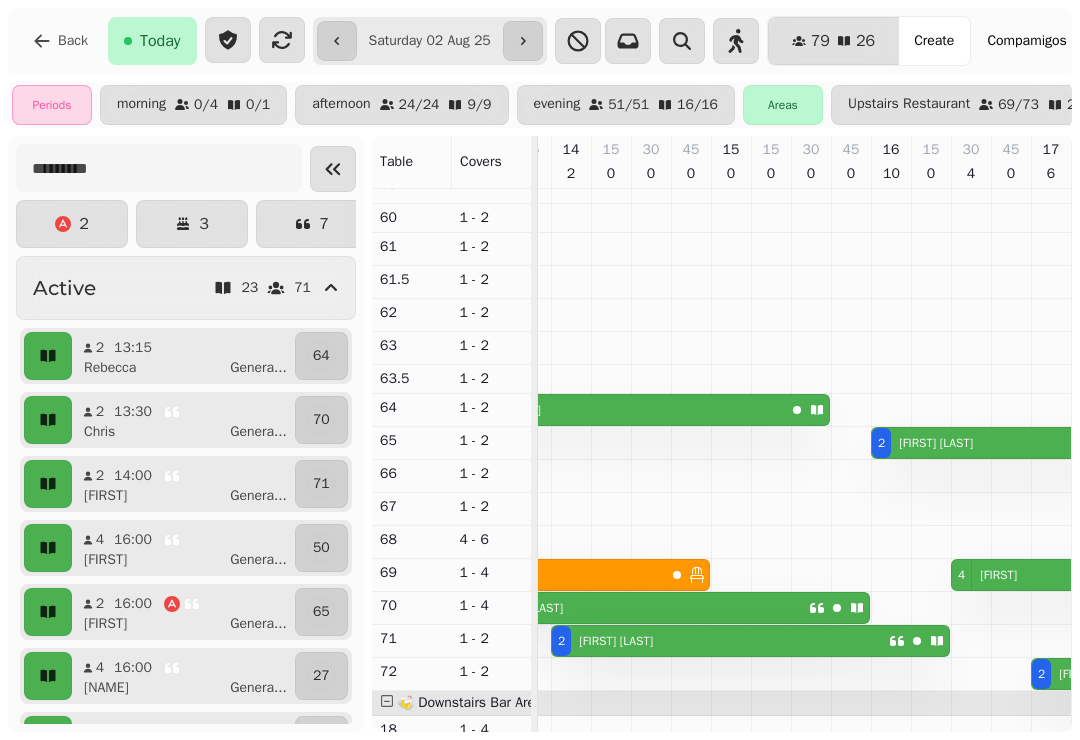 scroll, scrollTop: 423, scrollLeft: 378, axis: both 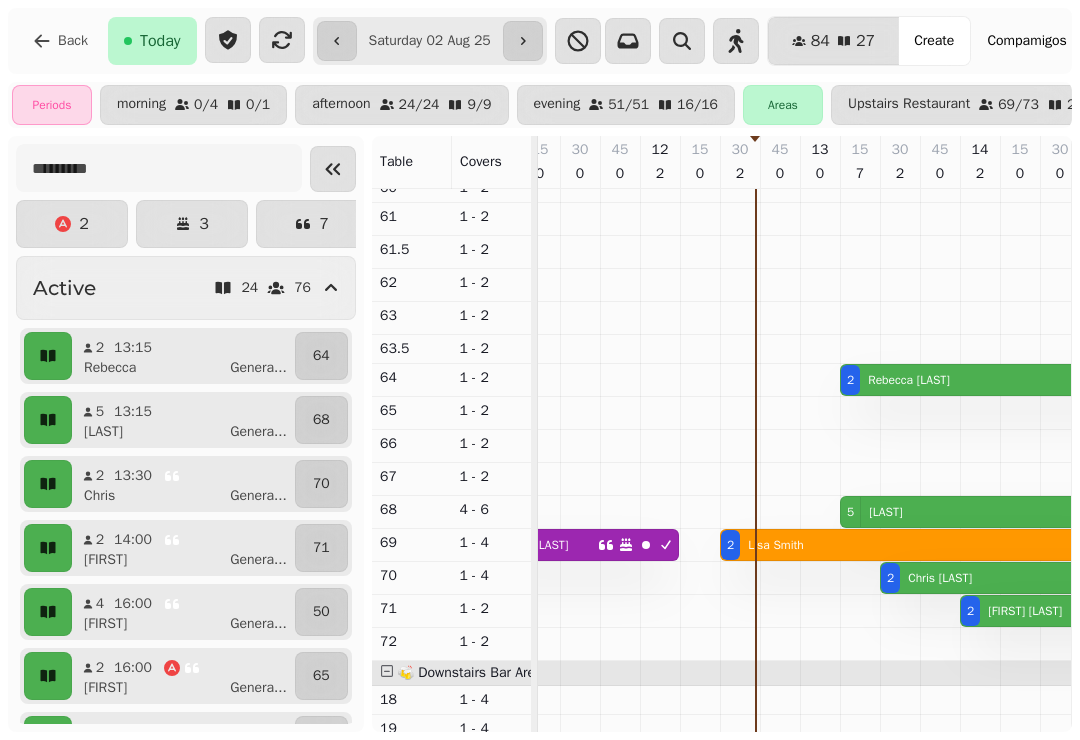 click on "[LAST]" at bounding box center [885, 512] 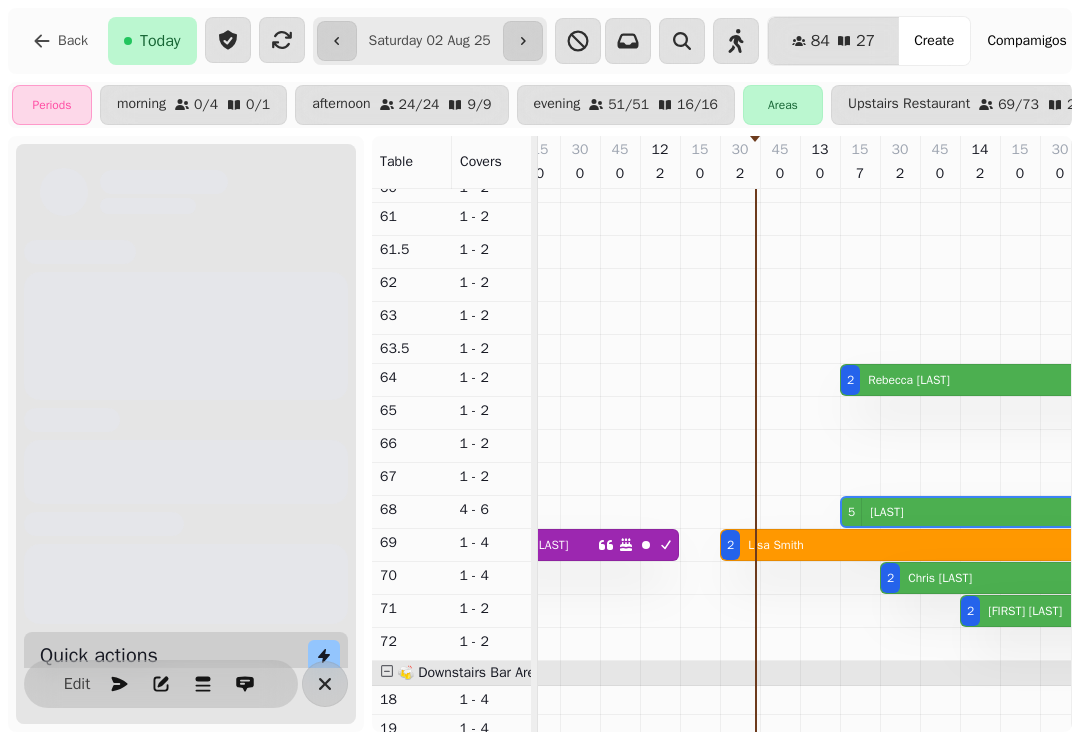 scroll, scrollTop: 0, scrollLeft: 507, axis: horizontal 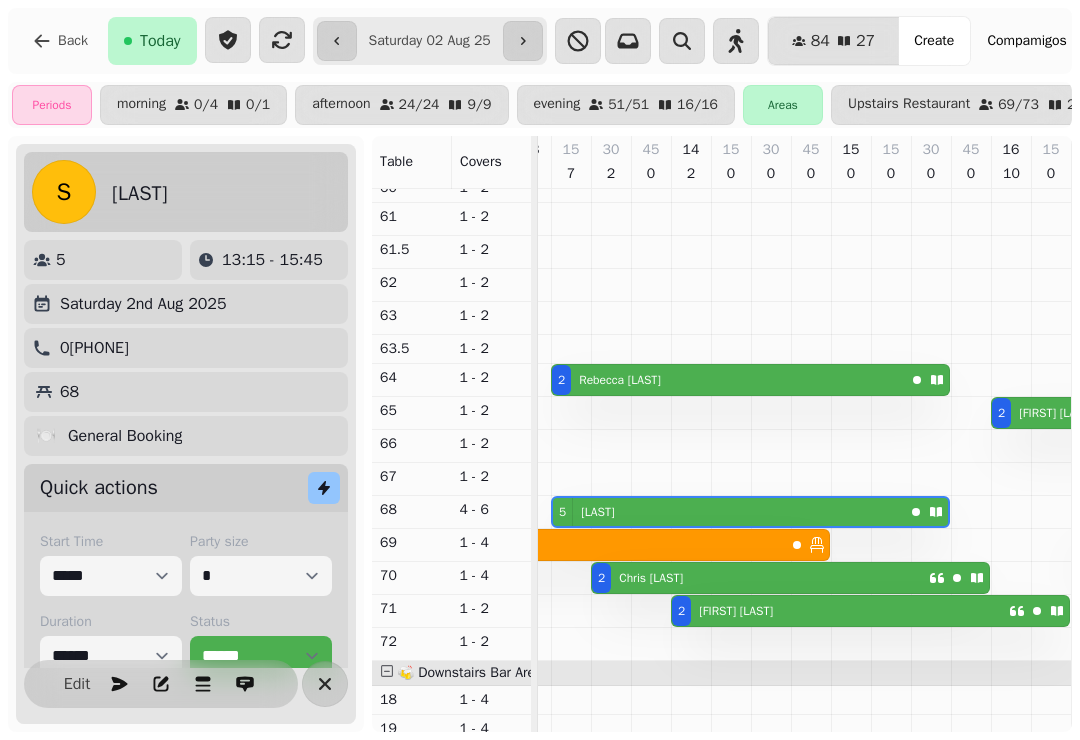 click at bounding box center [325, 684] 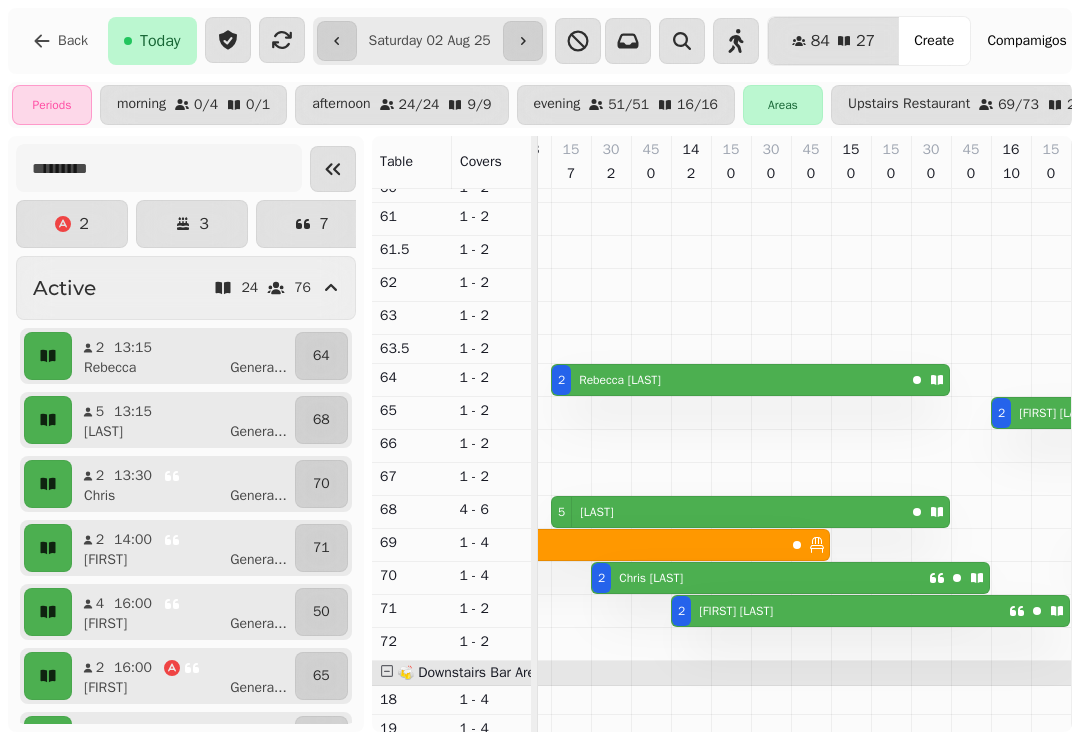 scroll, scrollTop: 472, scrollLeft: 351, axis: both 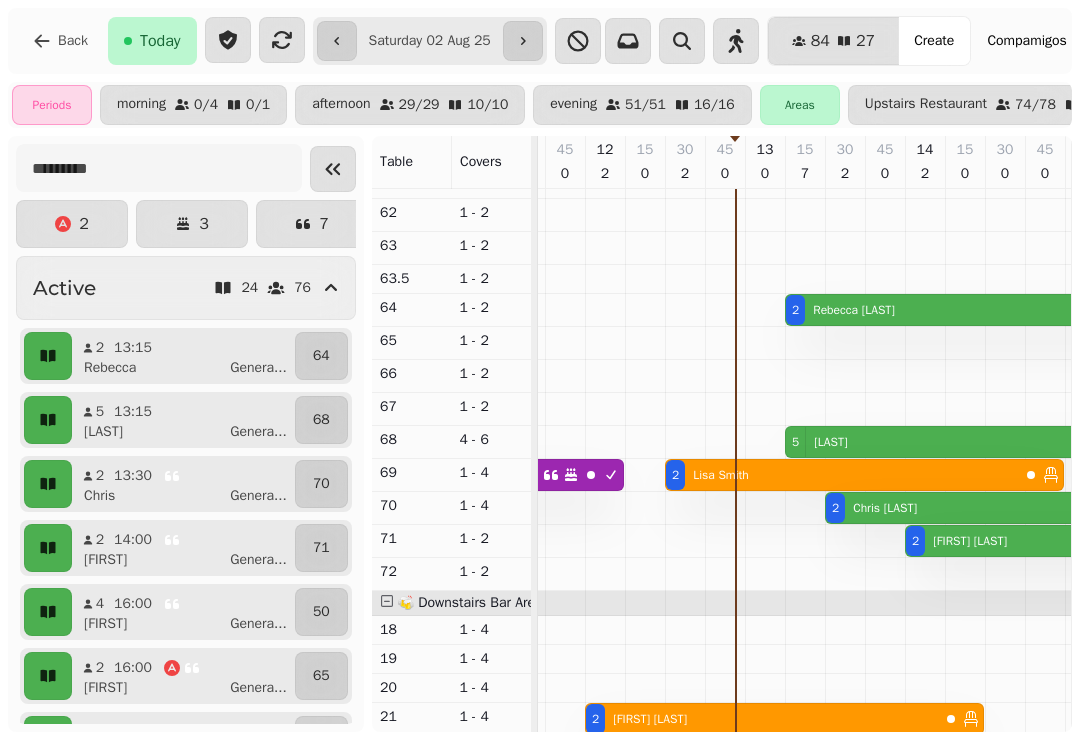 click on "[FIRST] [LAST]" at bounding box center [850, 310] 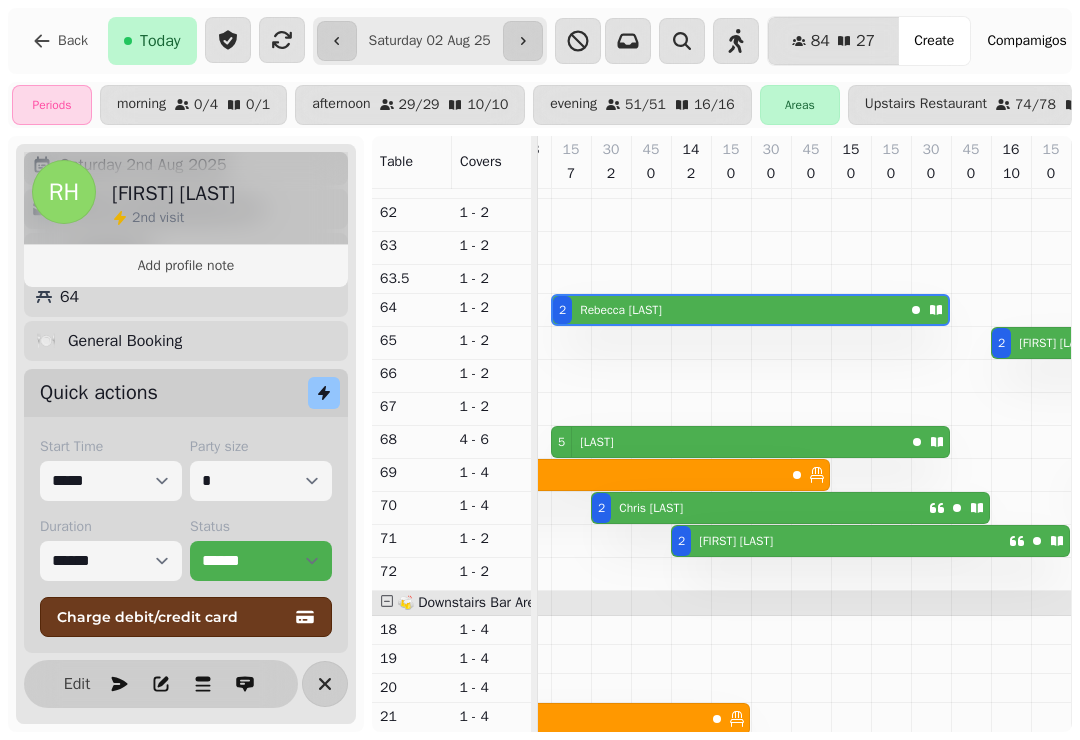 click at bounding box center (325, 684) 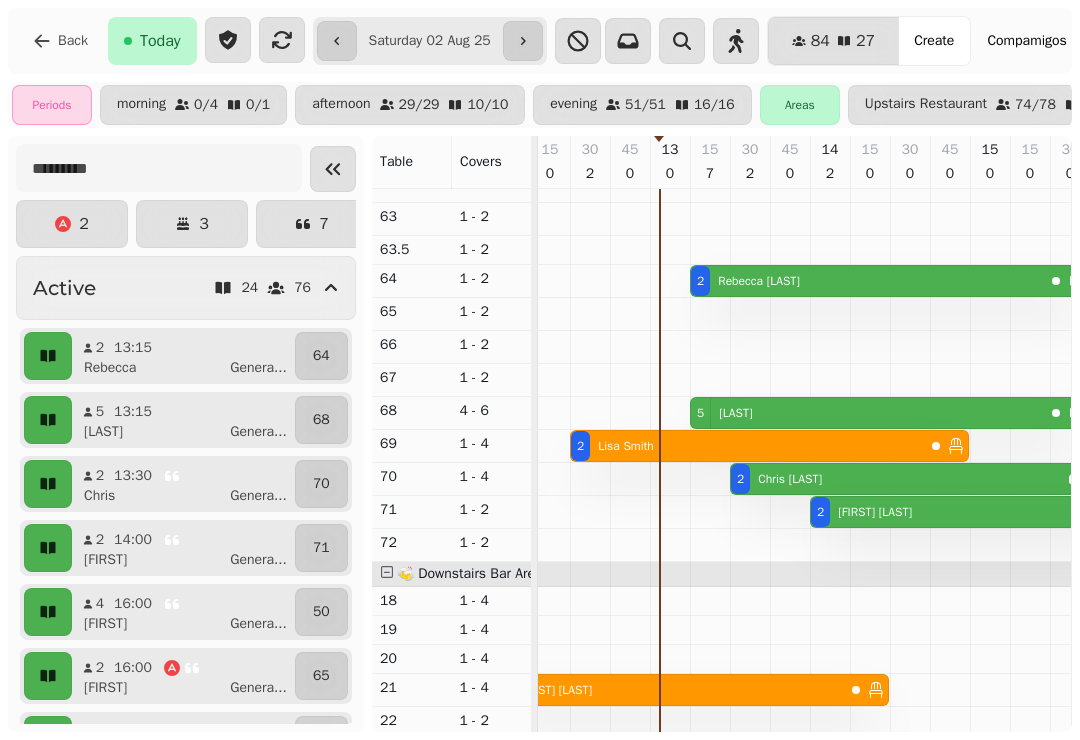 scroll, scrollTop: 575, scrollLeft: 252, axis: both 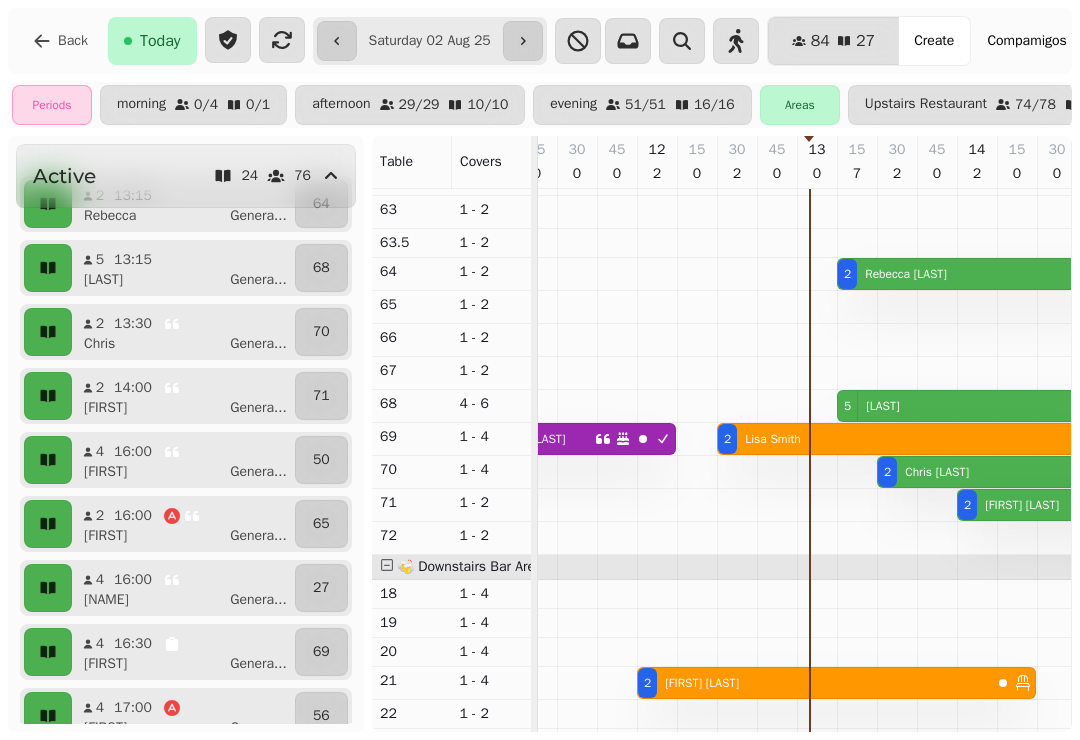 click on "16:00" at bounding box center [133, 516] 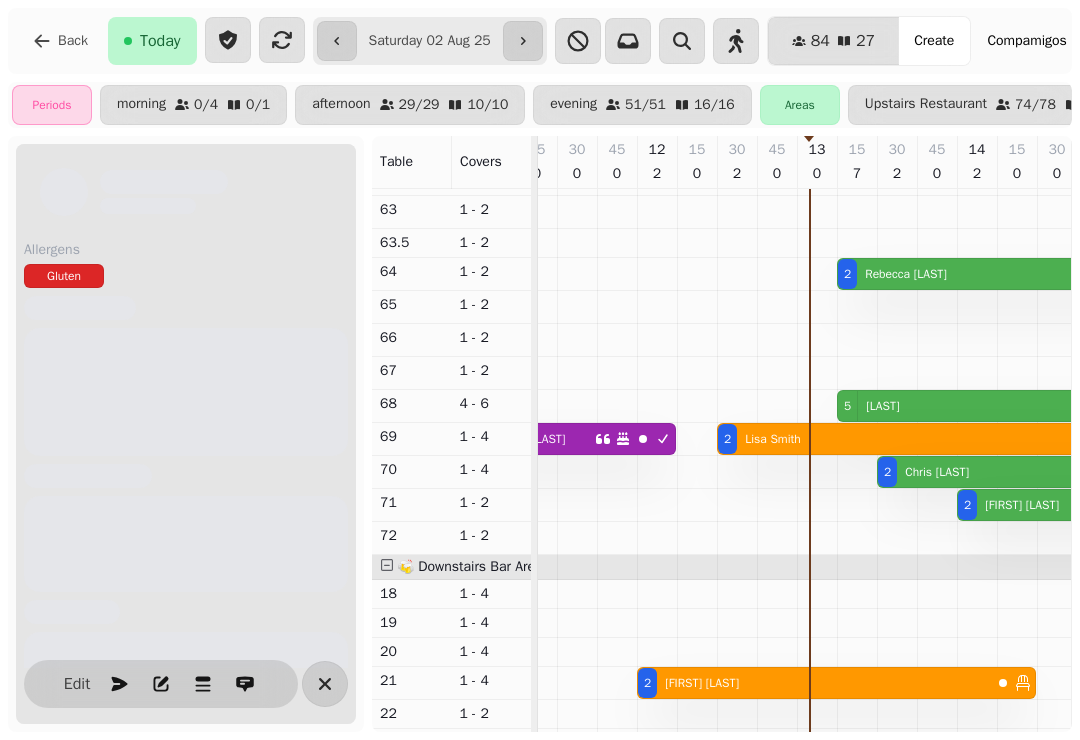 scroll, scrollTop: 0, scrollLeft: 947, axis: horizontal 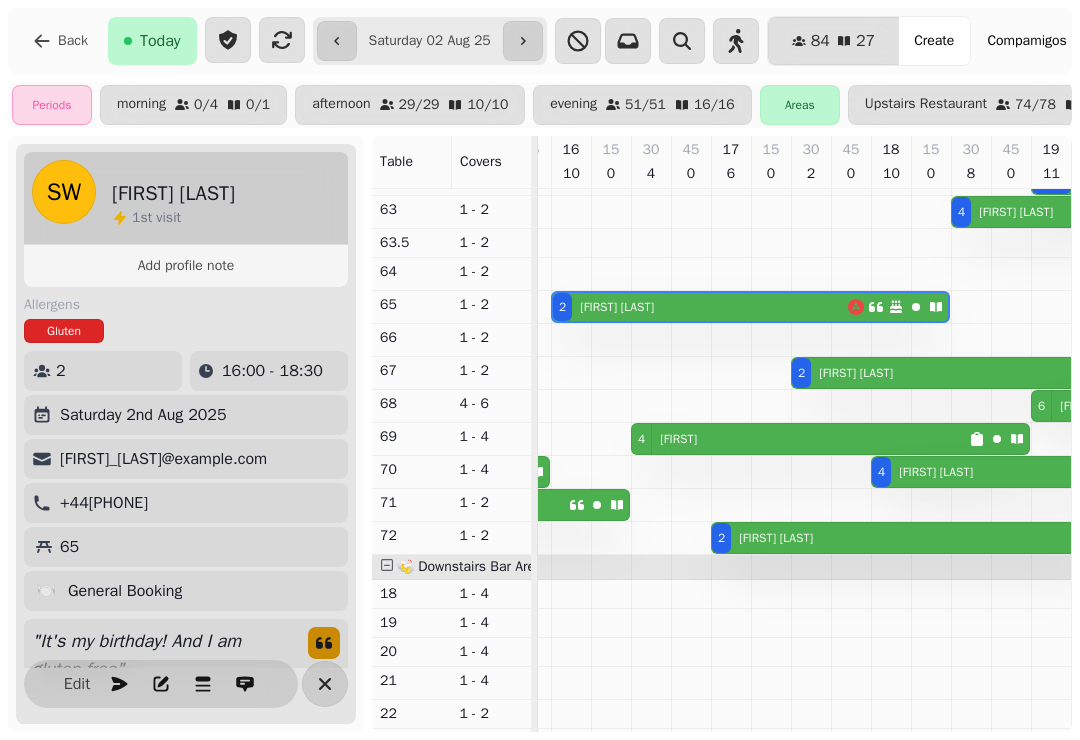click at bounding box center (325, 684) 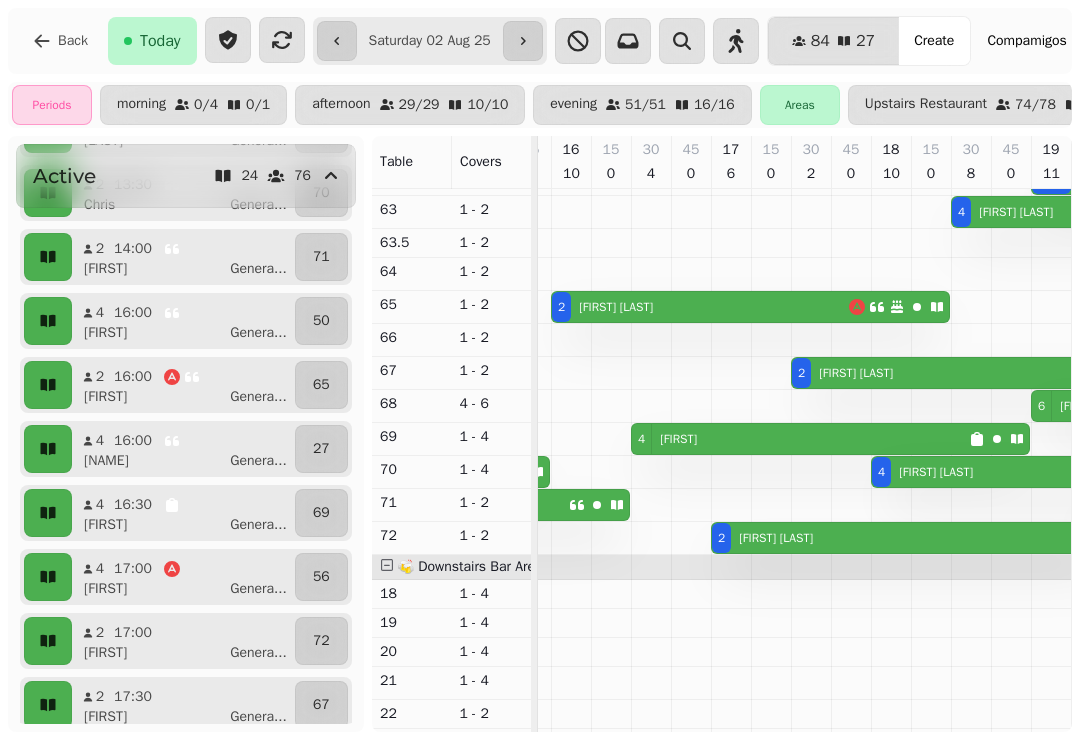 scroll, scrollTop: 295, scrollLeft: 0, axis: vertical 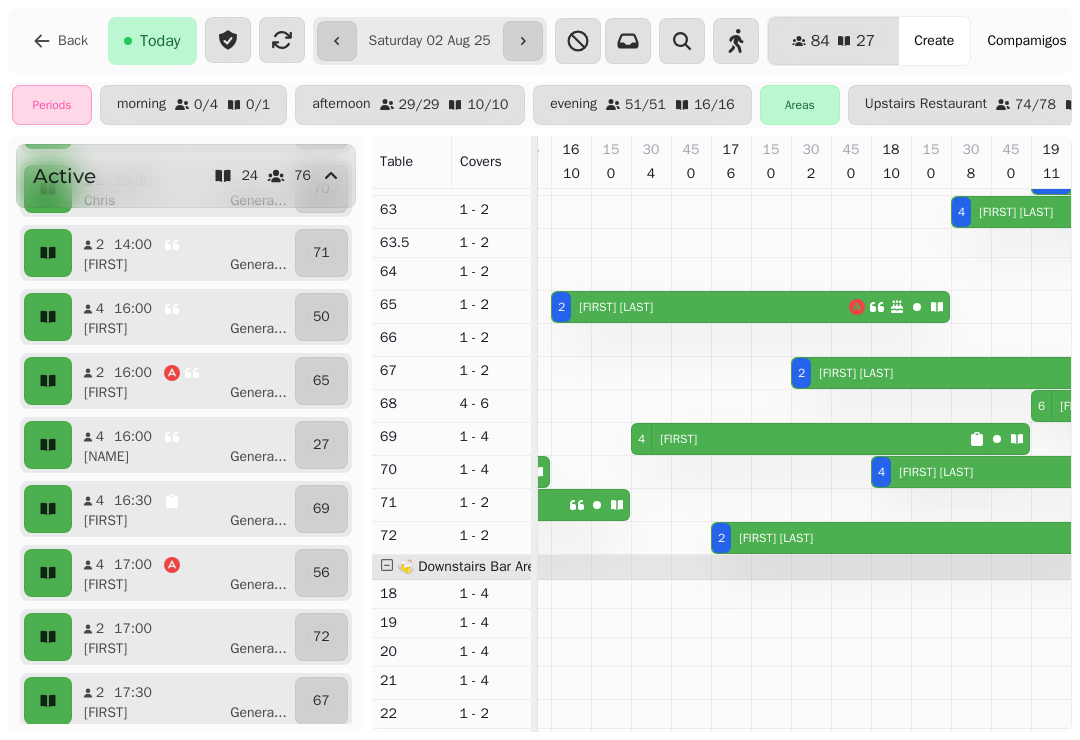 click on "[FIRST] [LAST] ..." at bounding box center (191, 585) 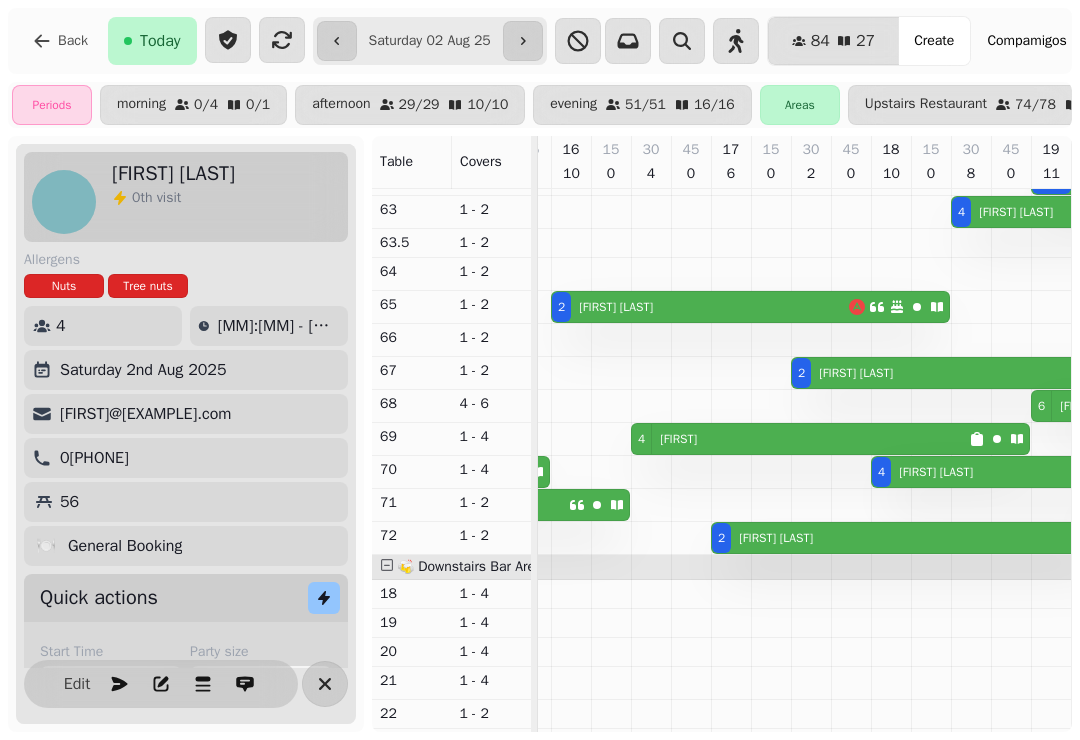 scroll, scrollTop: 0, scrollLeft: 1107, axis: horizontal 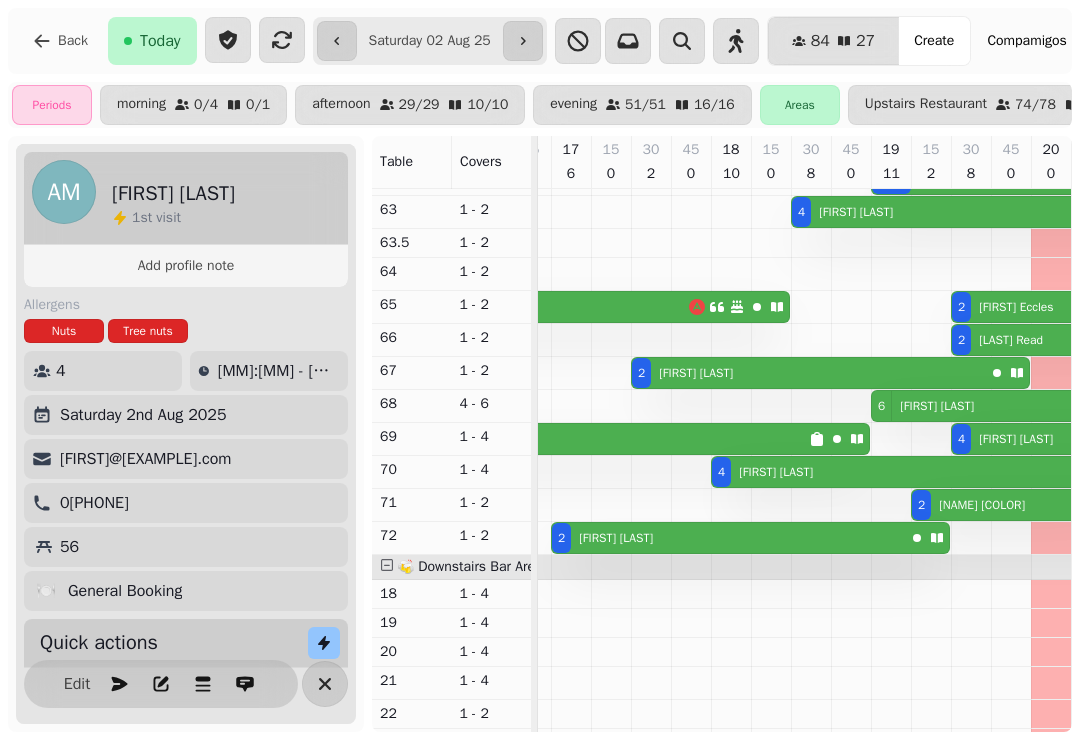 click 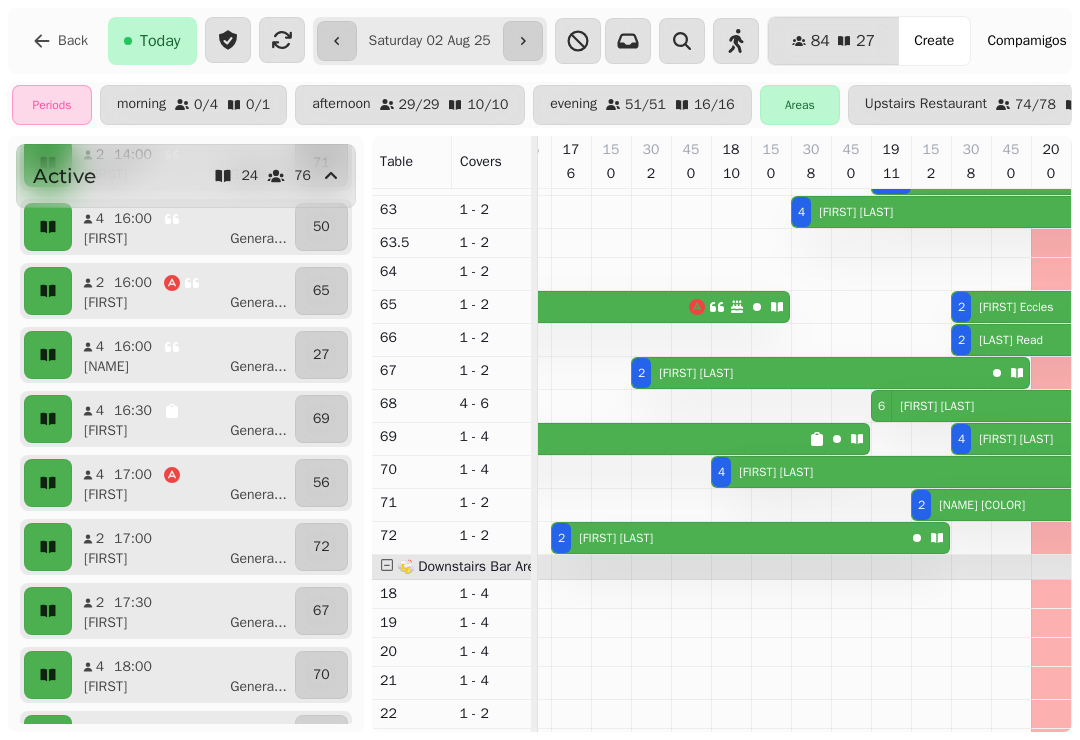 scroll, scrollTop: 408, scrollLeft: 0, axis: vertical 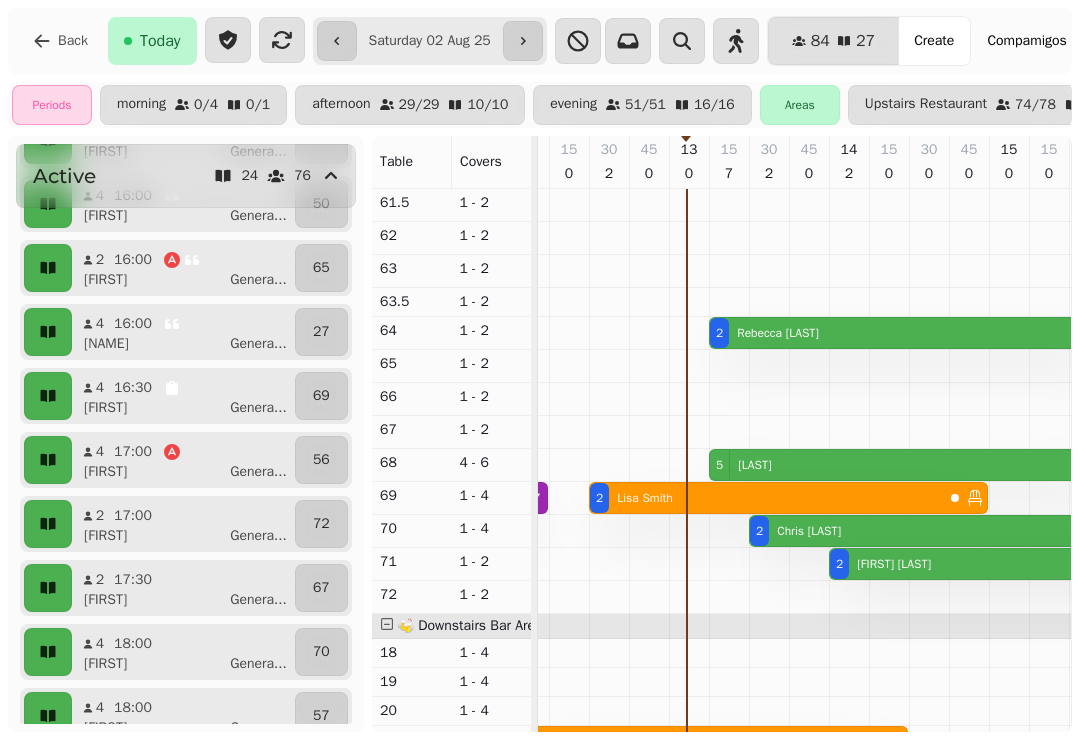 click at bounding box center [769, 378] 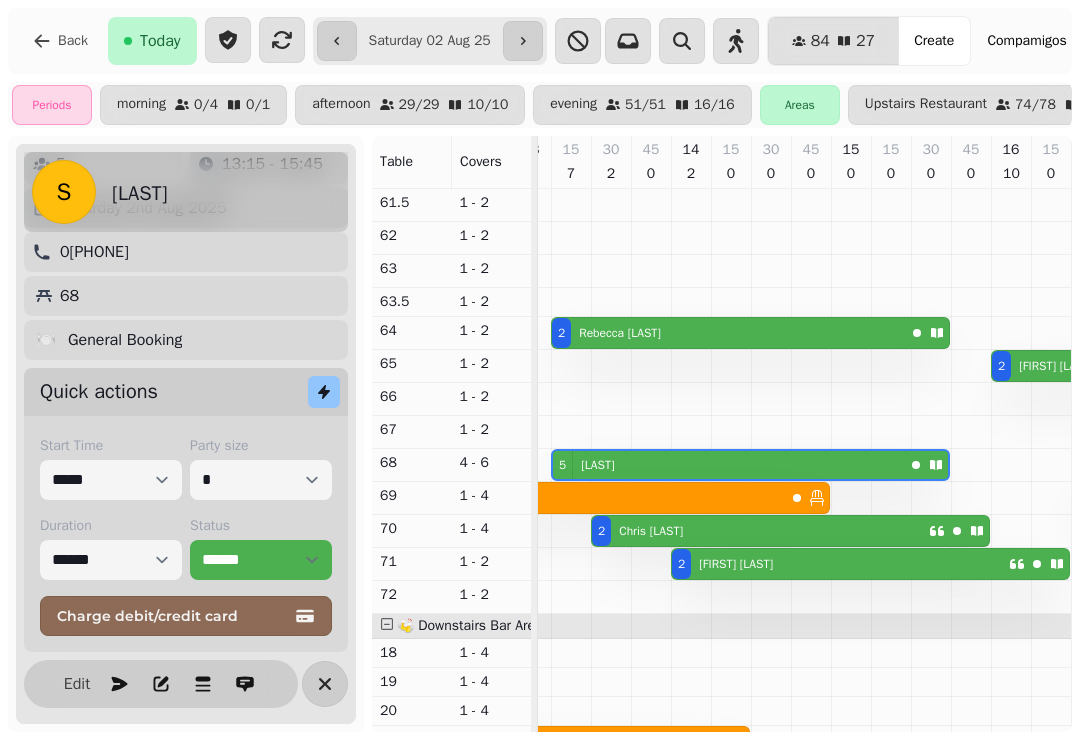click at bounding box center [325, 684] 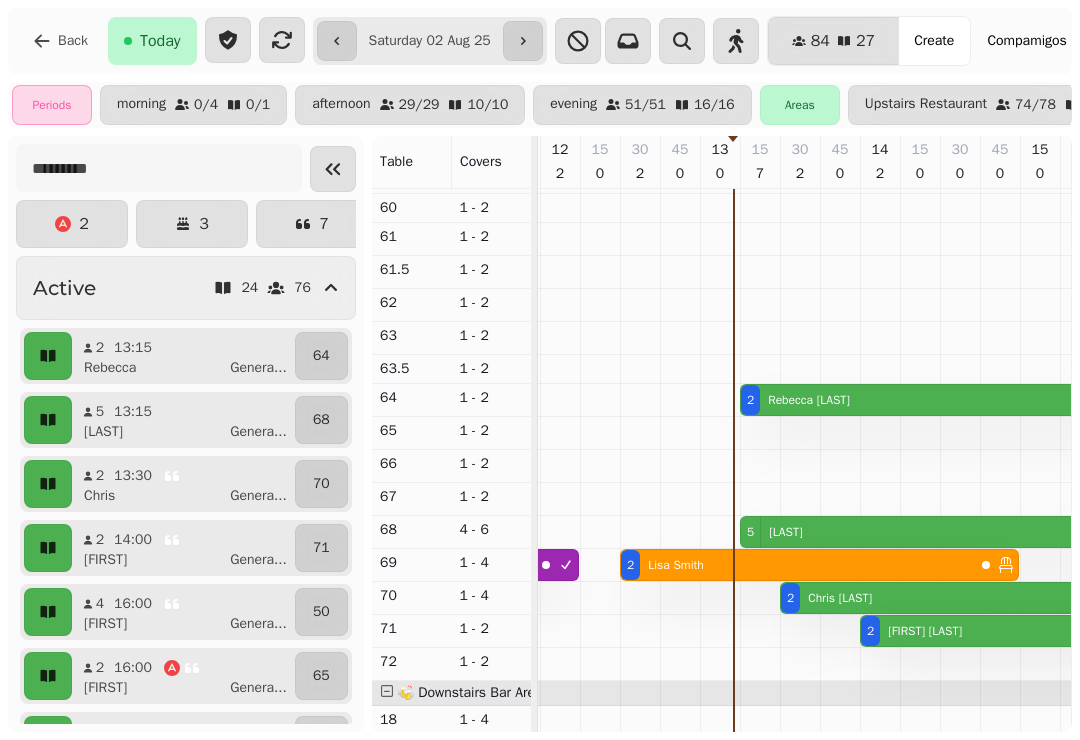 scroll, scrollTop: 430, scrollLeft: 202, axis: both 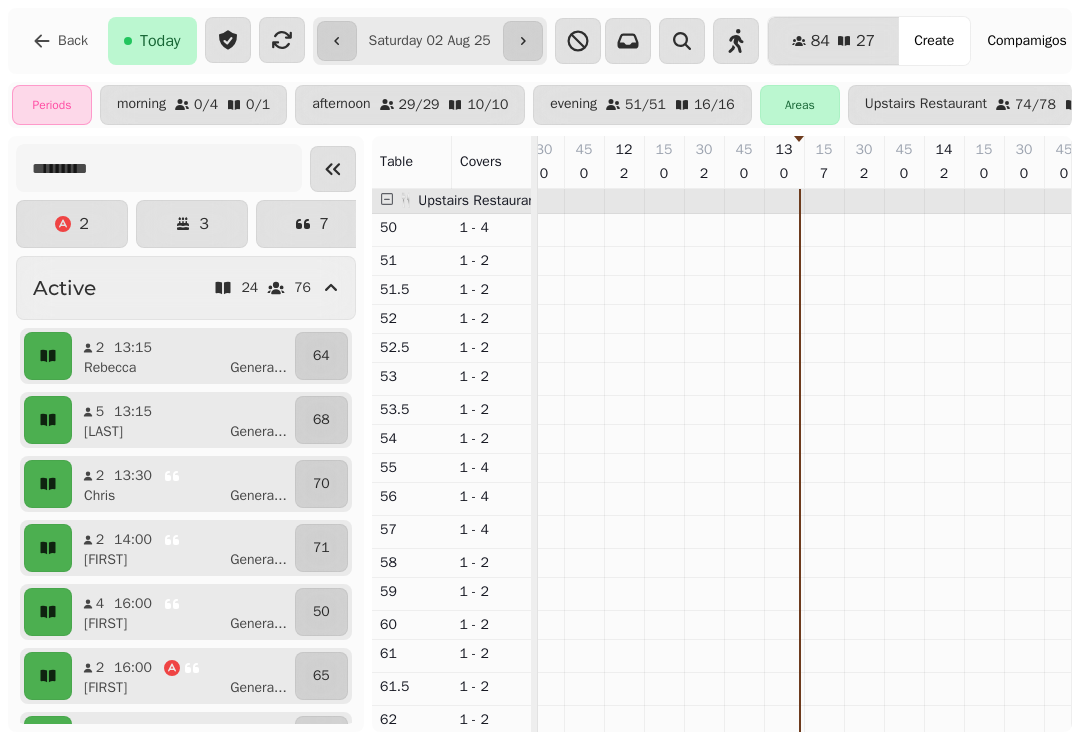 click at bounding box center (784, 862) 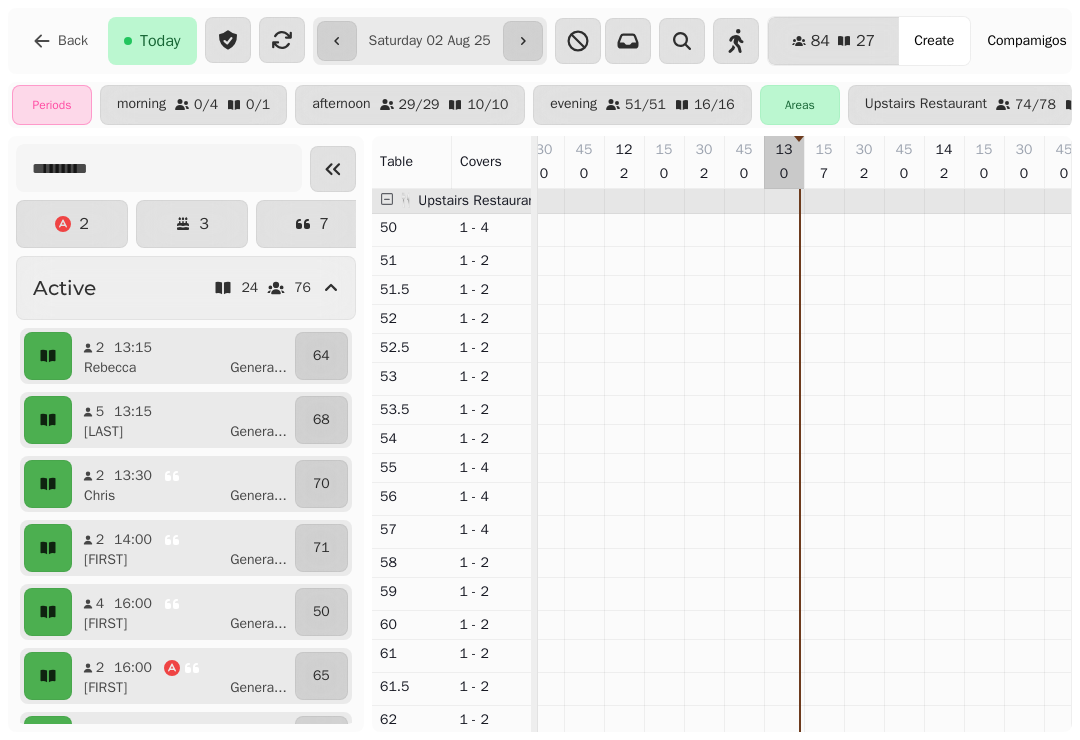 click at bounding box center [784, 862] 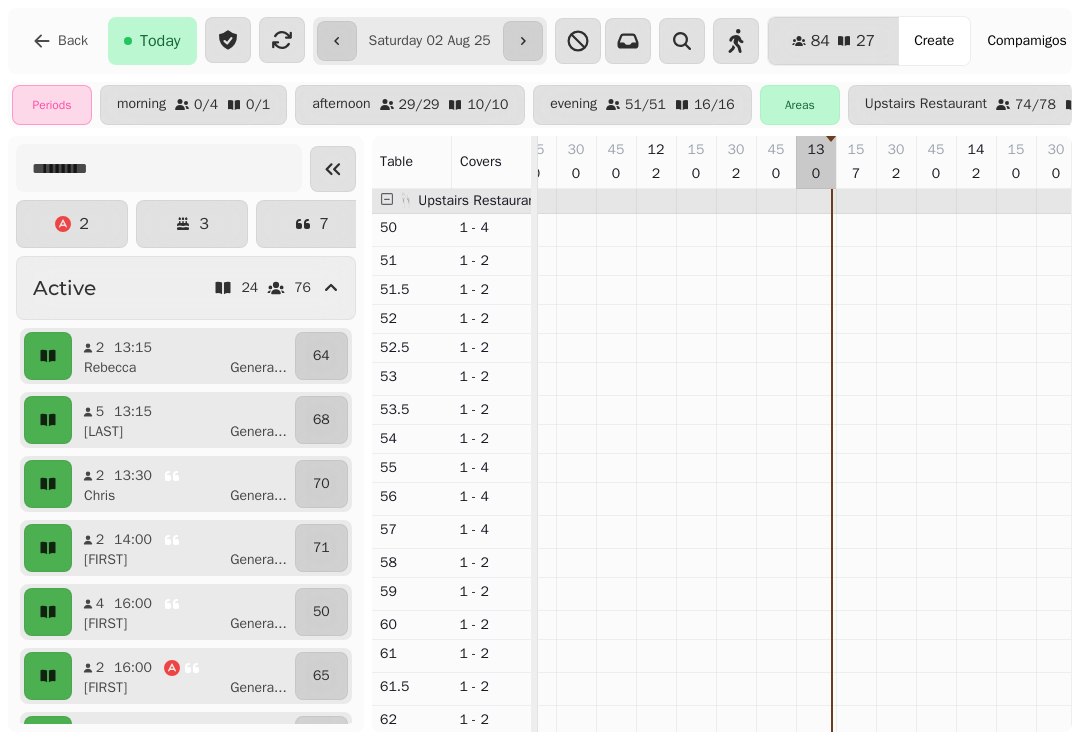 click at bounding box center (816, 862) 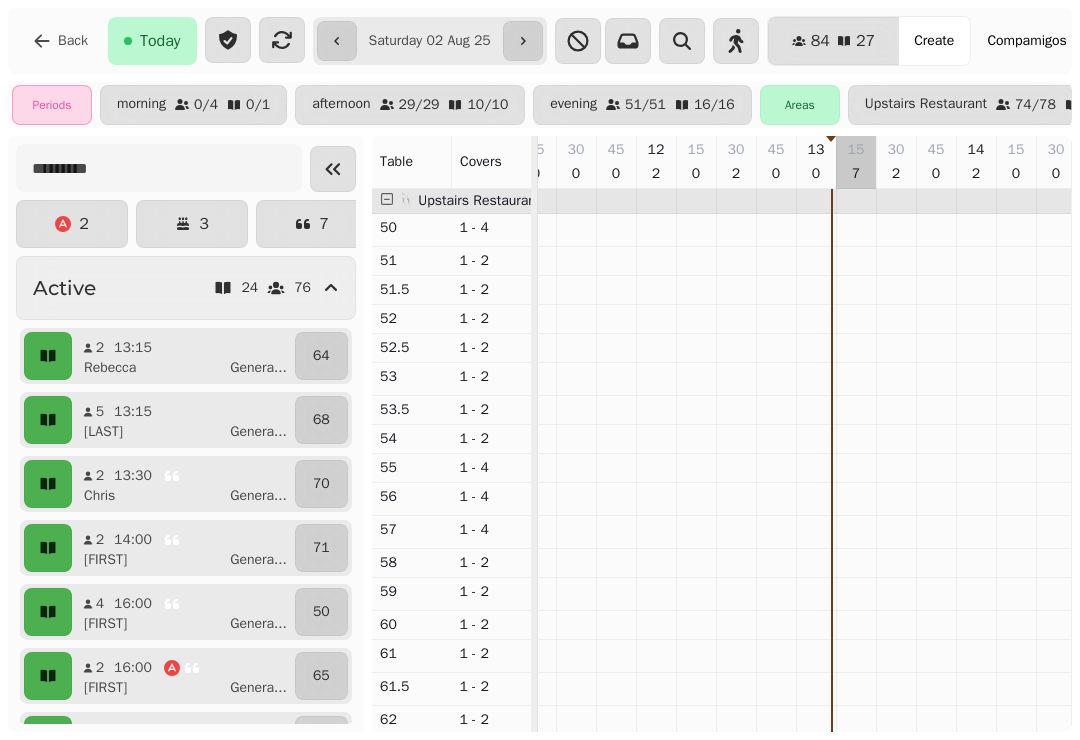 click at bounding box center [856, 862] 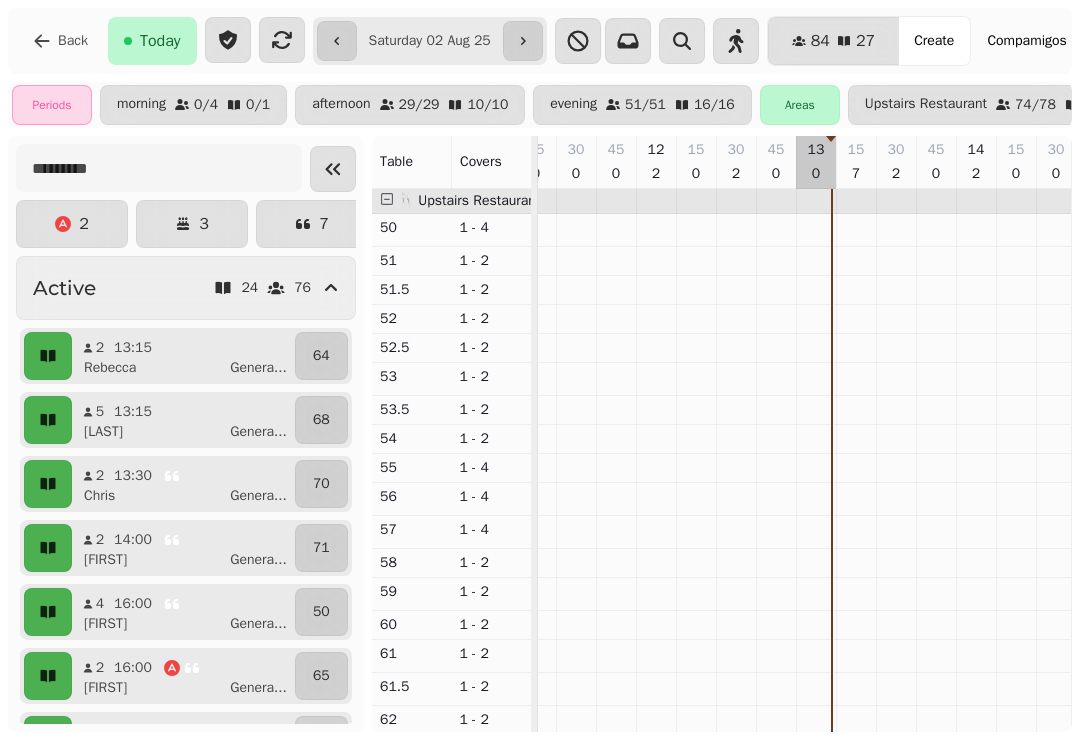 click at bounding box center [816, 862] 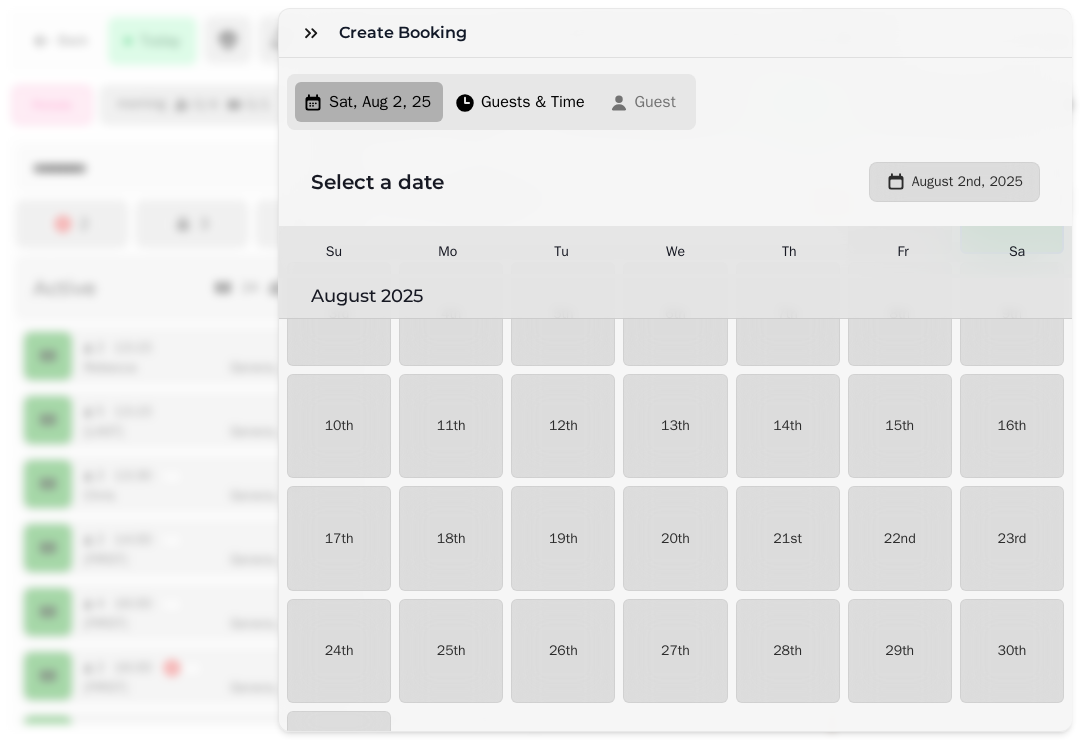 click on "Guests & Time" at bounding box center [533, 102] 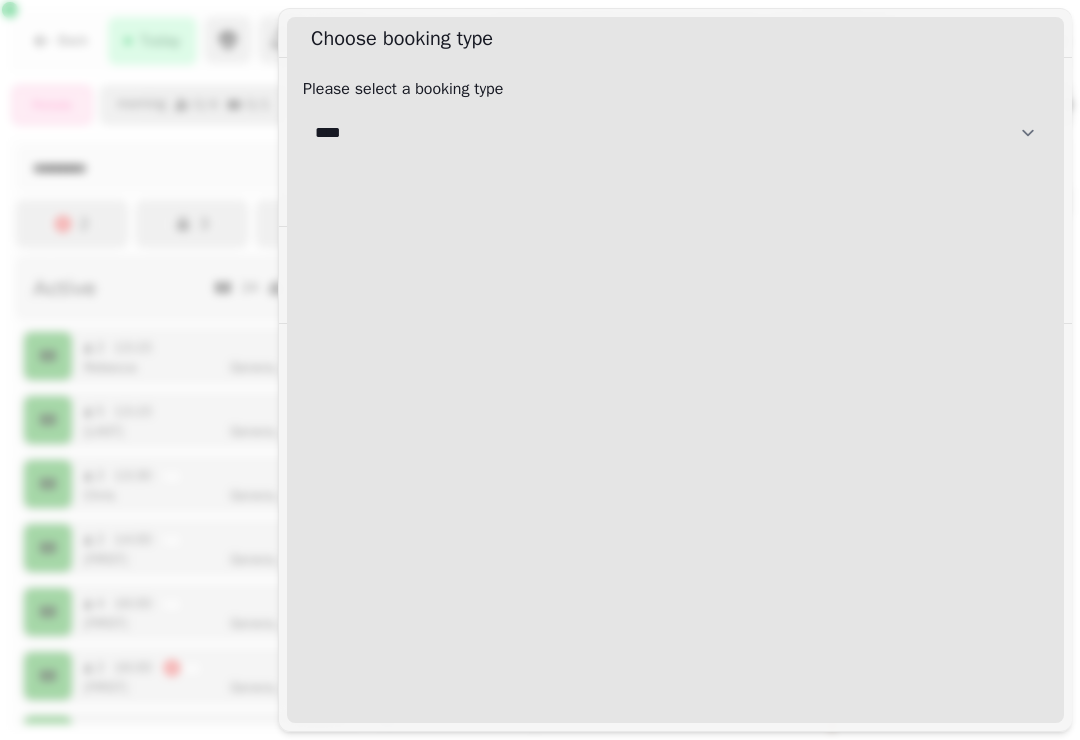 click on "**********" at bounding box center (675, 133) 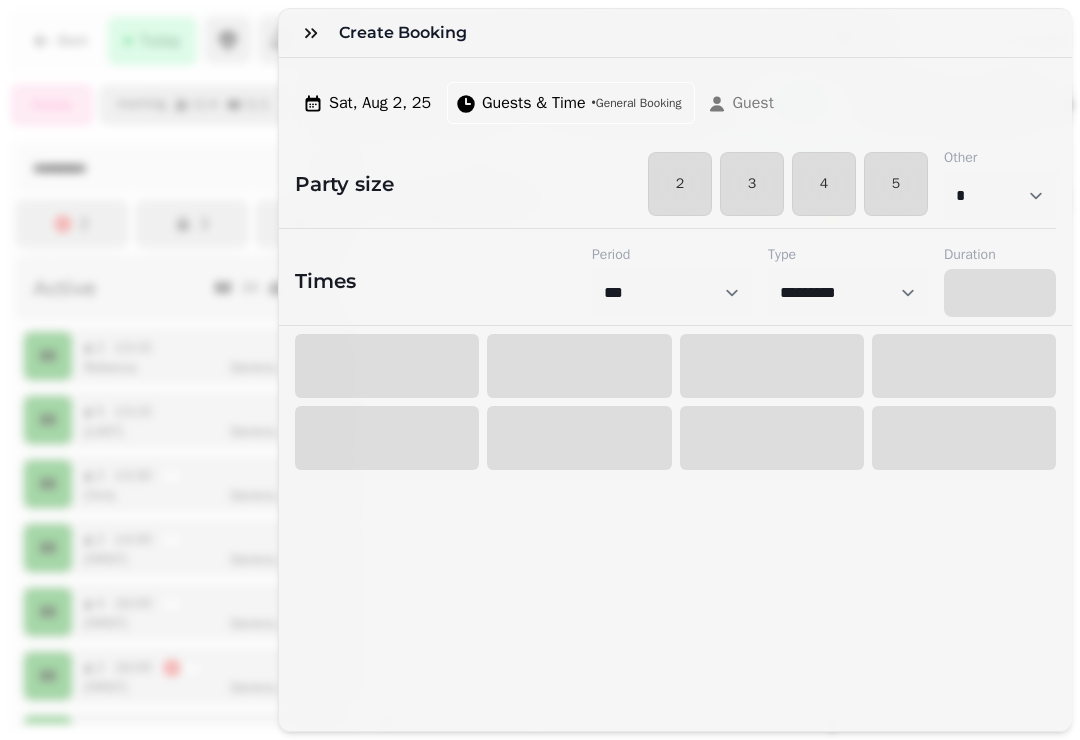 select on "****" 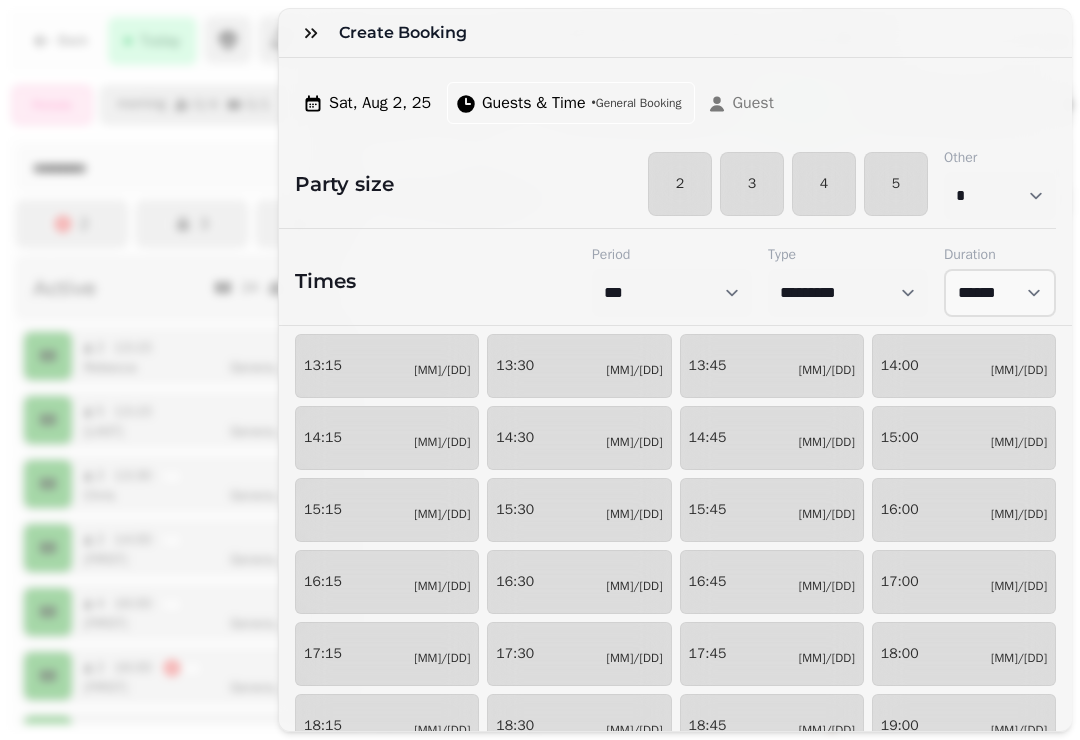 click on "4" at bounding box center (824, 184) 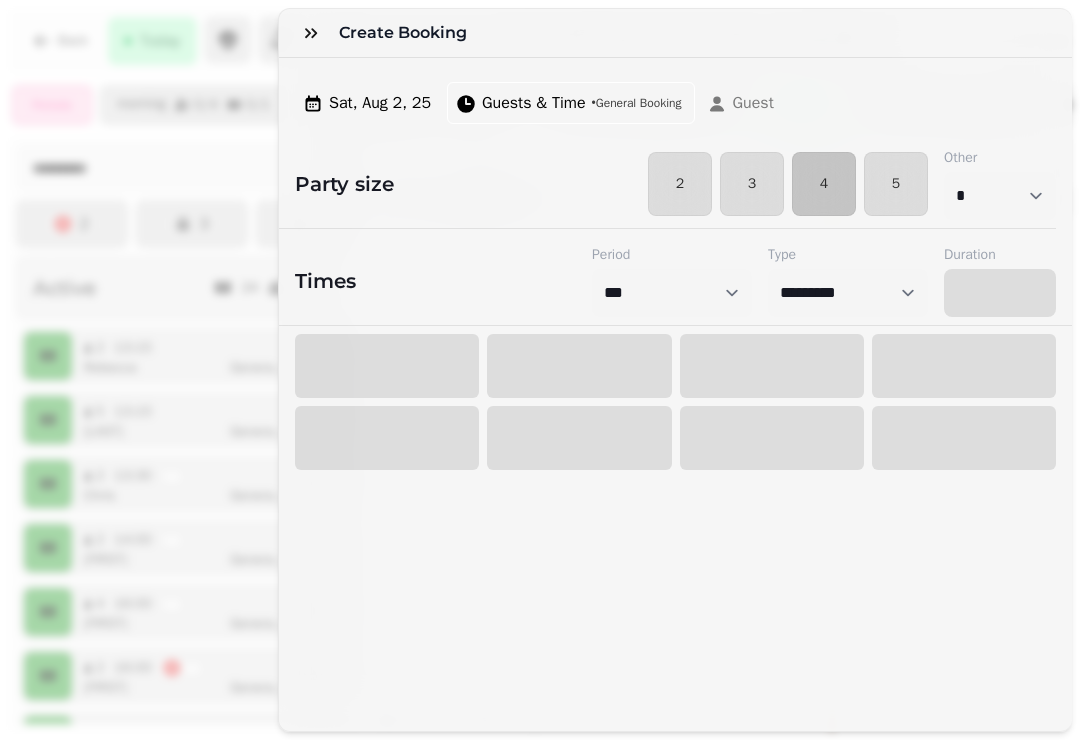 select on "****" 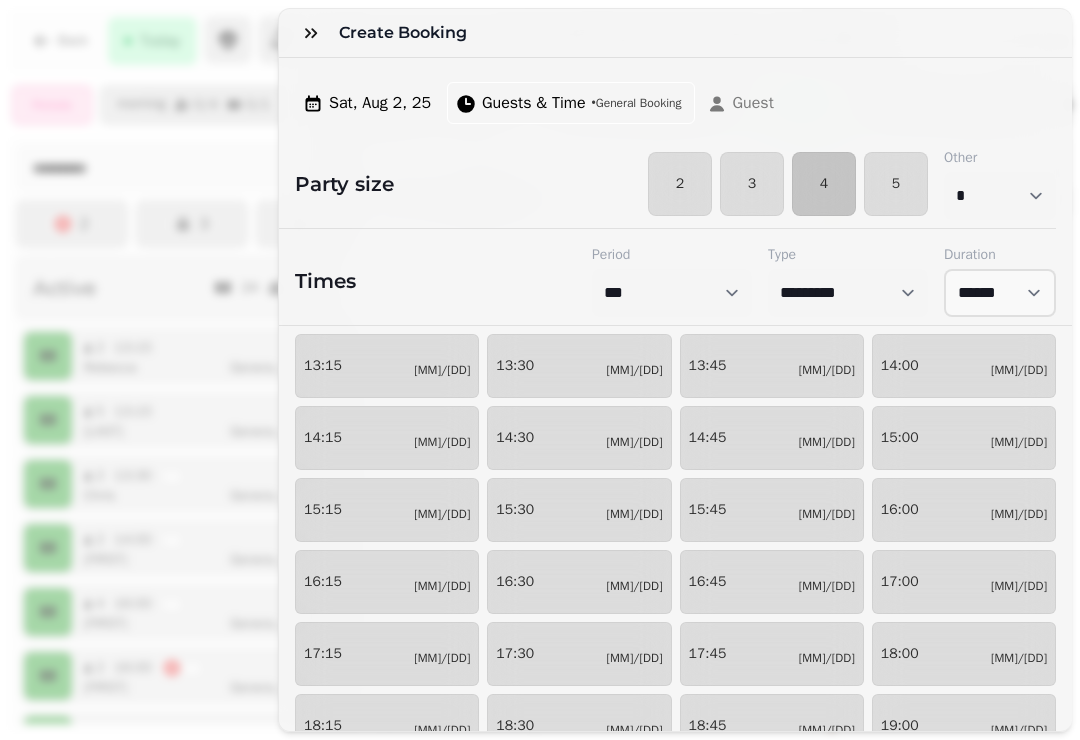 click 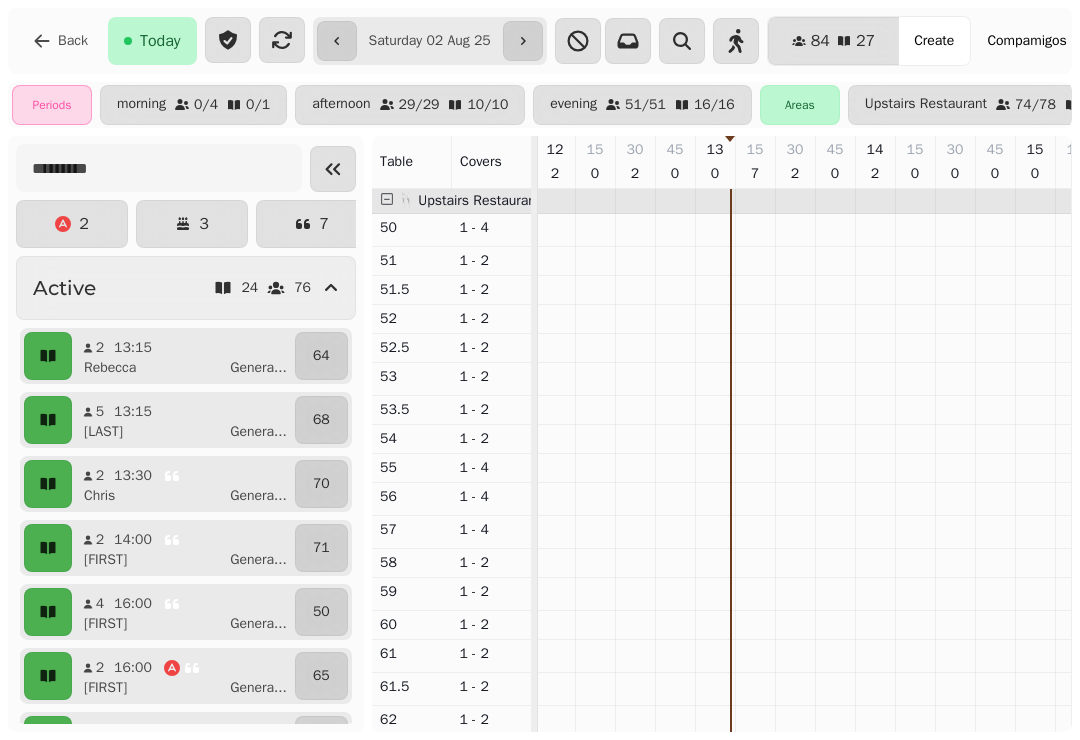 click at bounding box center (736, 41) 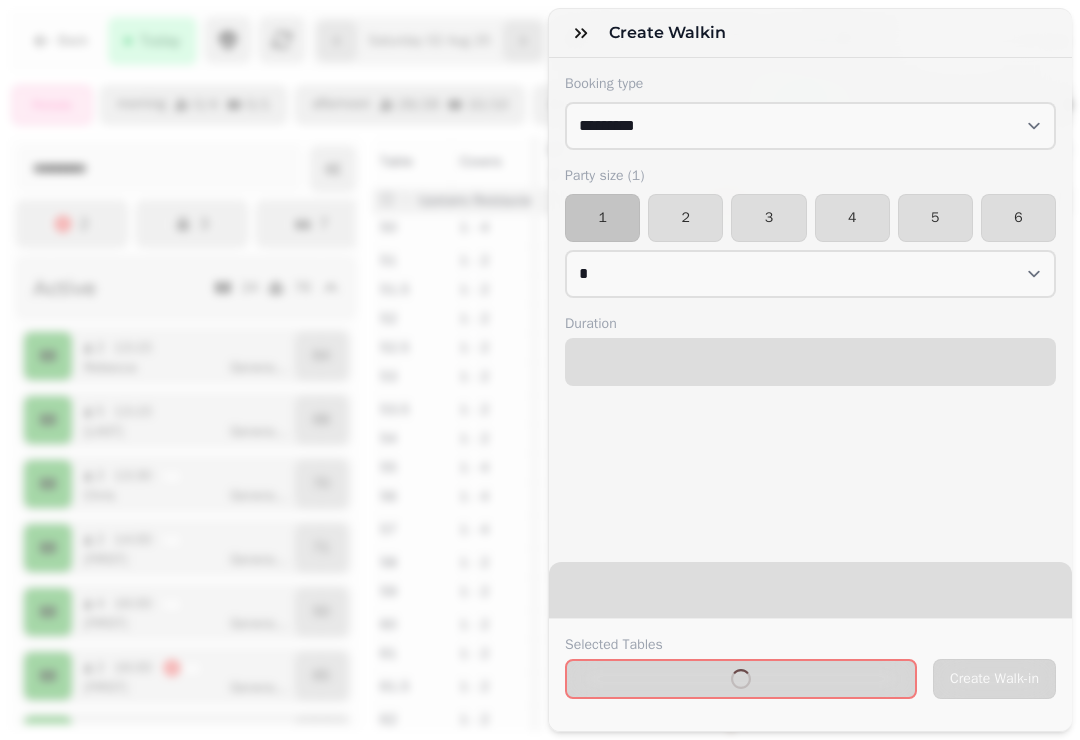 select on "****" 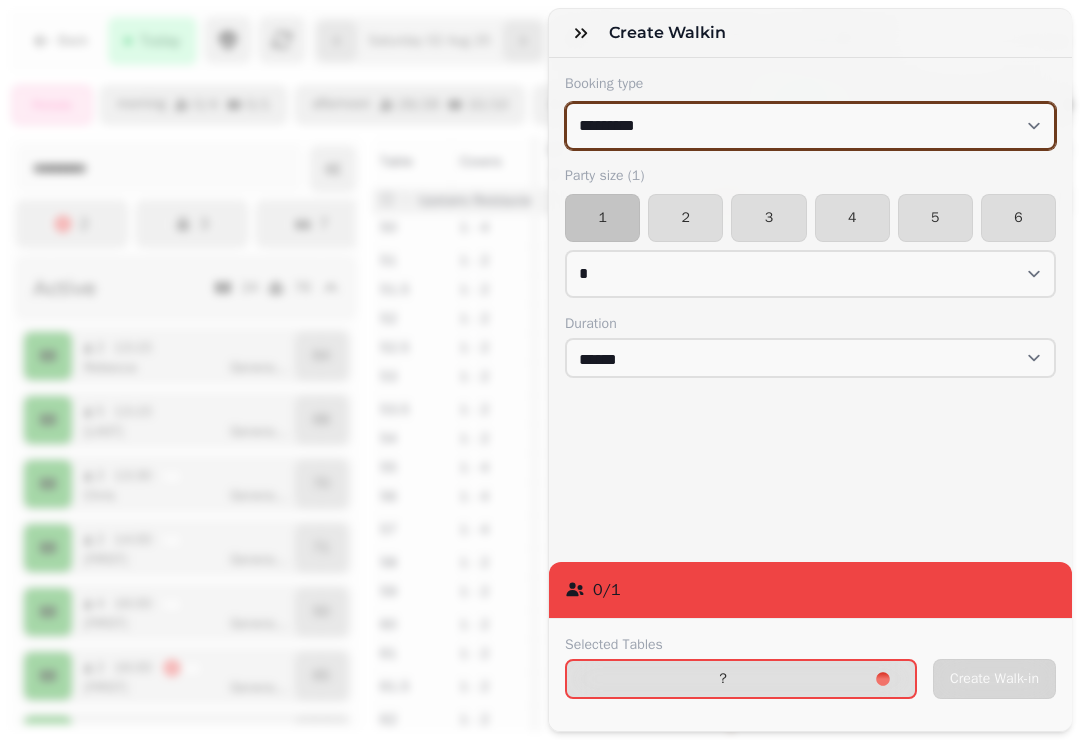 click on "**********" at bounding box center [810, 126] 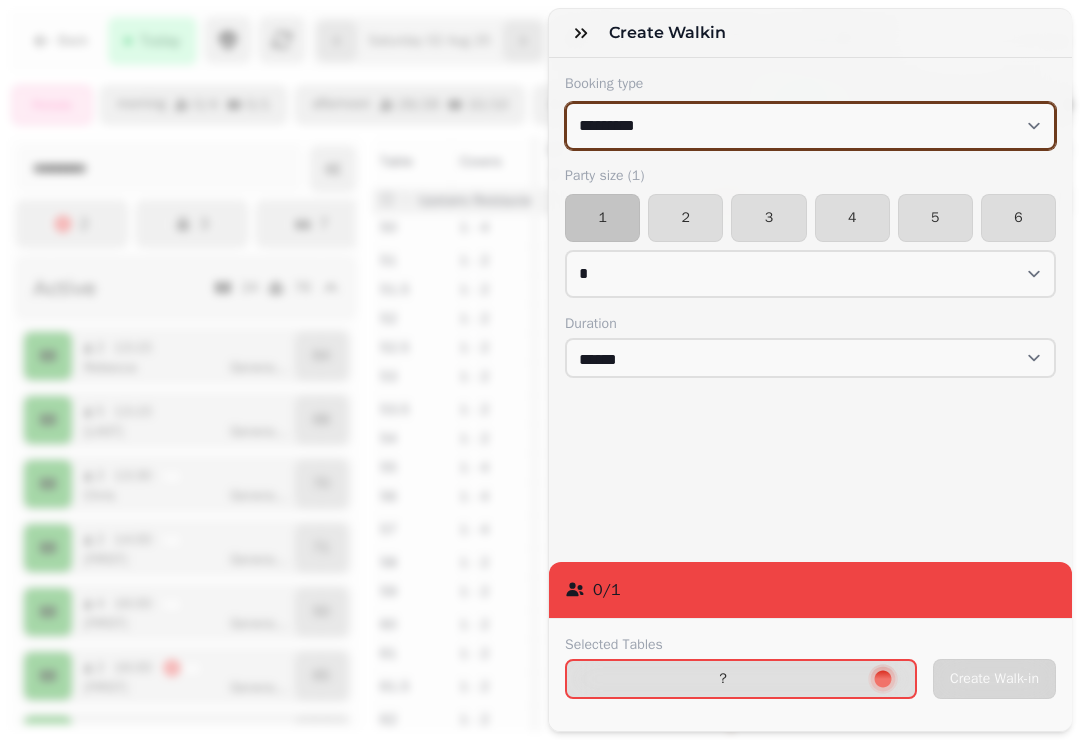 select on "**********" 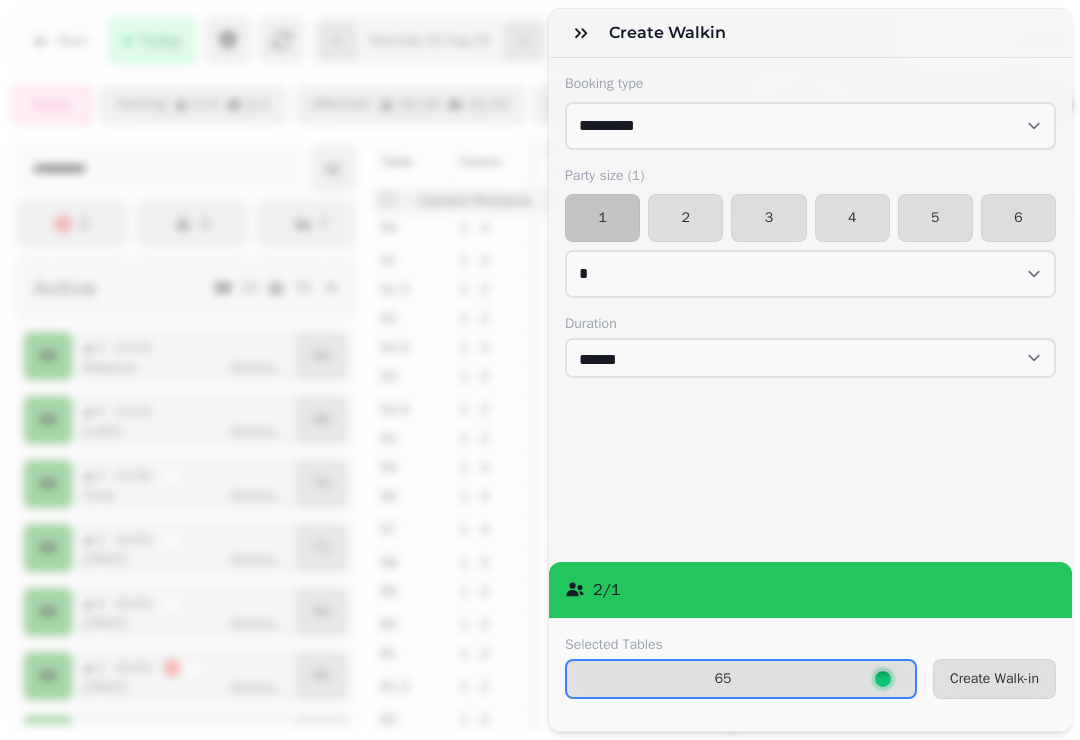 click on "4" at bounding box center [852, 218] 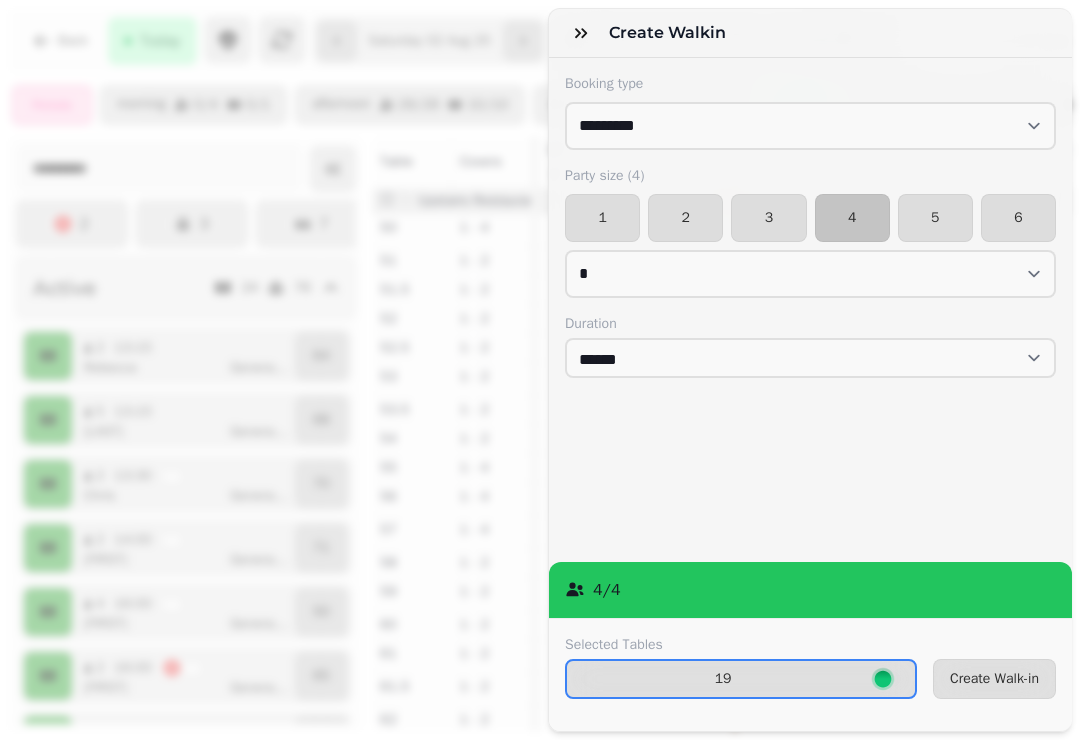 click on "19" at bounding box center (723, 679) 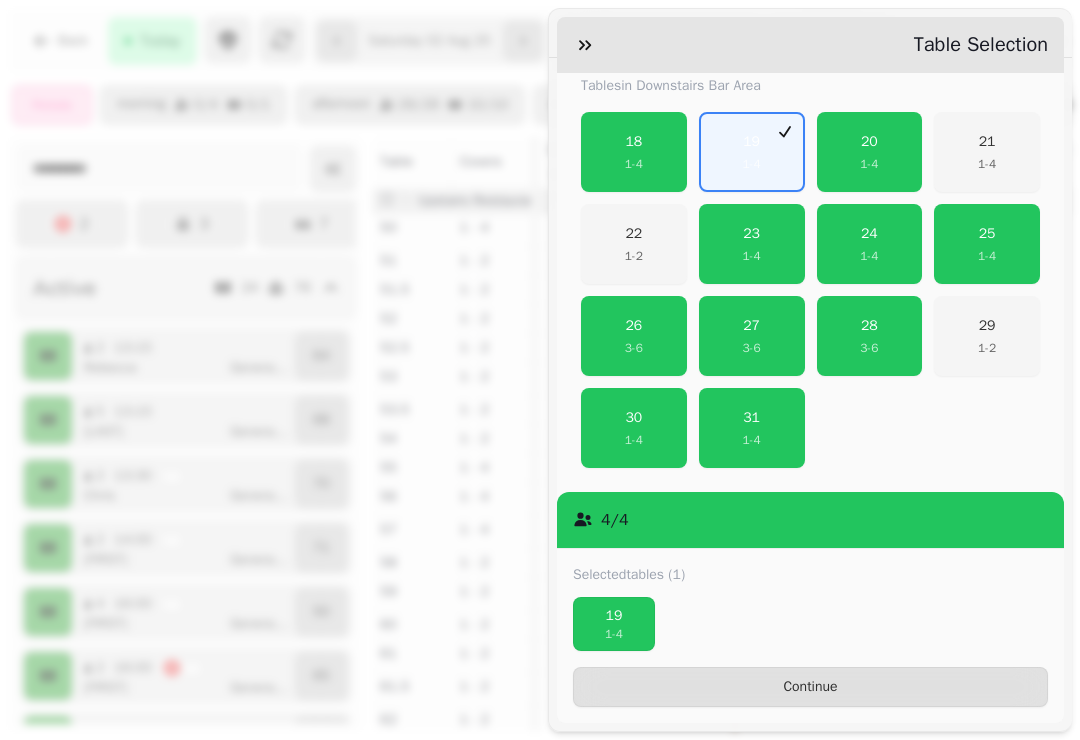 click on "19" at bounding box center (614, 616) 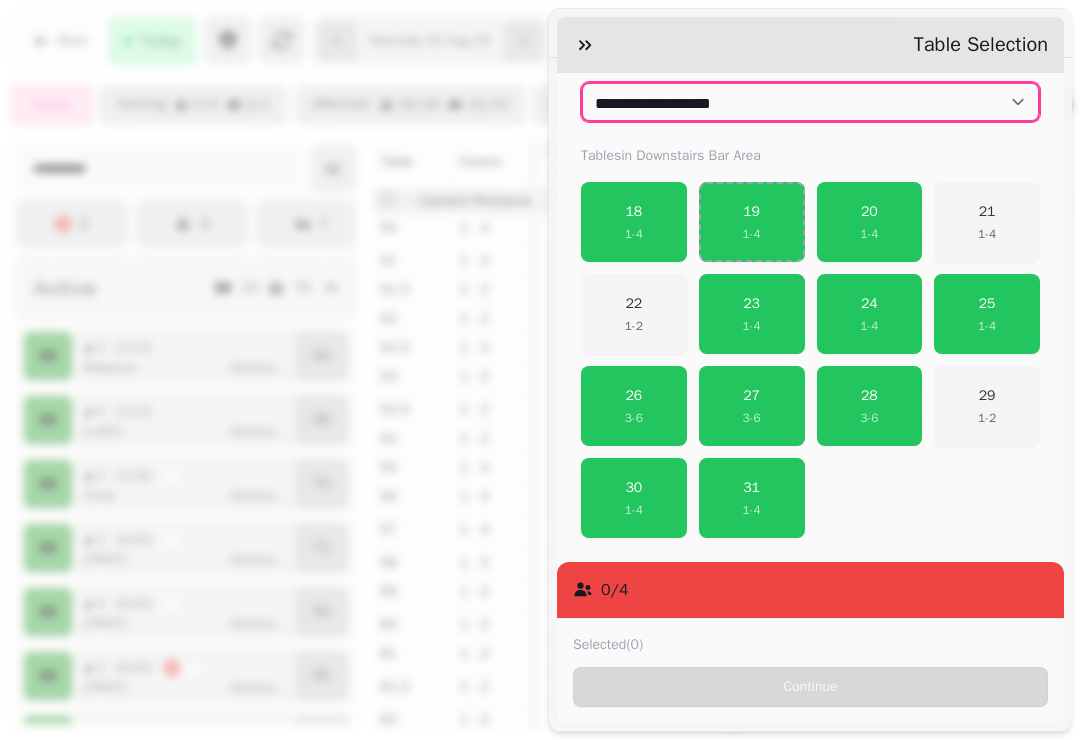 click on "**********" at bounding box center (810, 102) 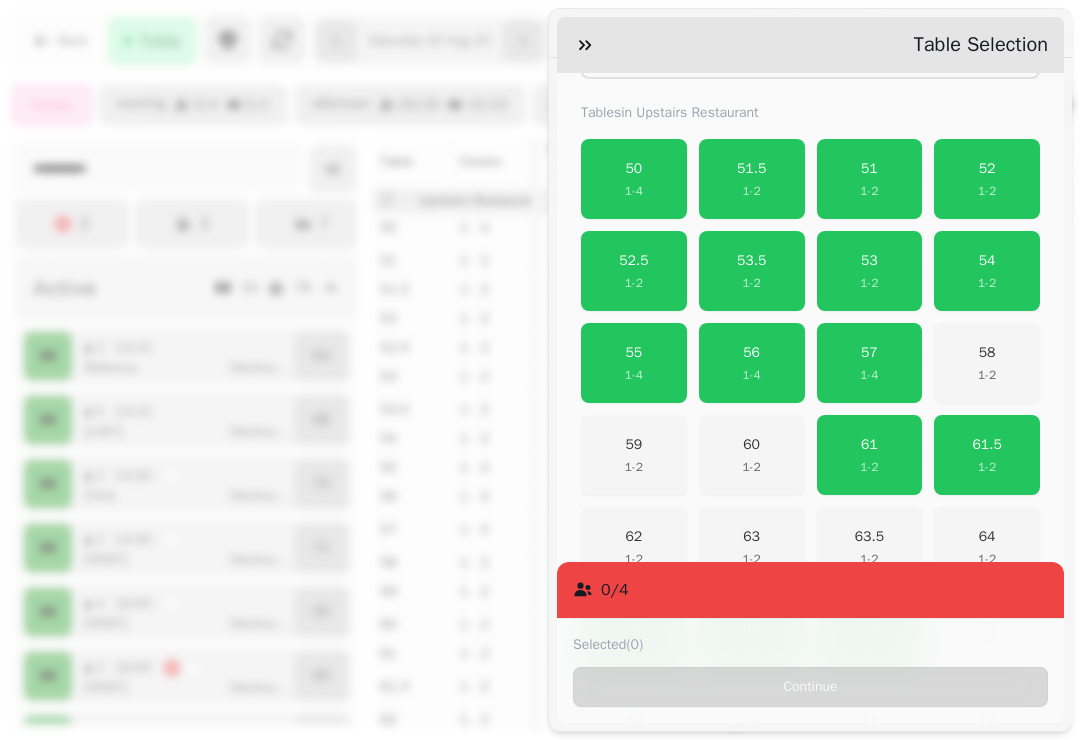 click on "51" at bounding box center (869, 169) 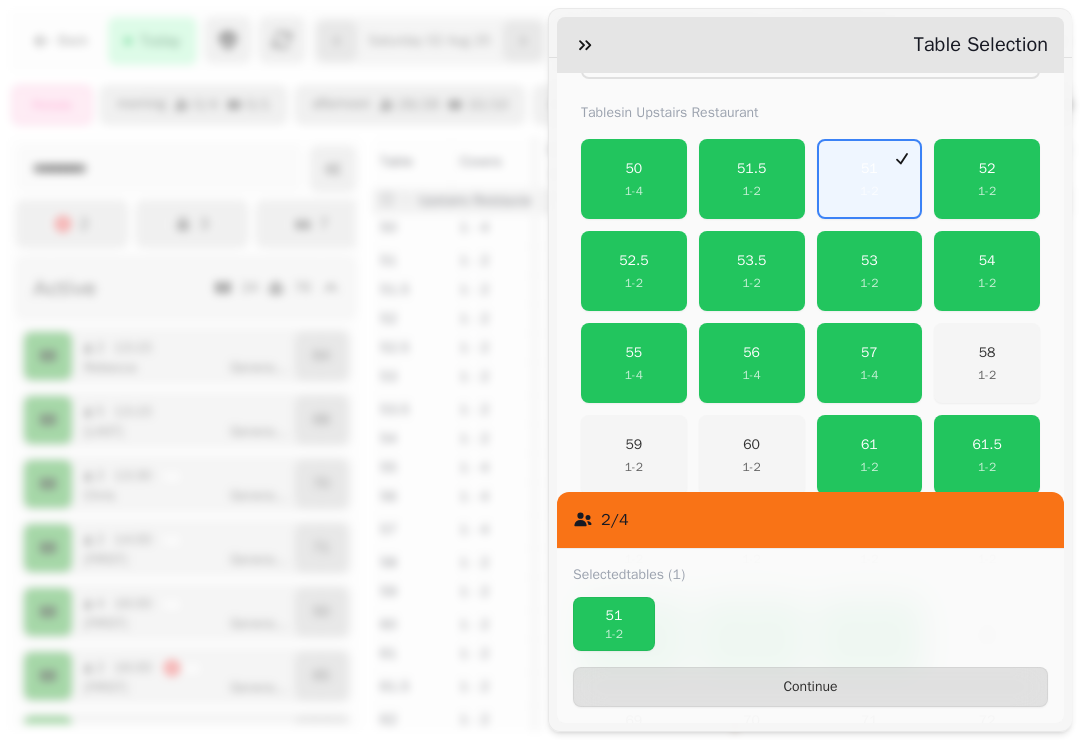 click on "52 1  -  2" at bounding box center (987, 179) 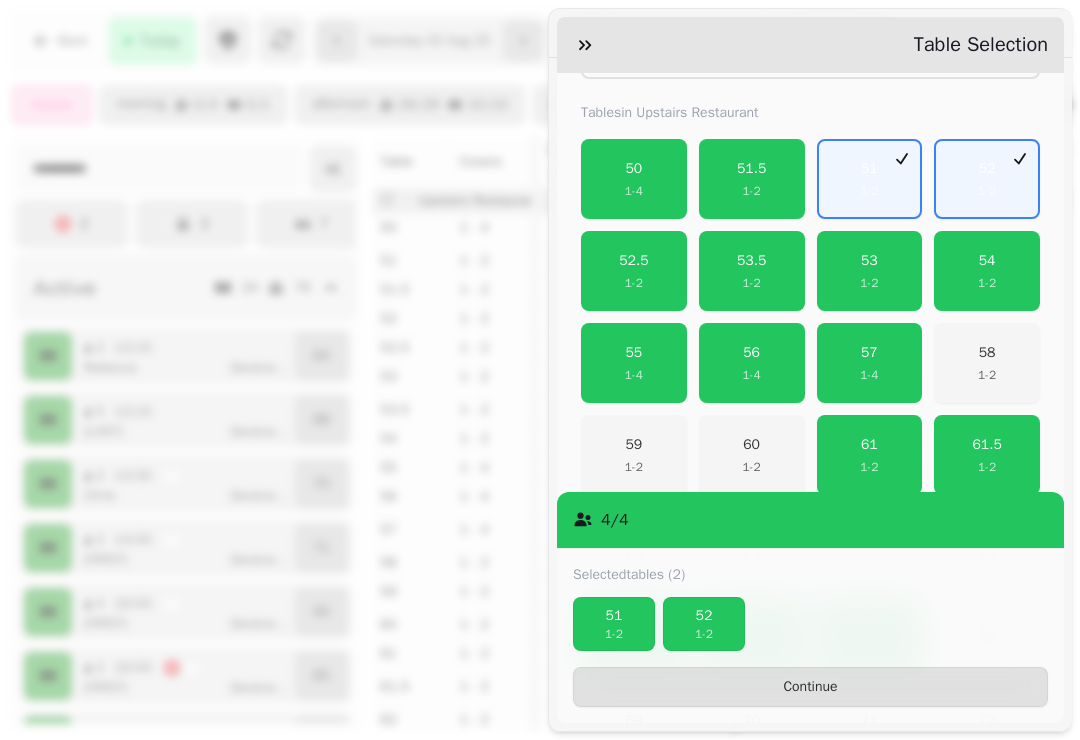 click on "Continue" at bounding box center (810, 687) 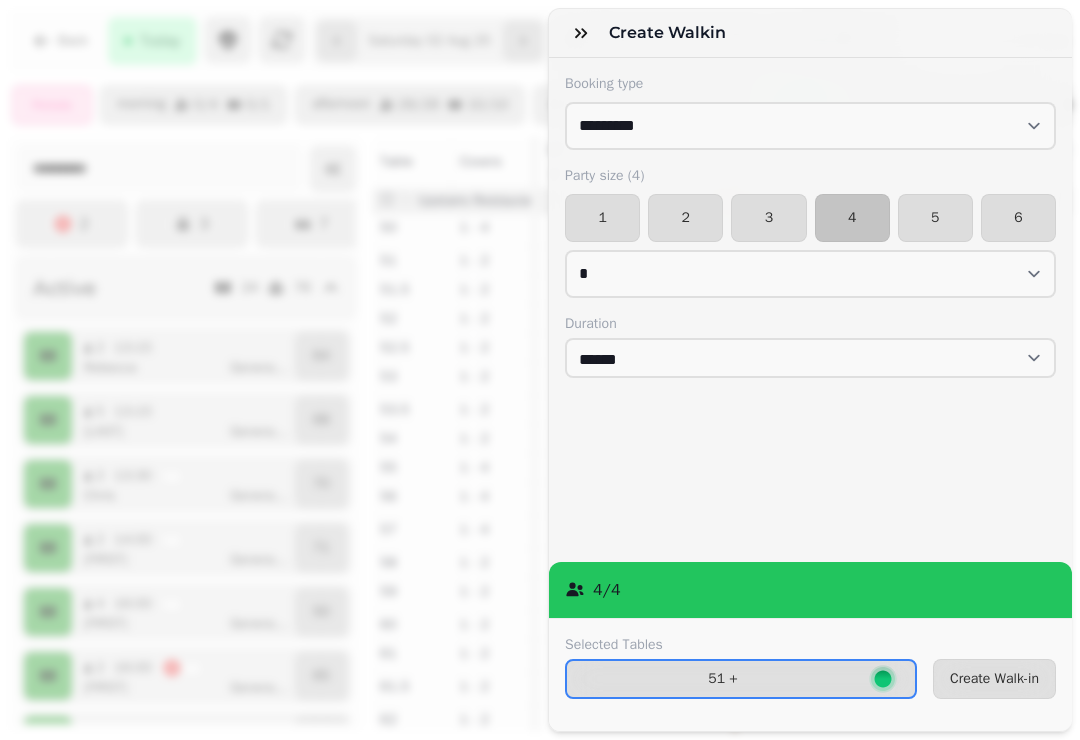 click on "Create Walk-in" at bounding box center [994, 679] 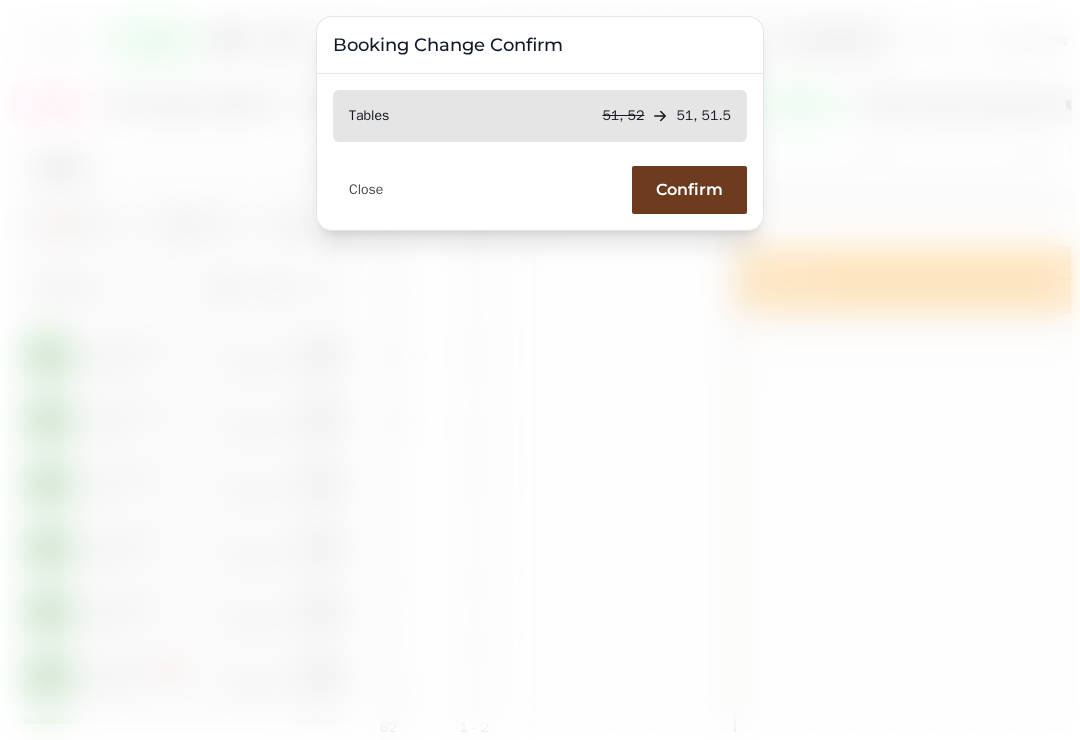 click on "Confirm" at bounding box center (689, 190) 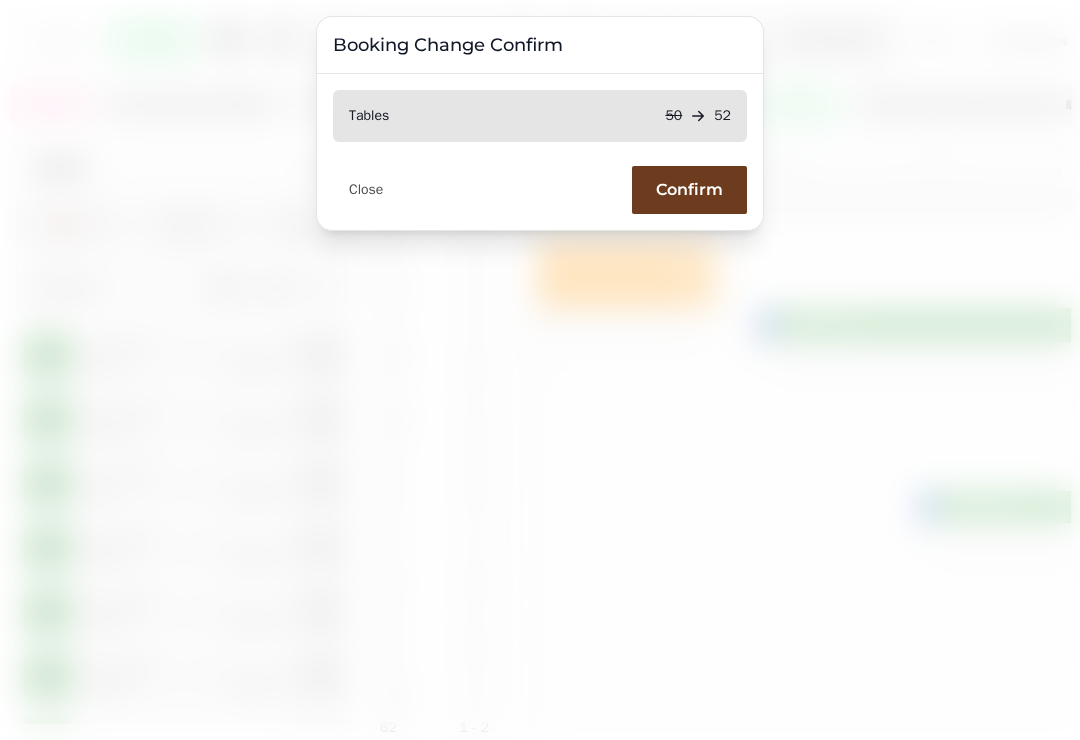 click on "Confirm" at bounding box center [689, 190] 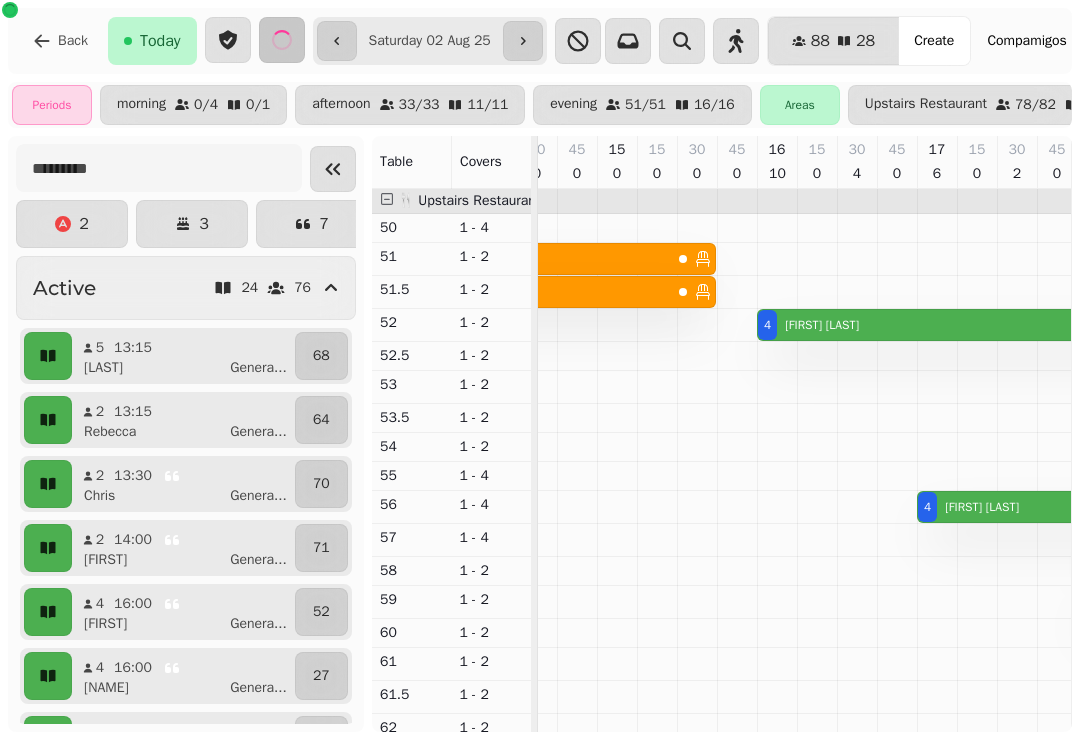 click on "[FIRST] [LAST]" at bounding box center [822, 325] 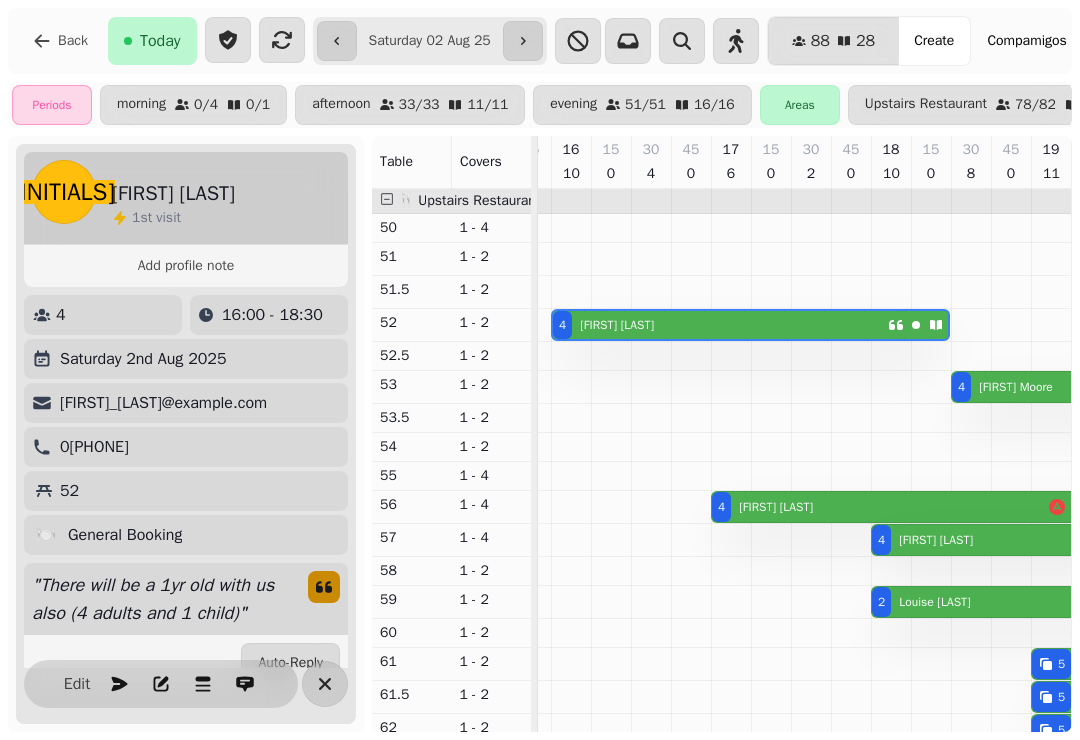 click 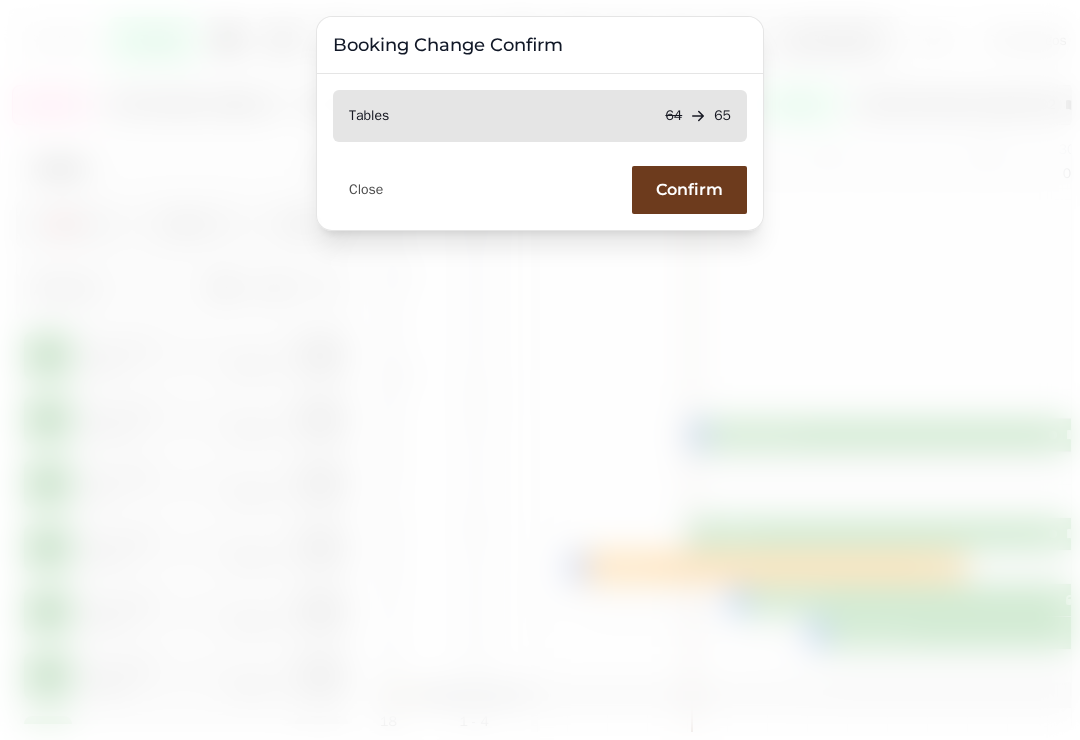 click on "Confirm" at bounding box center (689, 190) 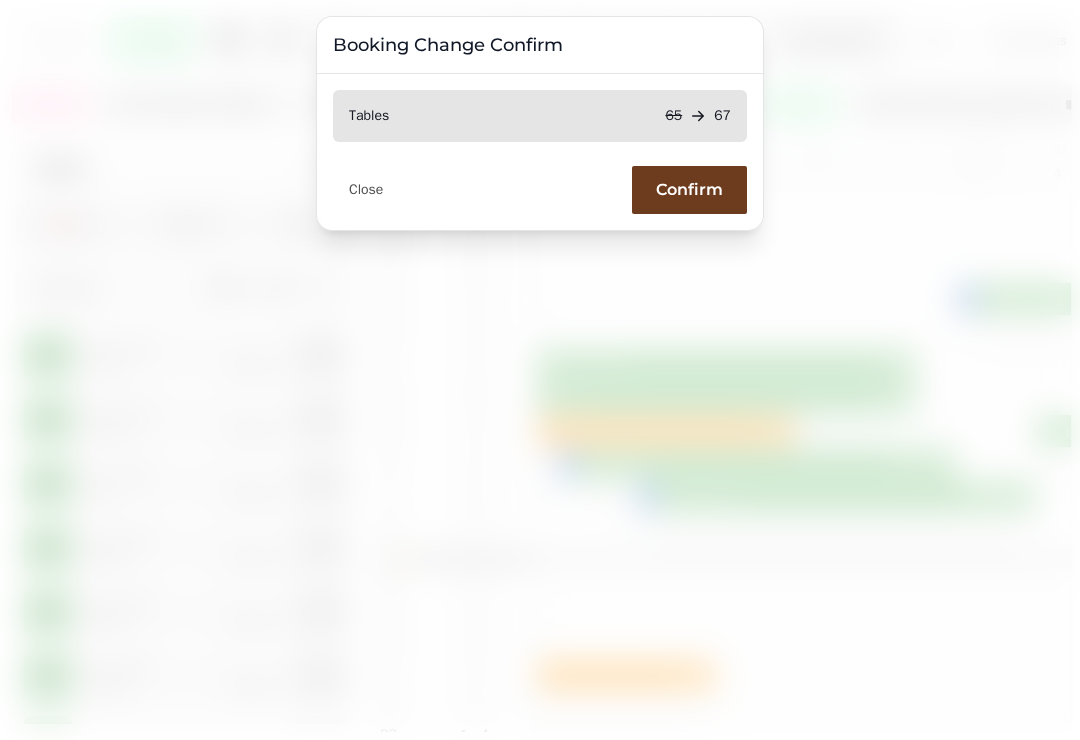 click on "Confirm" at bounding box center [689, 190] 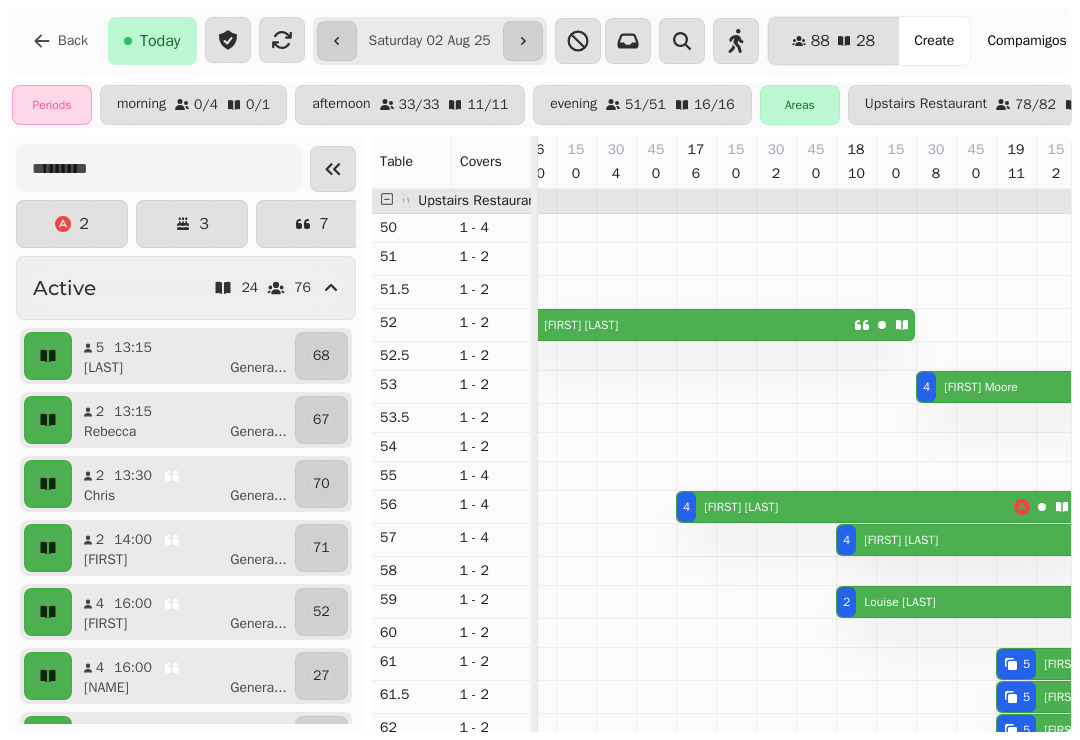 scroll, scrollTop: 29, scrollLeft: 838, axis: both 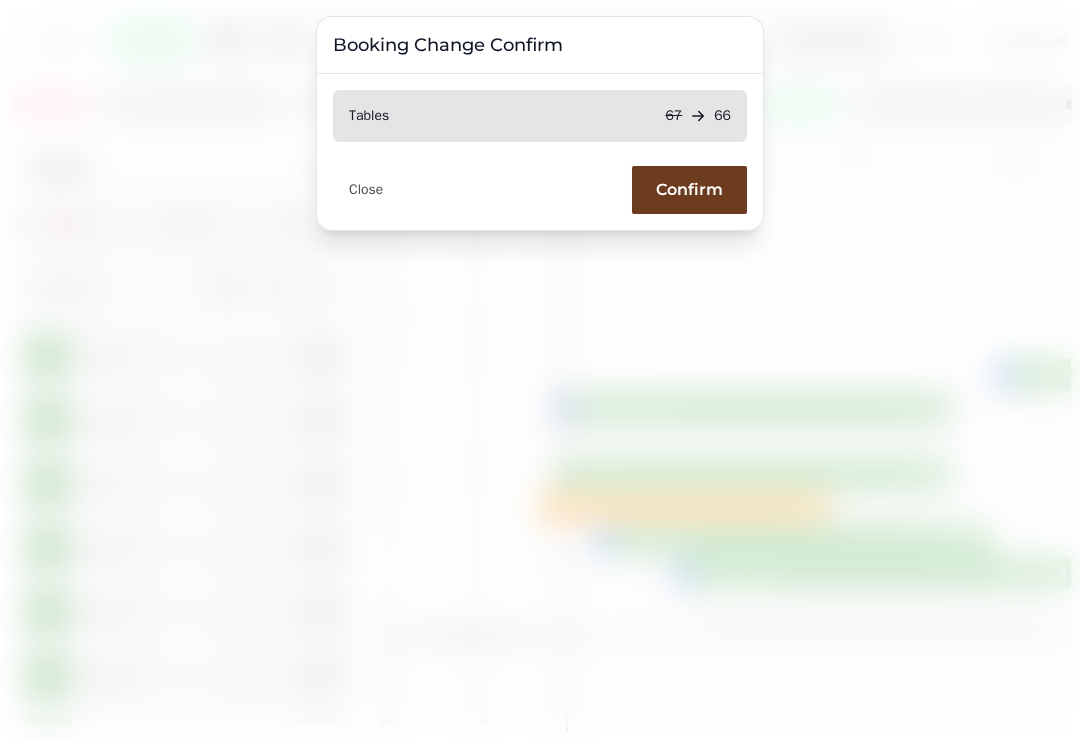 click on "Confirm" at bounding box center (689, 190) 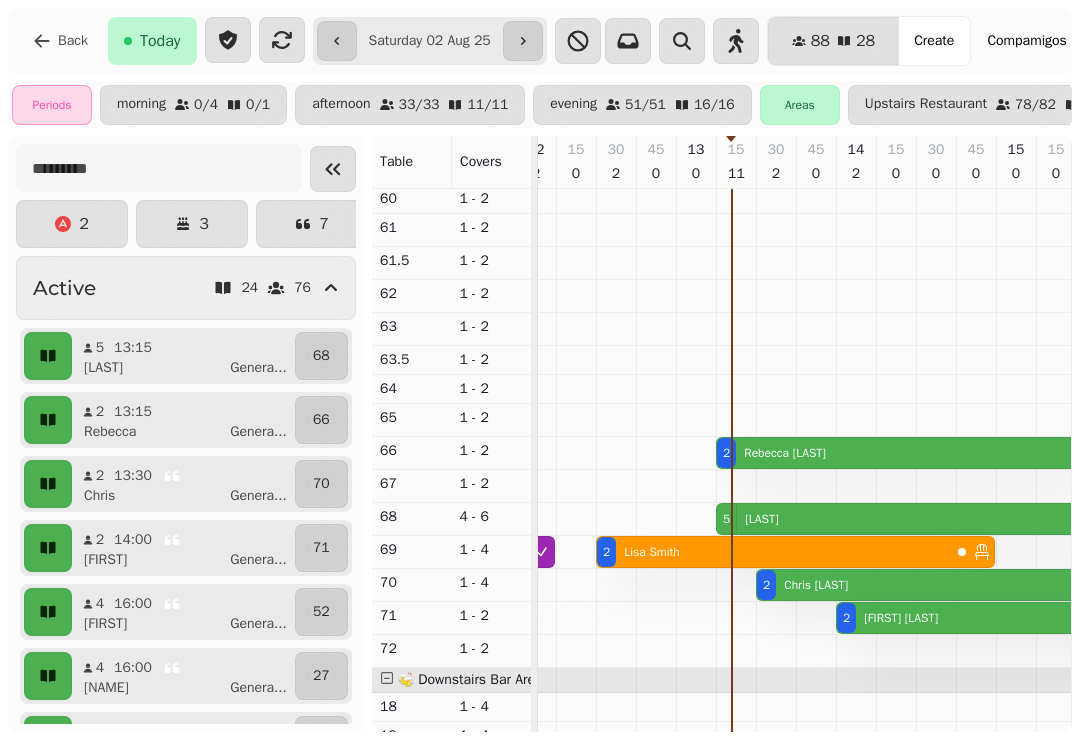click on "[FIRST] [LAST]" at bounding box center (816, 585) 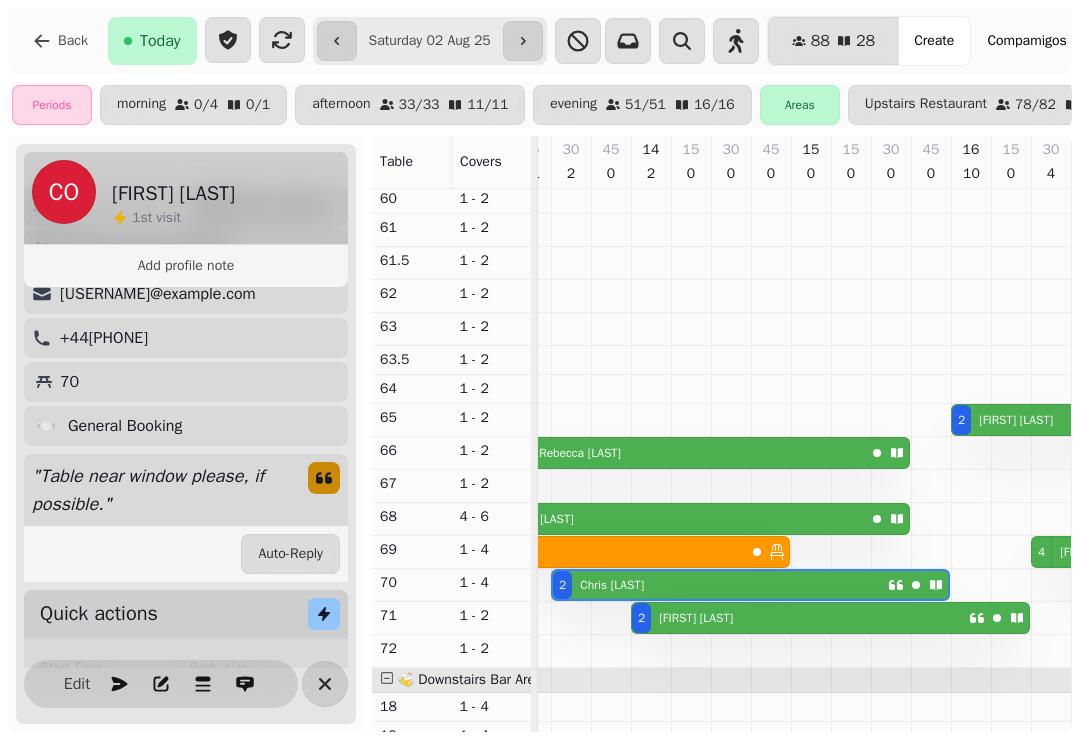 click on "[FIRST] [LAST]" at bounding box center [692, 618] 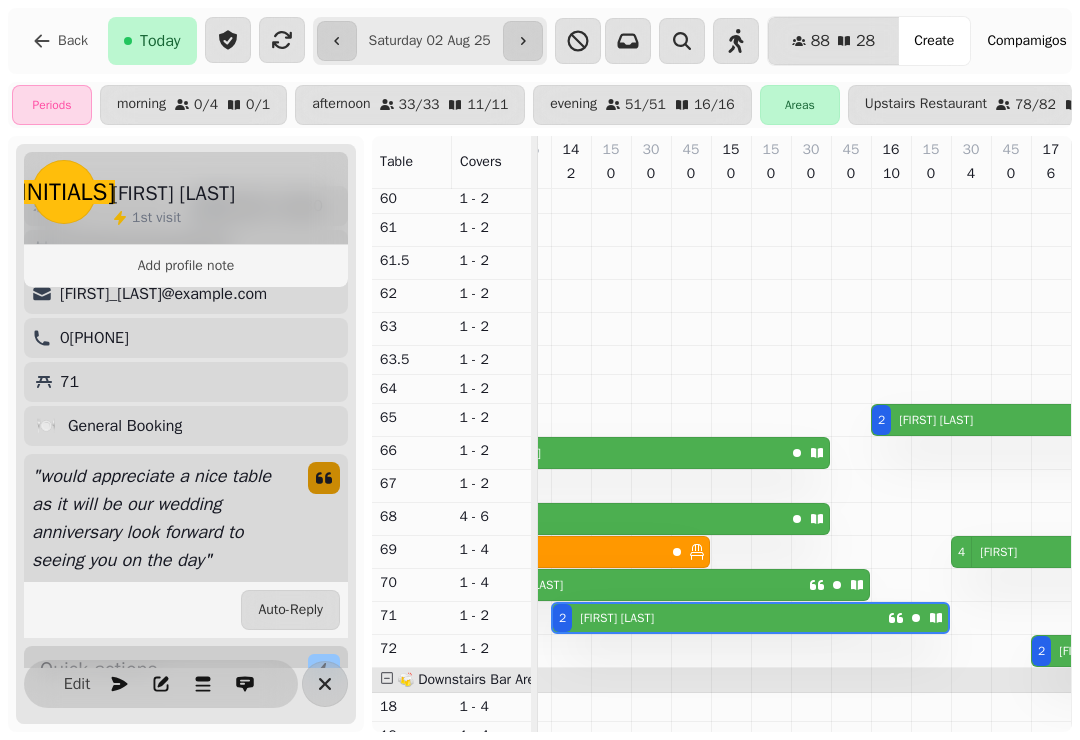 click at bounding box center [325, 684] 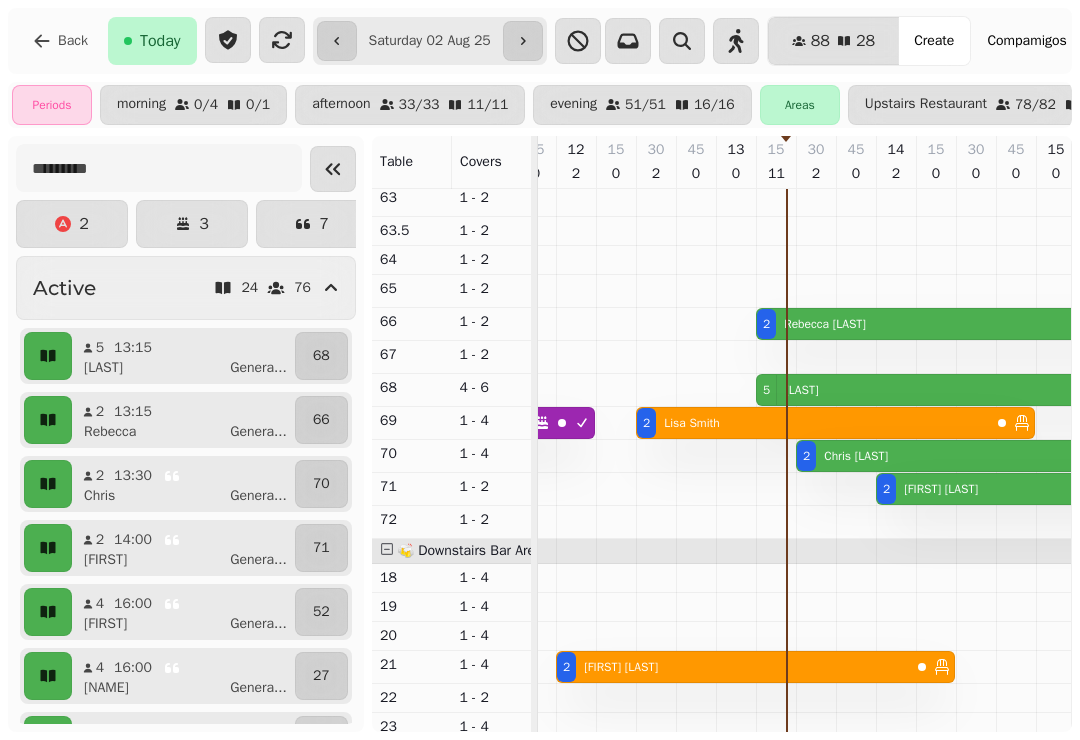 scroll, scrollTop: 524, scrollLeft: 330, axis: both 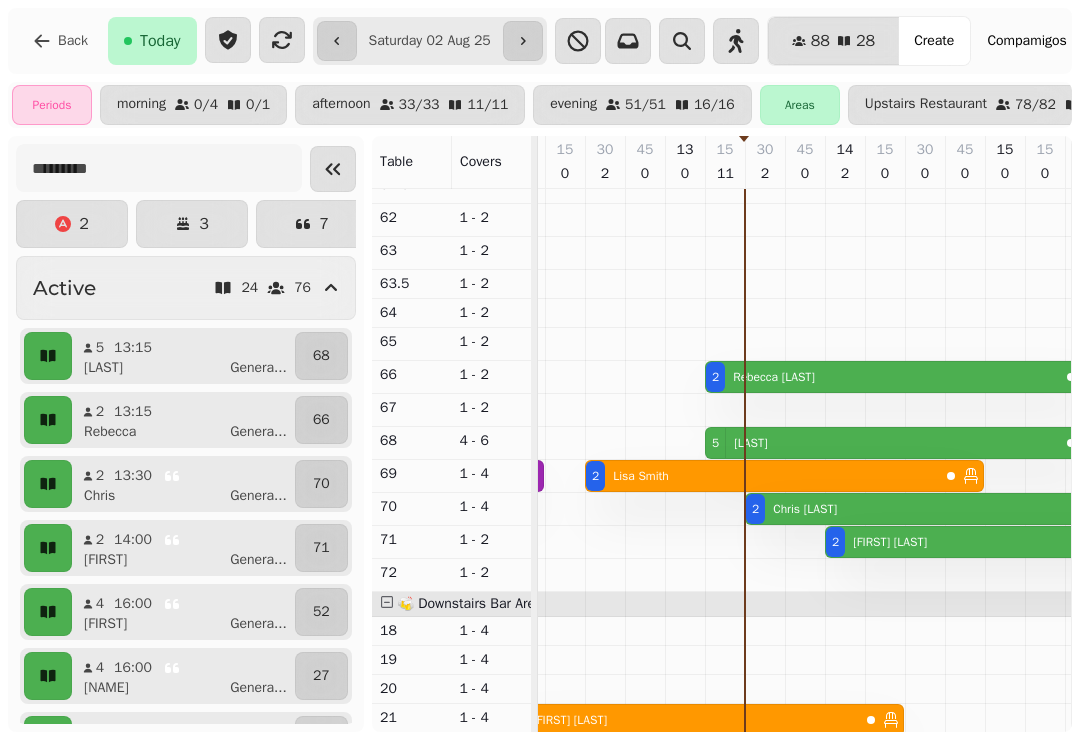 click on "[FIRST] [LAST]" at bounding box center (805, 509) 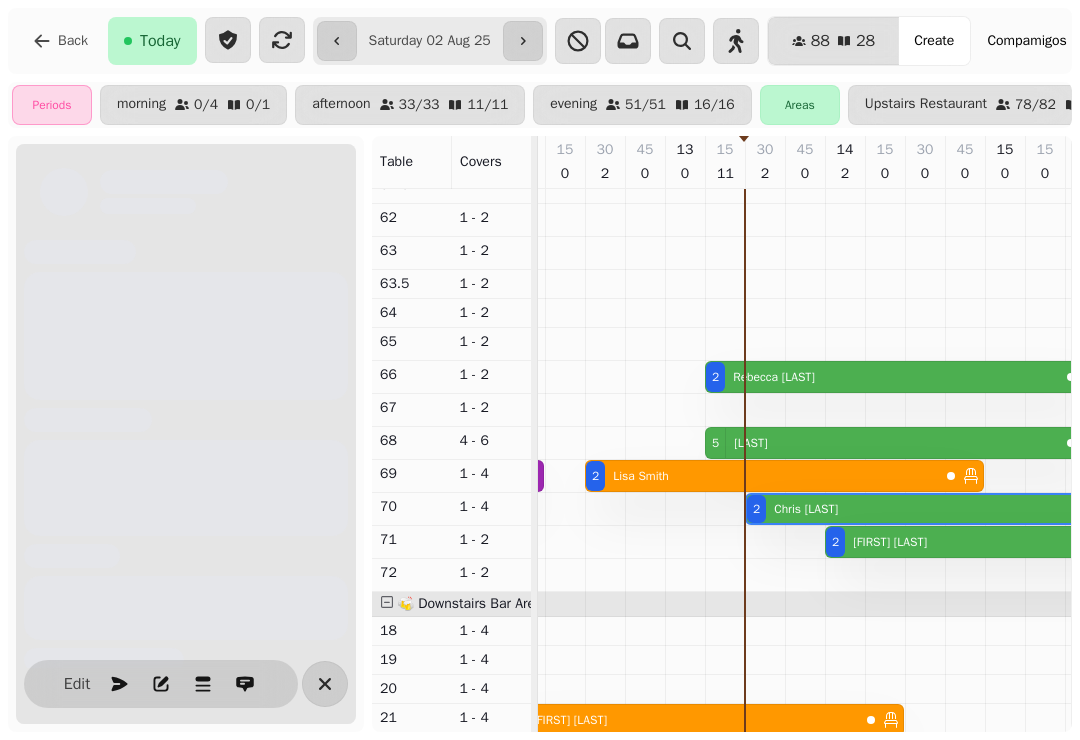 scroll, scrollTop: 0, scrollLeft: 547, axis: horizontal 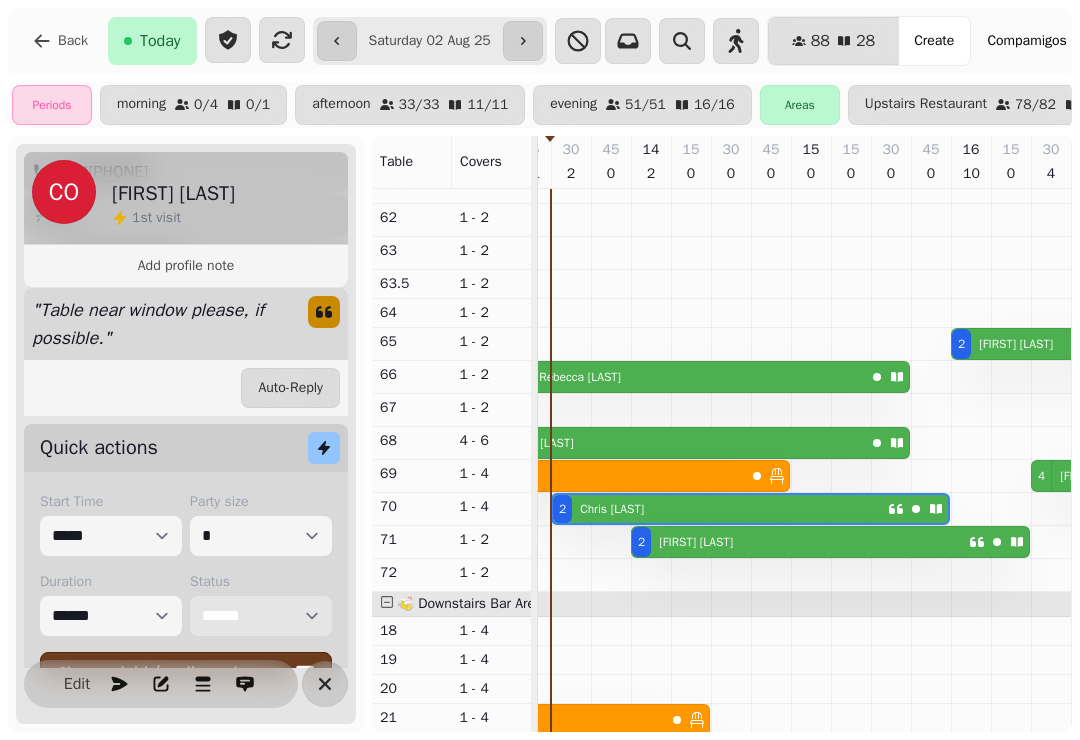 click on "**********" at bounding box center [261, 616] 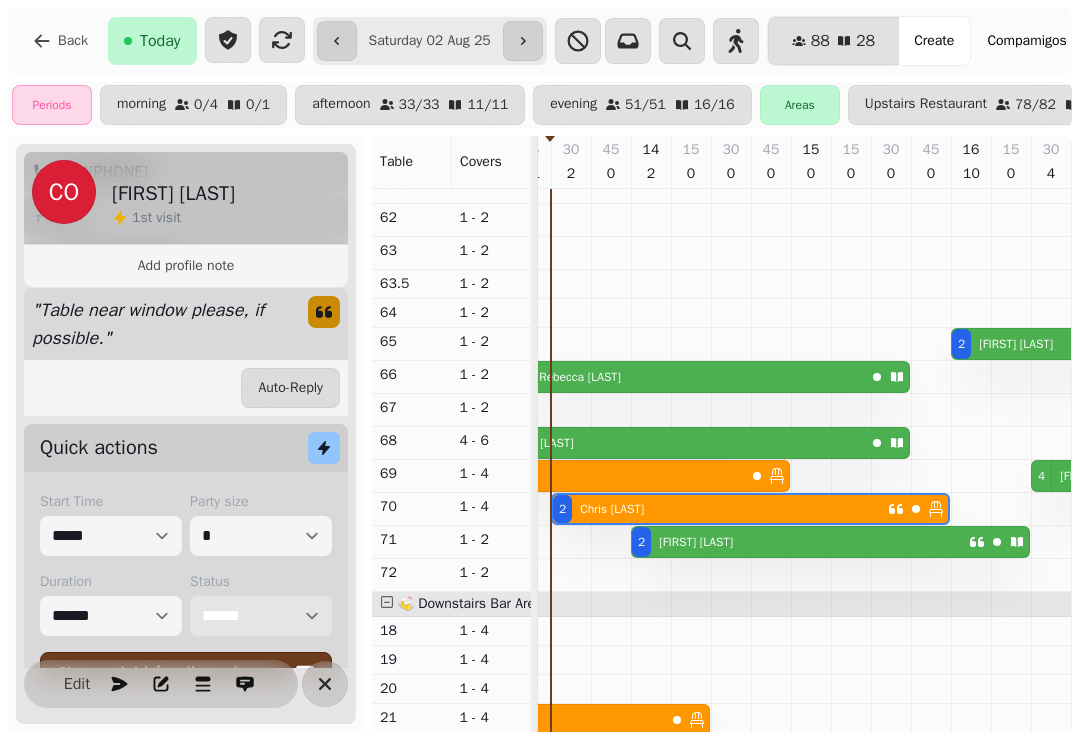 scroll, scrollTop: 518, scrollLeft: 382, axis: both 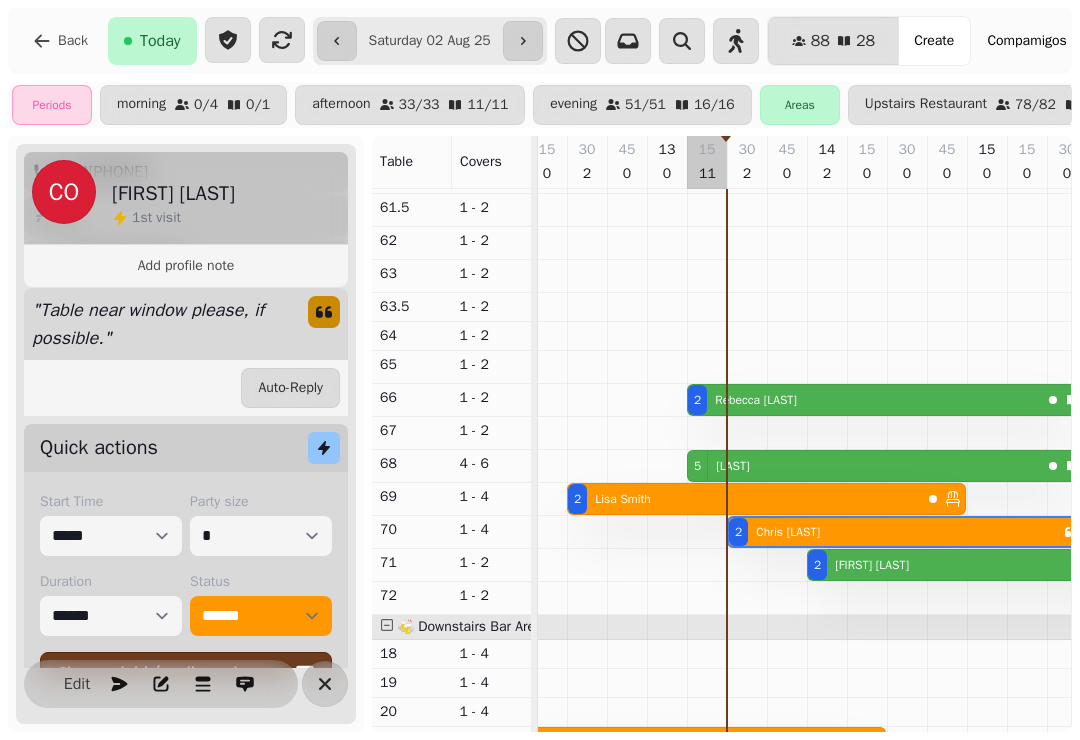 click at bounding box center [707, 377] 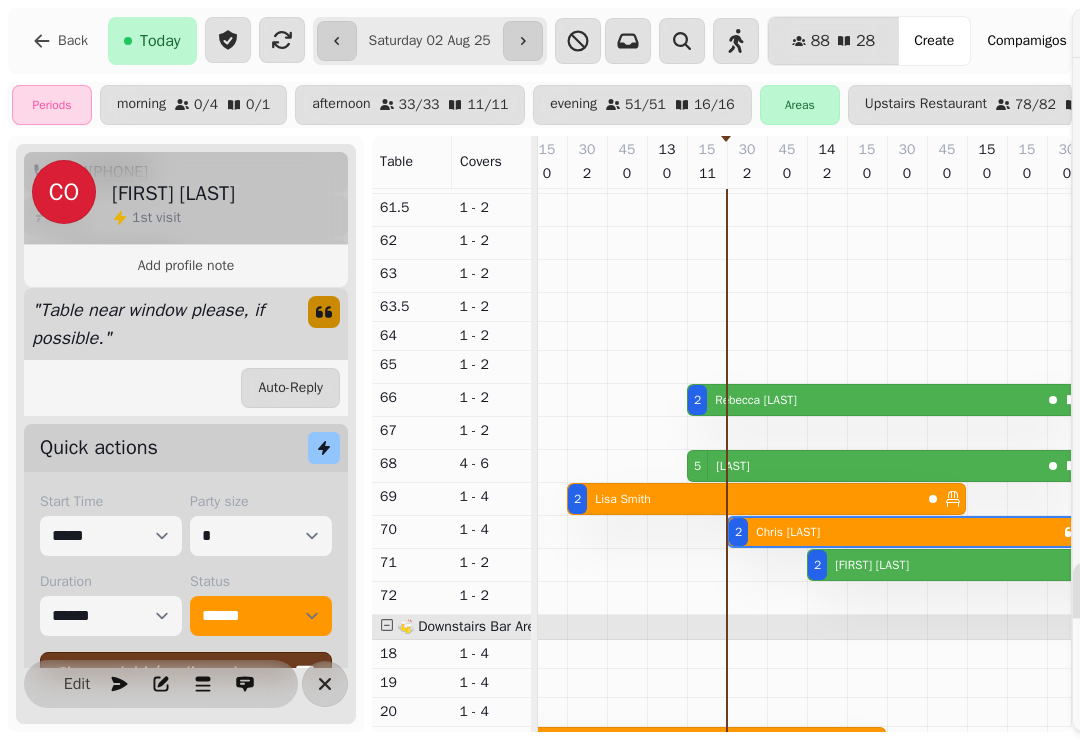select on "****" 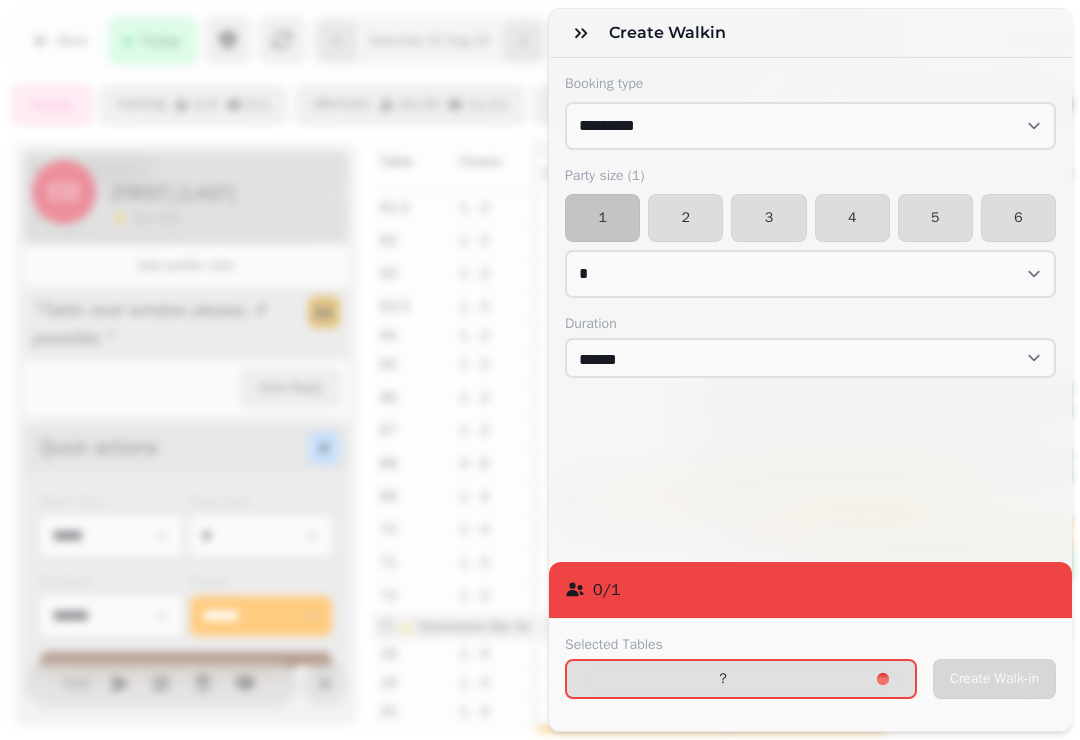 click on "2" at bounding box center (685, 218) 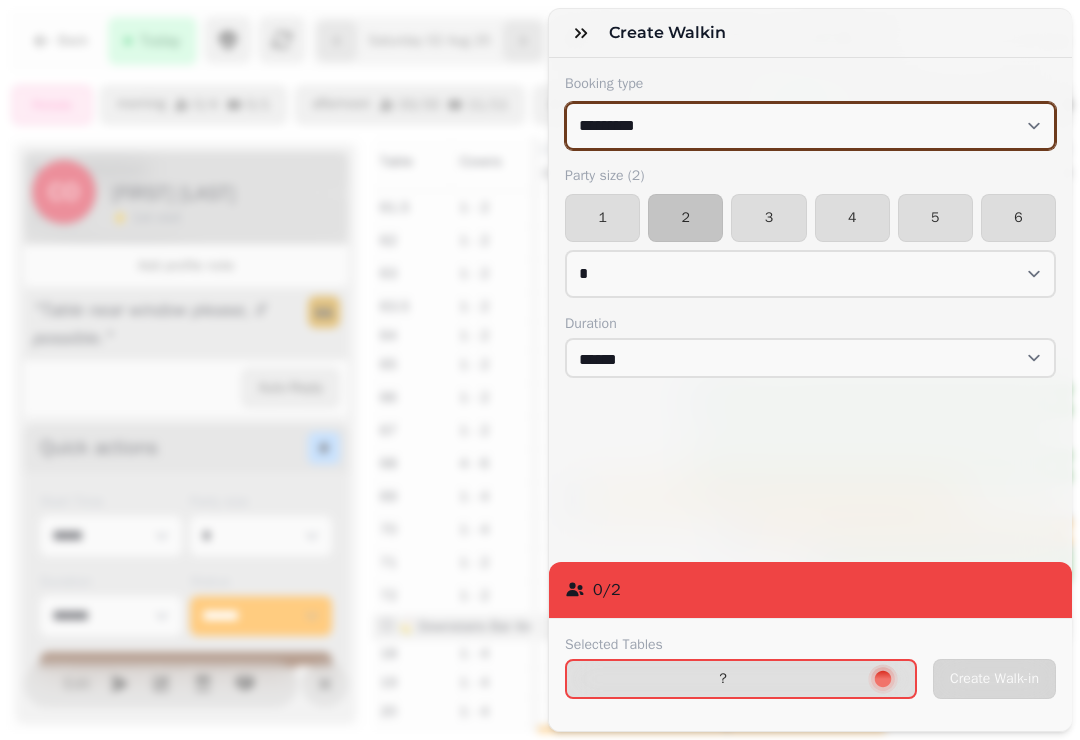 click on "**********" at bounding box center (810, 126) 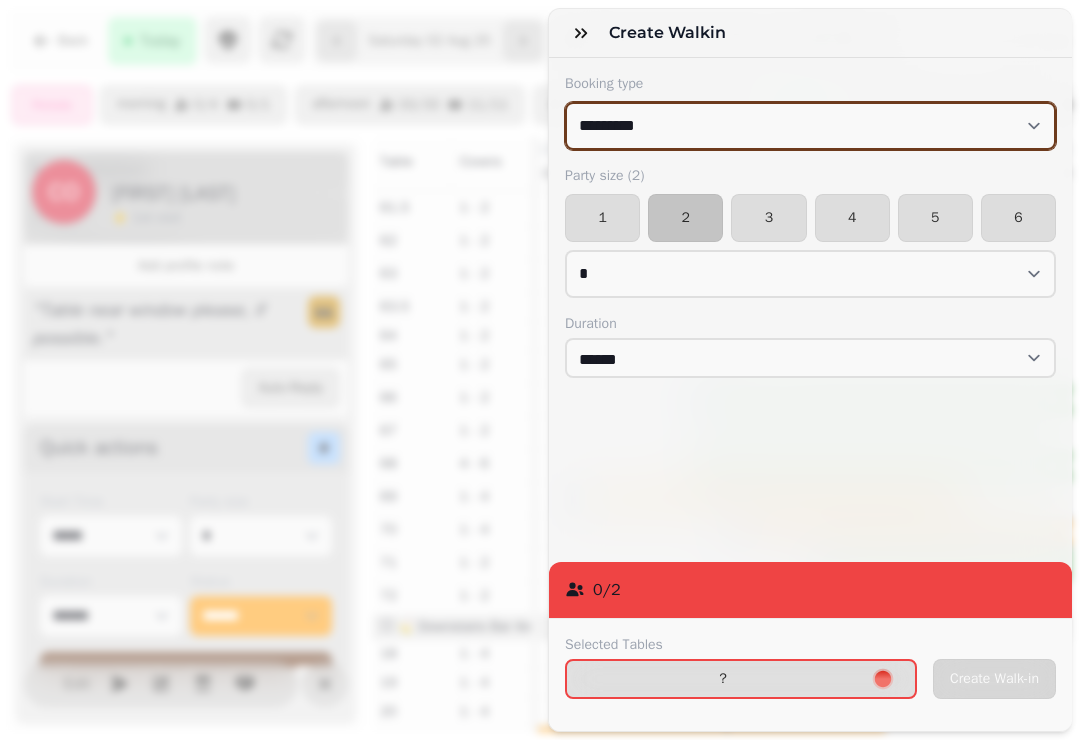 select on "**********" 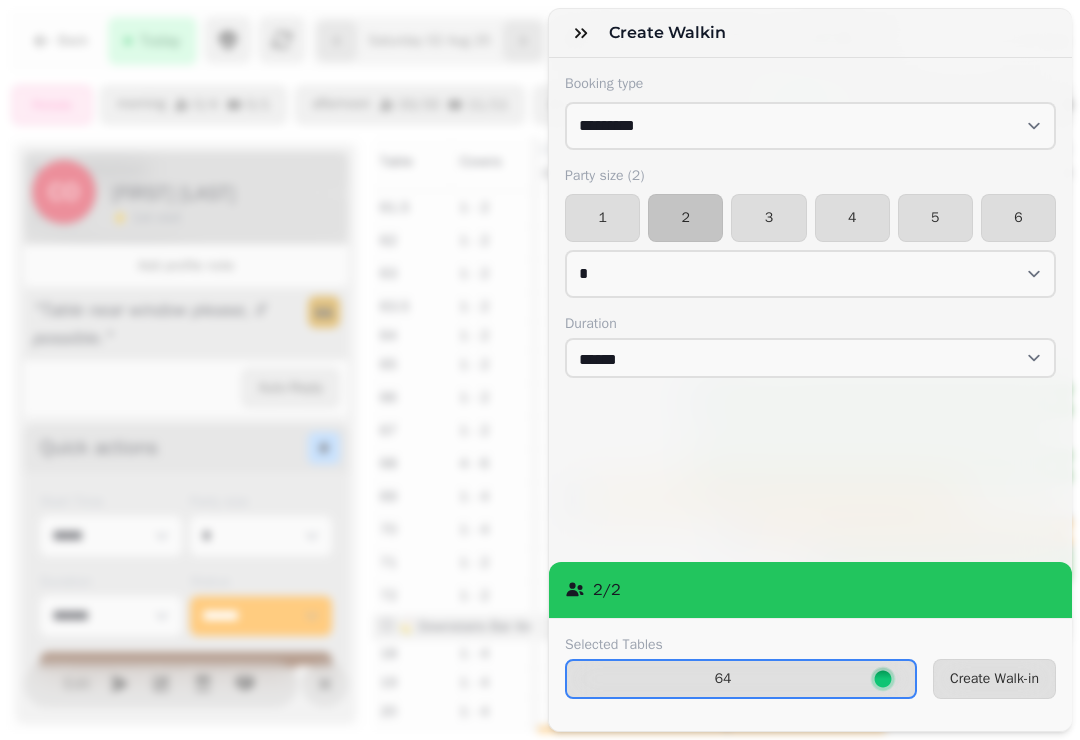 click on "64" at bounding box center (723, 679) 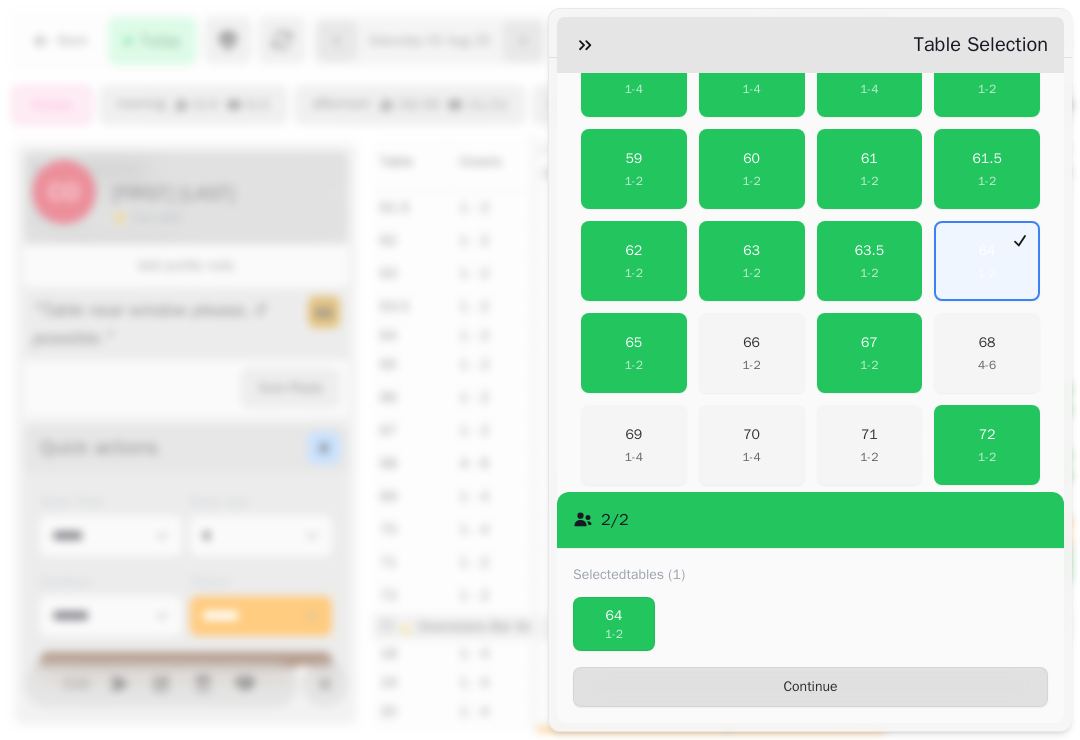 scroll, scrollTop: 687, scrollLeft: 0, axis: vertical 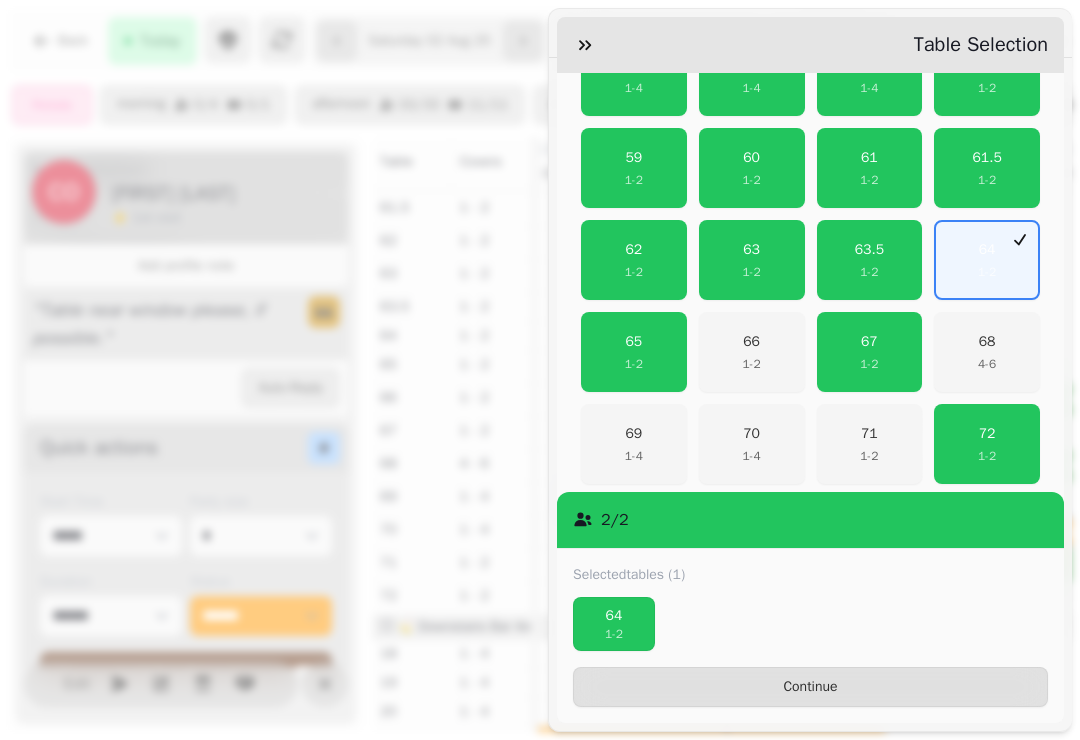 click on "1  -  2" at bounding box center [869, 364] 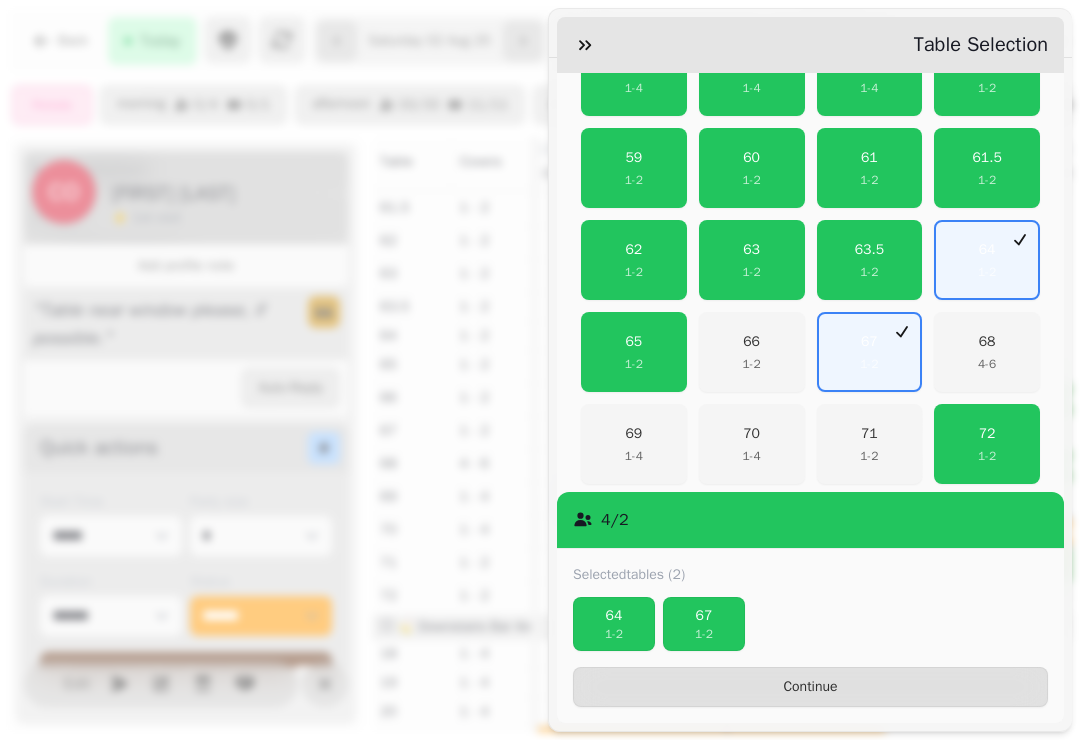 click on "64 1  -  2" at bounding box center (987, 260) 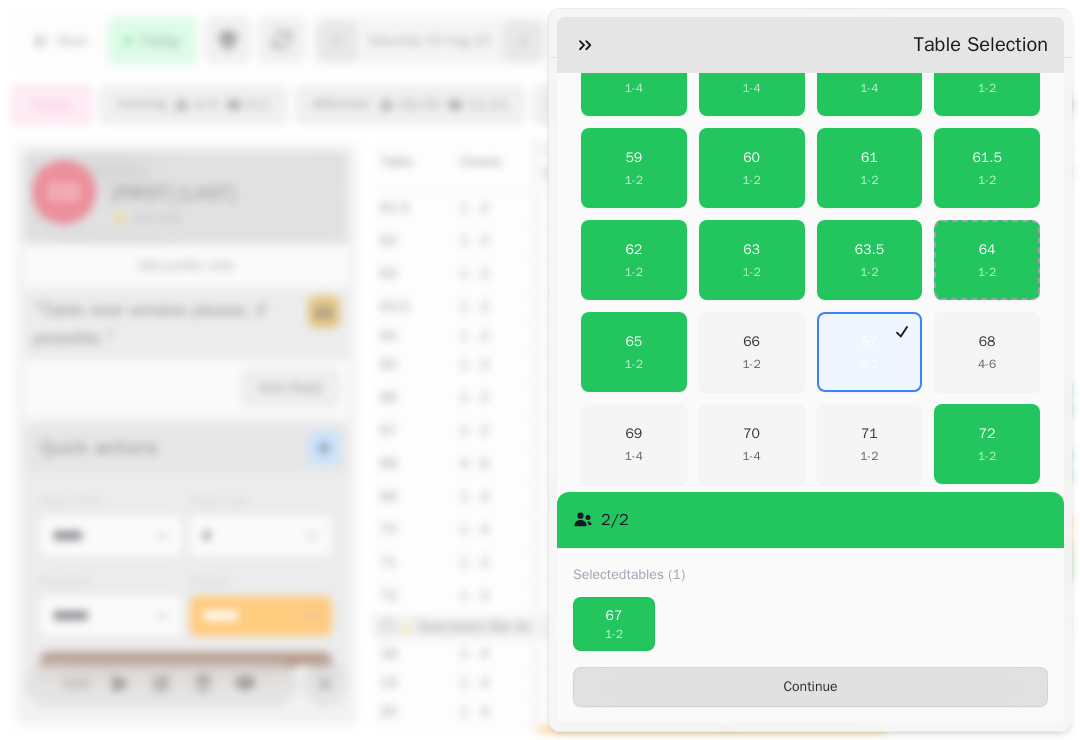 click on "Continue" at bounding box center (810, 687) 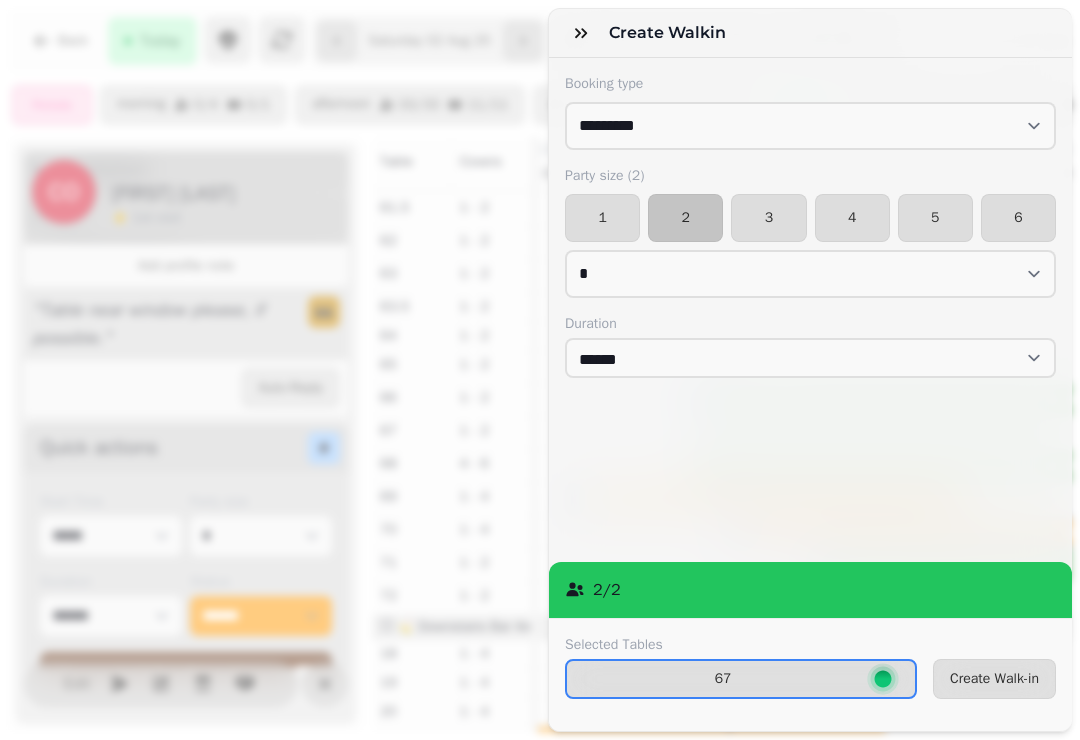 click on "Create Walk-in" at bounding box center (994, 679) 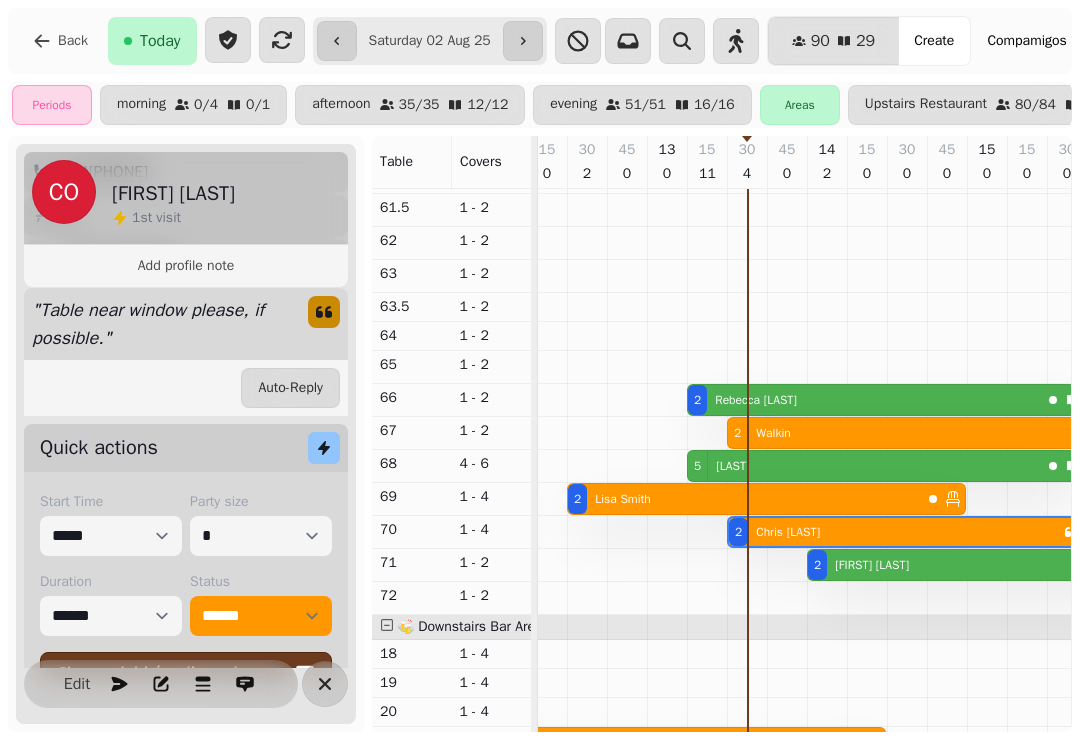 scroll, scrollTop: 404, scrollLeft: 381, axis: both 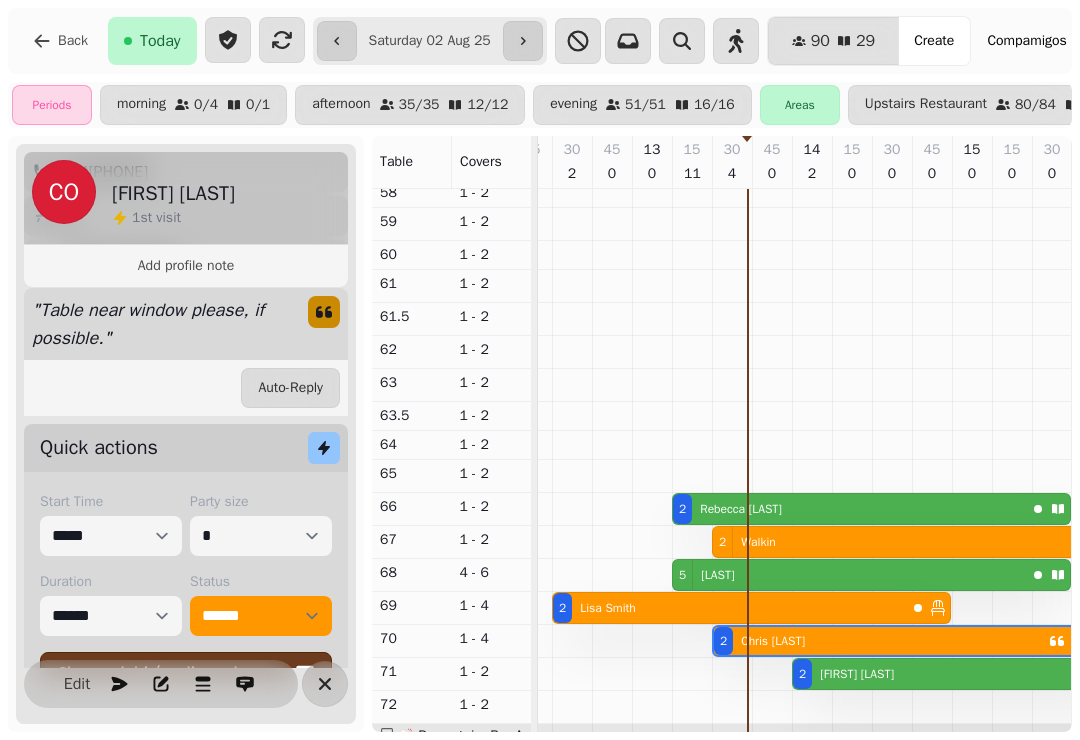 click on "5 [RATING]" at bounding box center (849, 575) 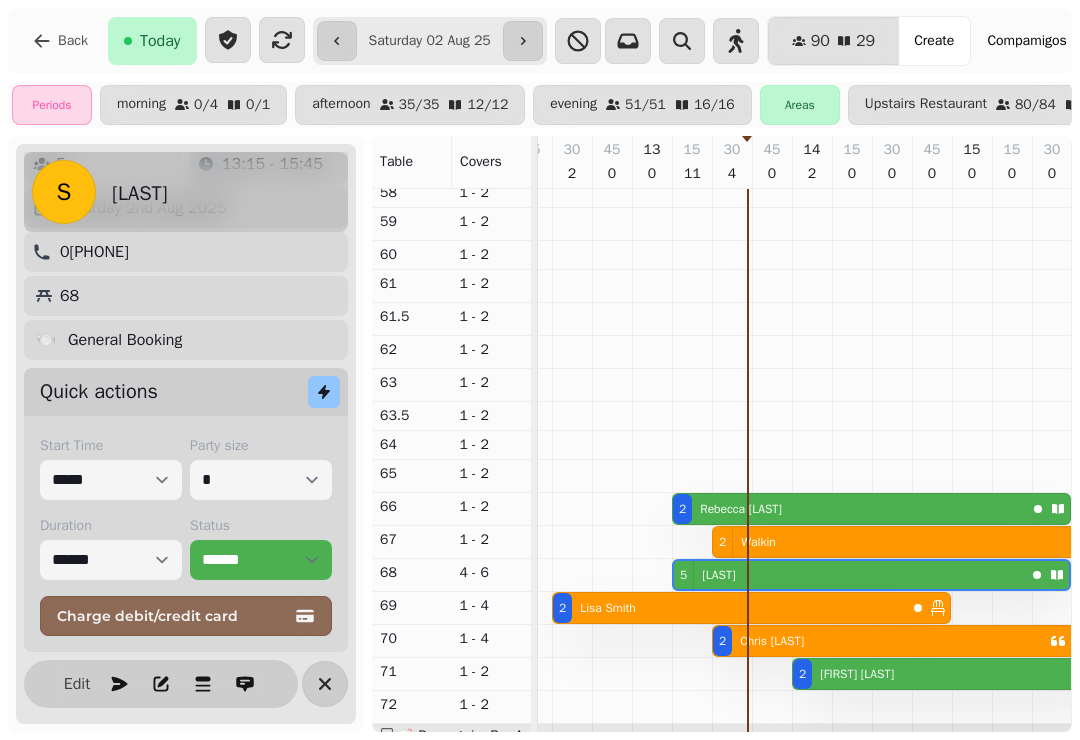 scroll, scrollTop: 96, scrollLeft: 0, axis: vertical 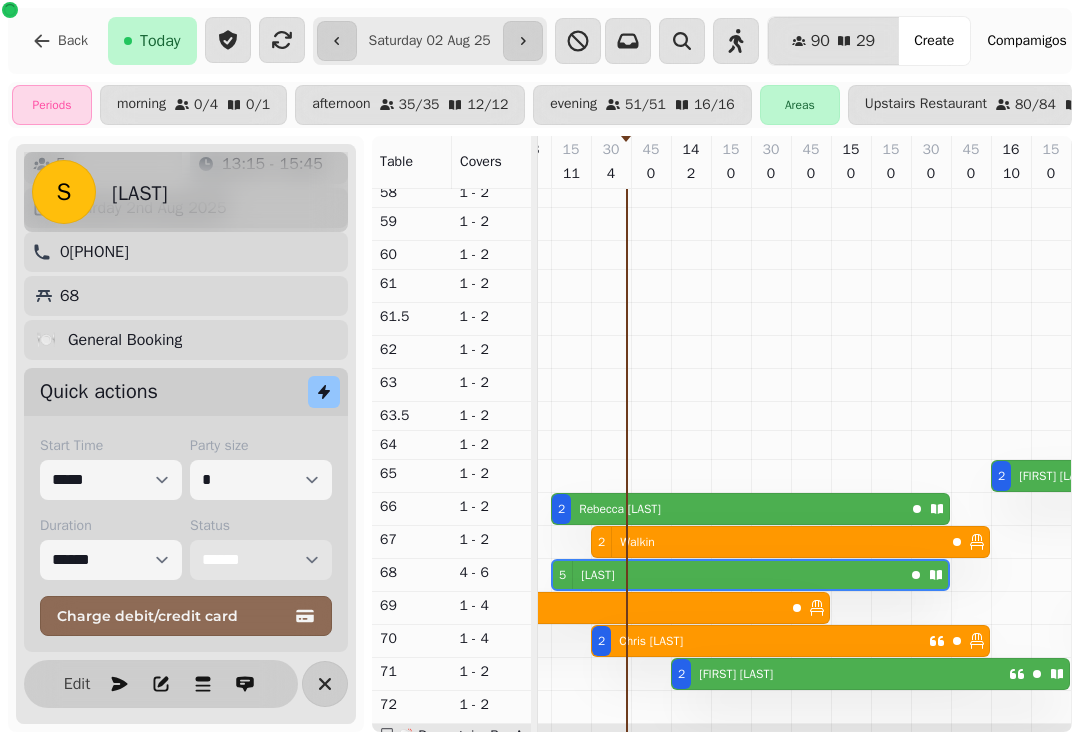 click on "**********" at bounding box center (261, 560) 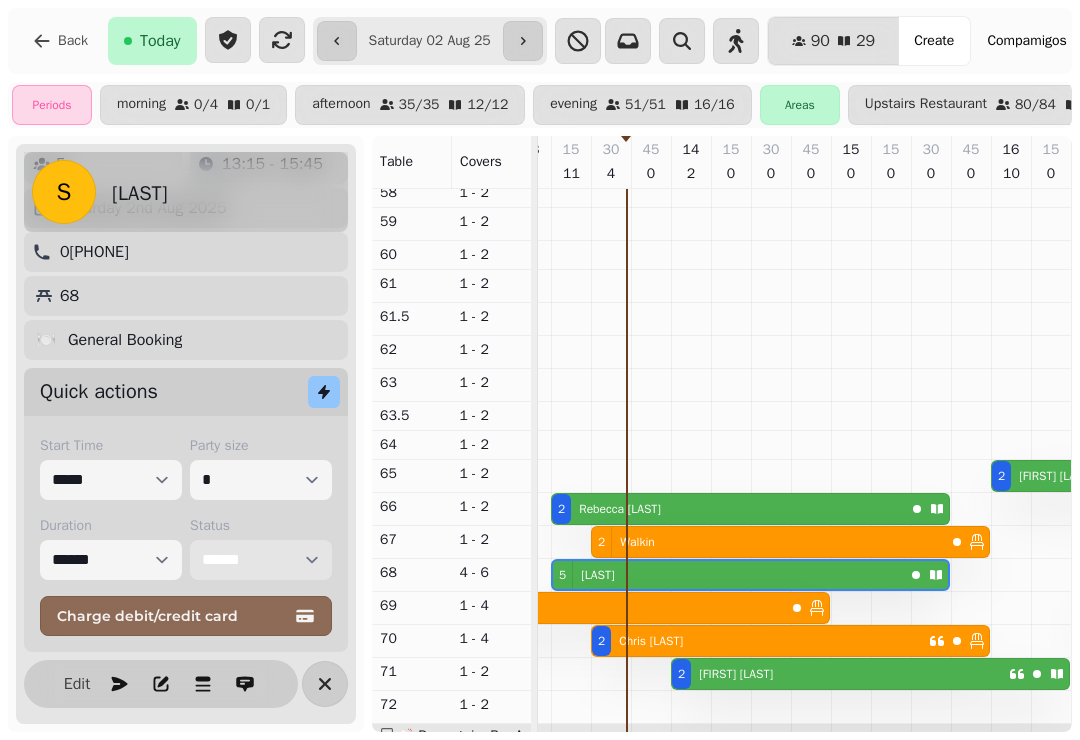 select on "******" 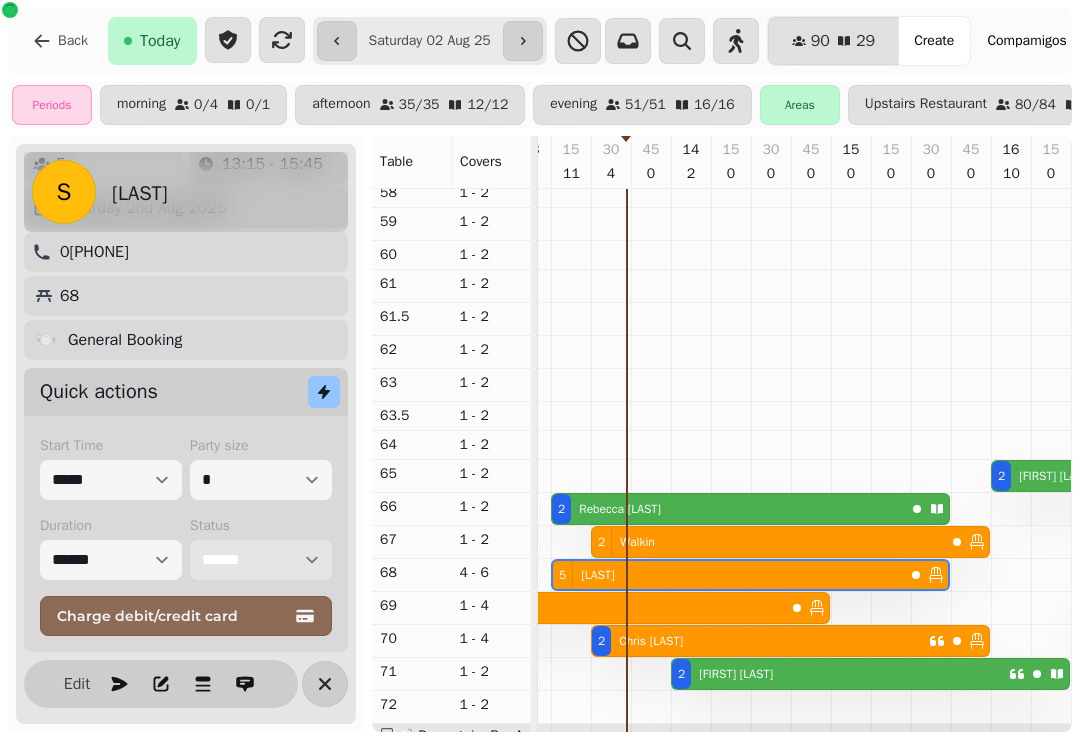scroll, scrollTop: 471, scrollLeft: 390, axis: both 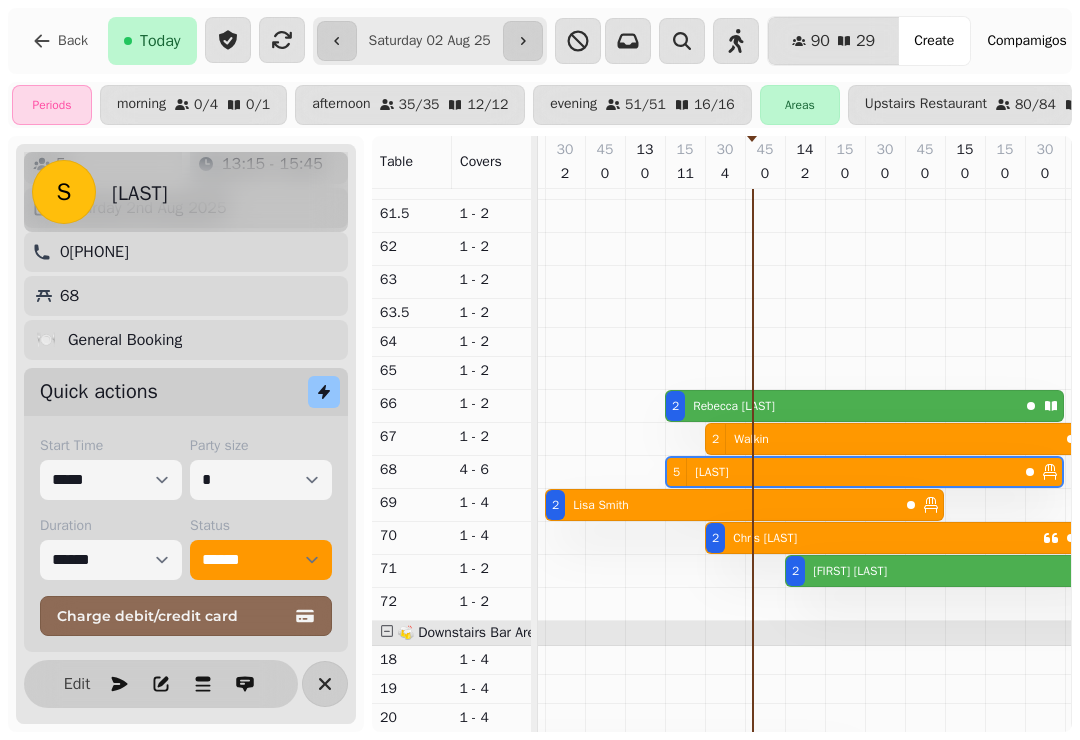 click 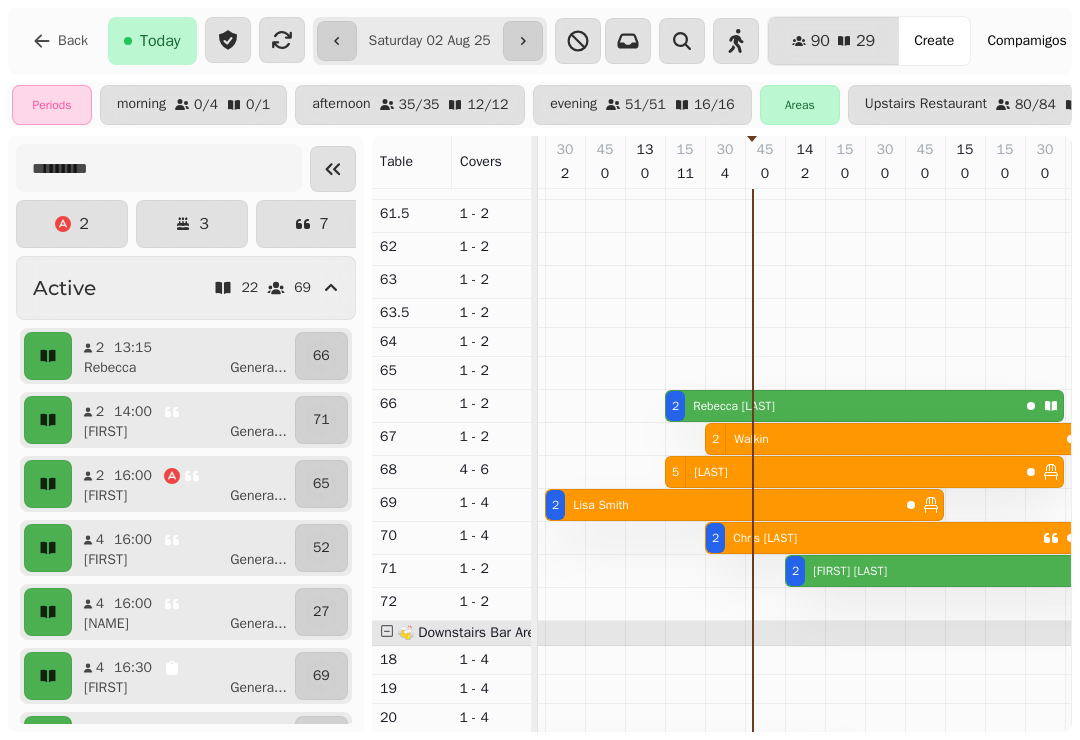 scroll, scrollTop: 0, scrollLeft: 0, axis: both 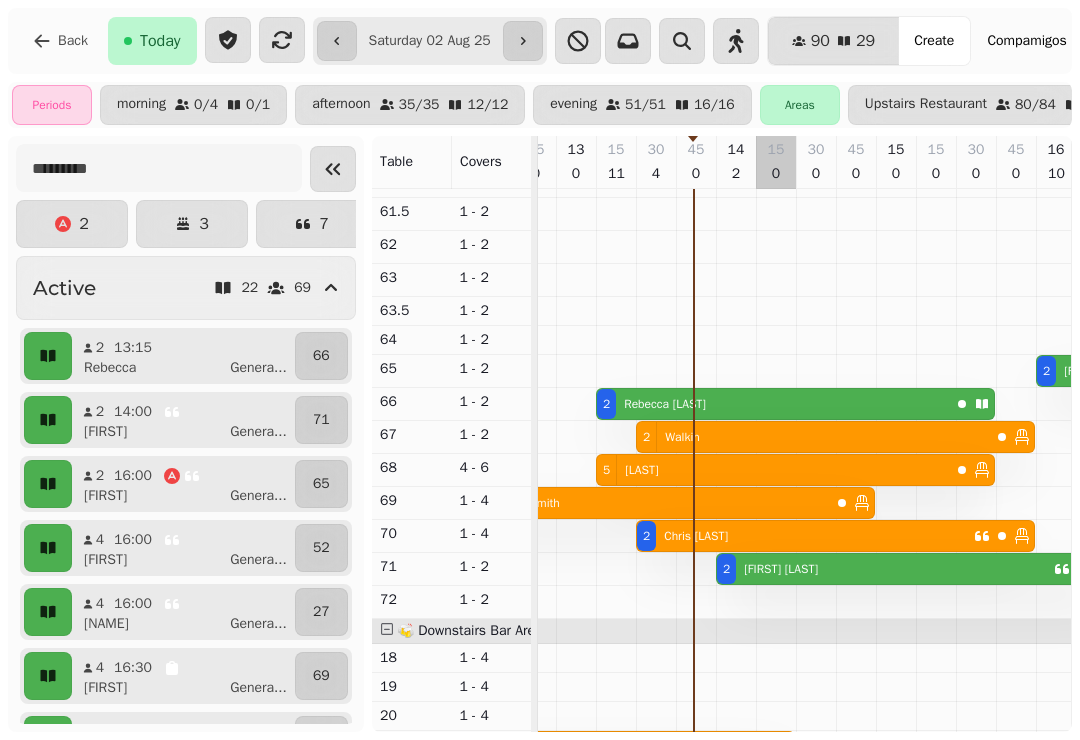 click at bounding box center (776, 381) 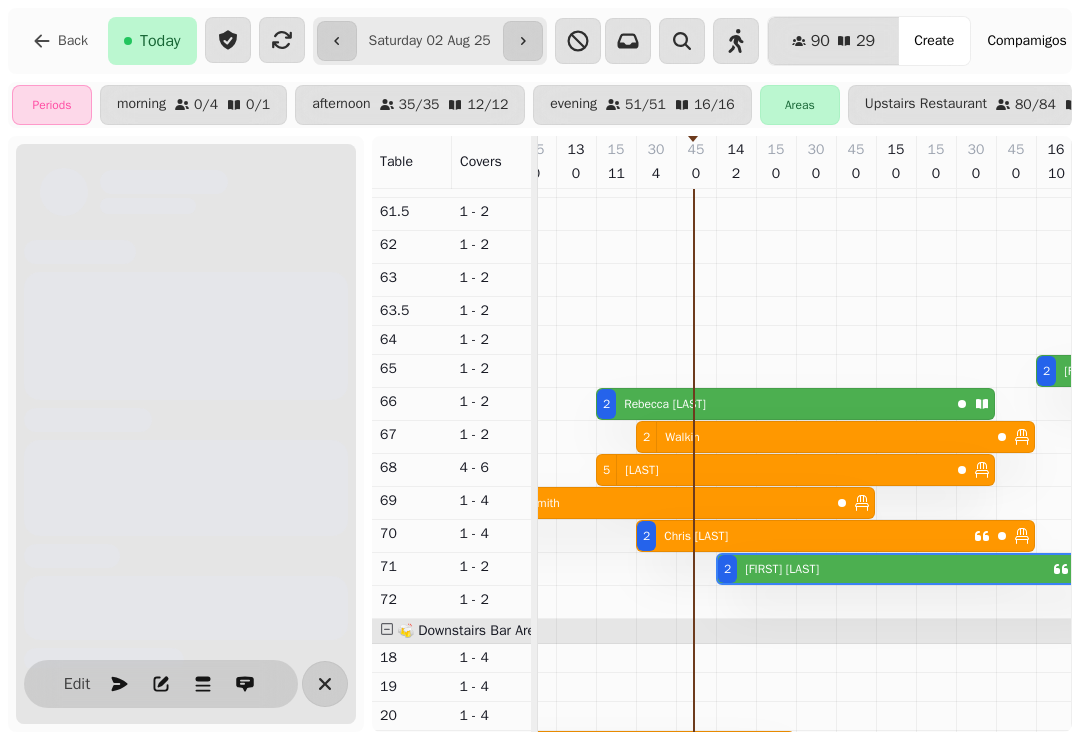 scroll, scrollTop: 0, scrollLeft: 627, axis: horizontal 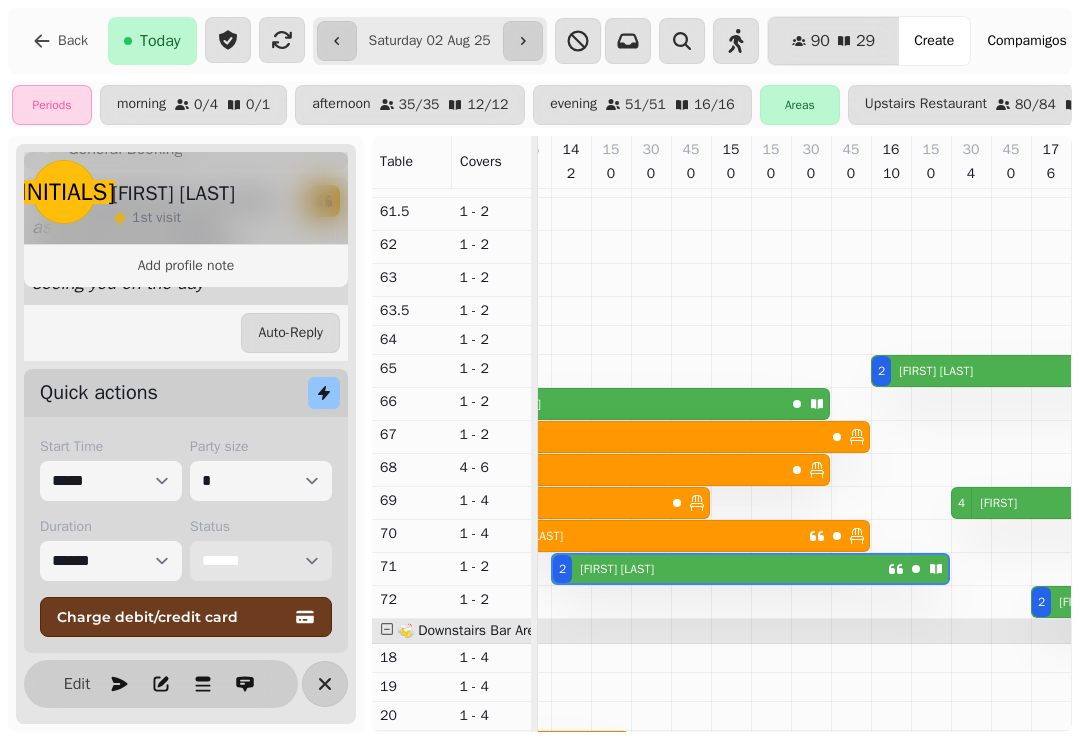 click on "**********" at bounding box center (261, 561) 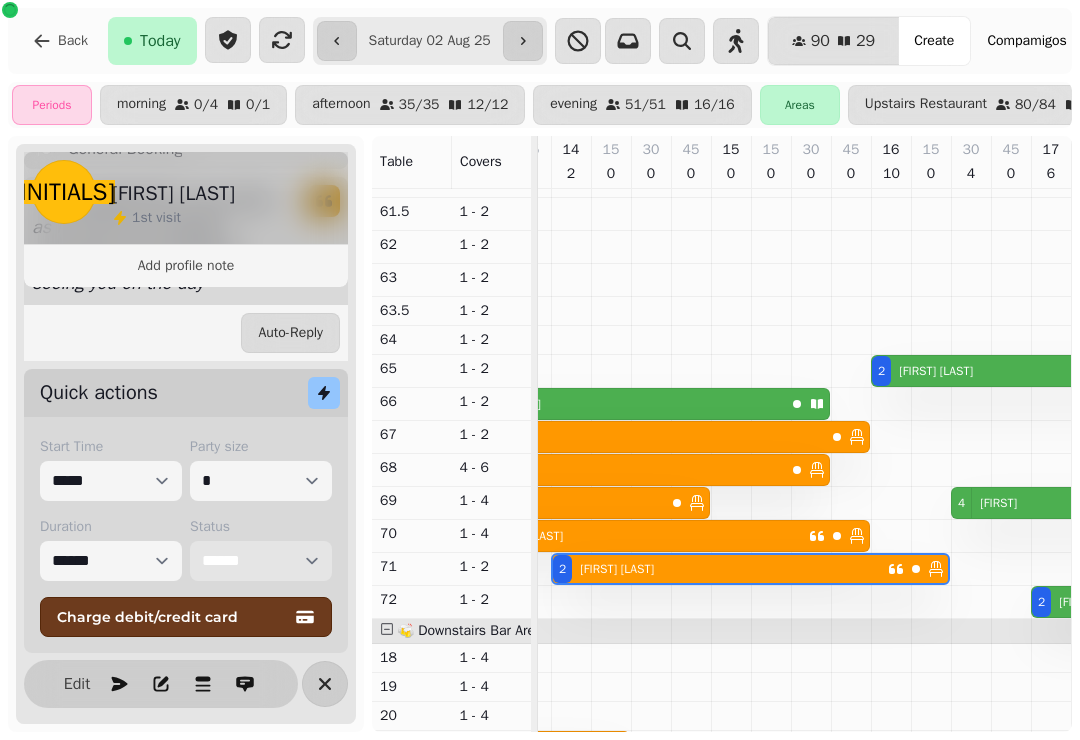 scroll, scrollTop: 467, scrollLeft: 527, axis: both 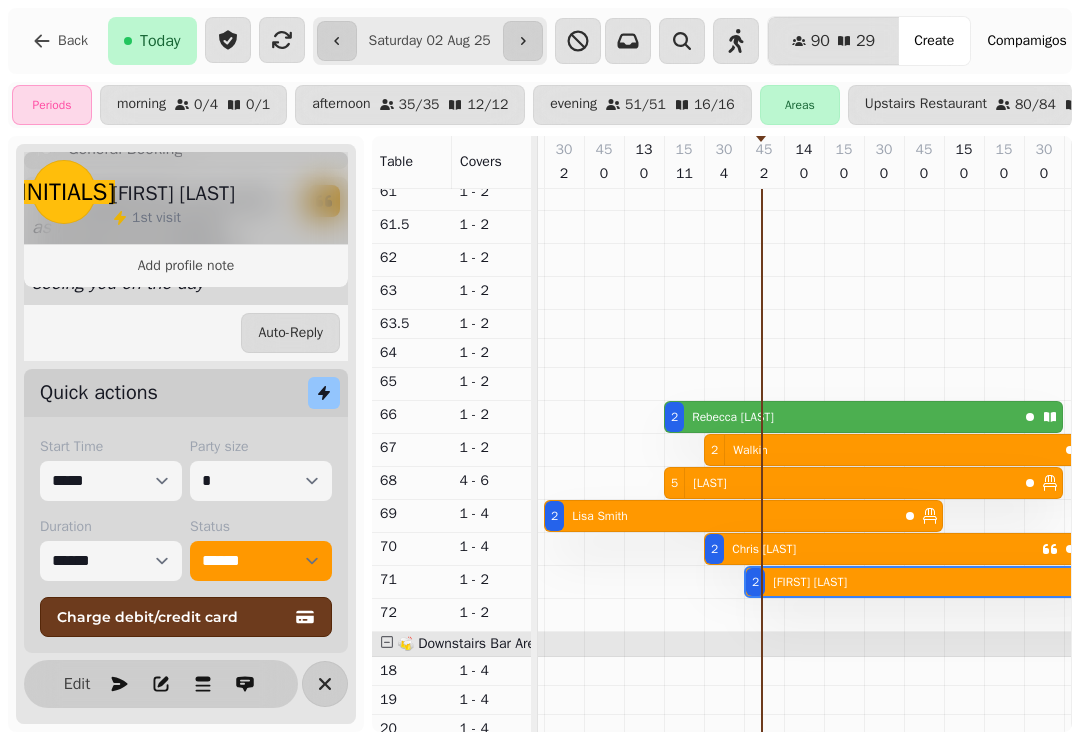 click on "[FIRST] [LAST]" at bounding box center [733, 417] 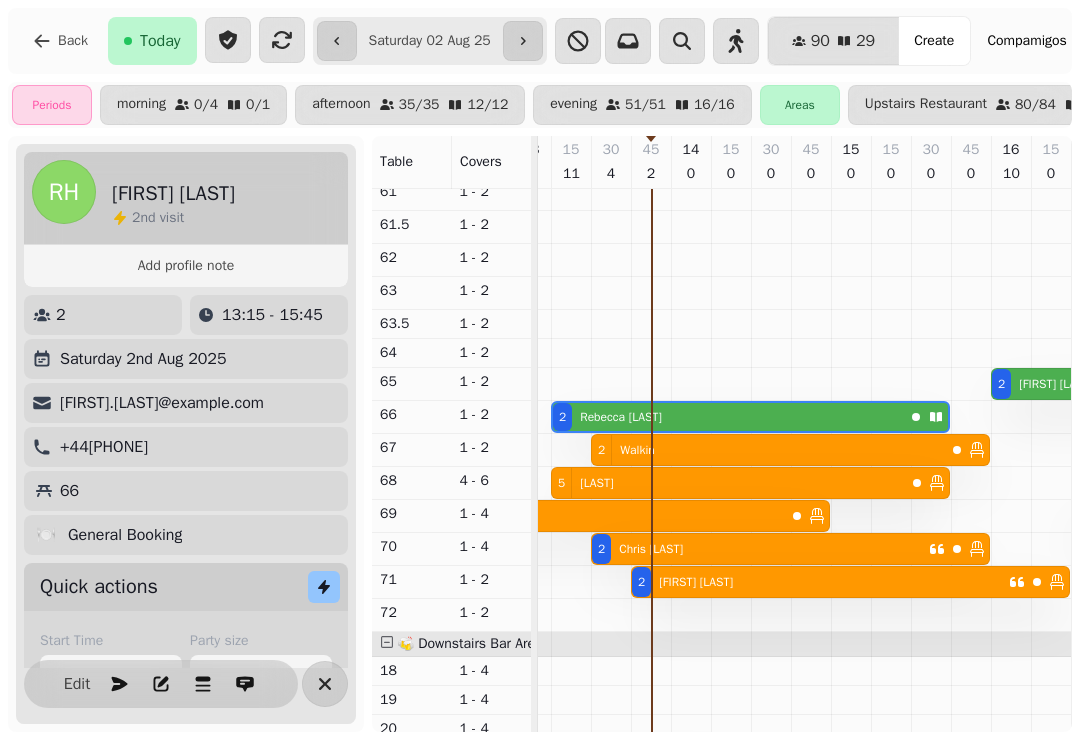 scroll, scrollTop: 345, scrollLeft: 619, axis: both 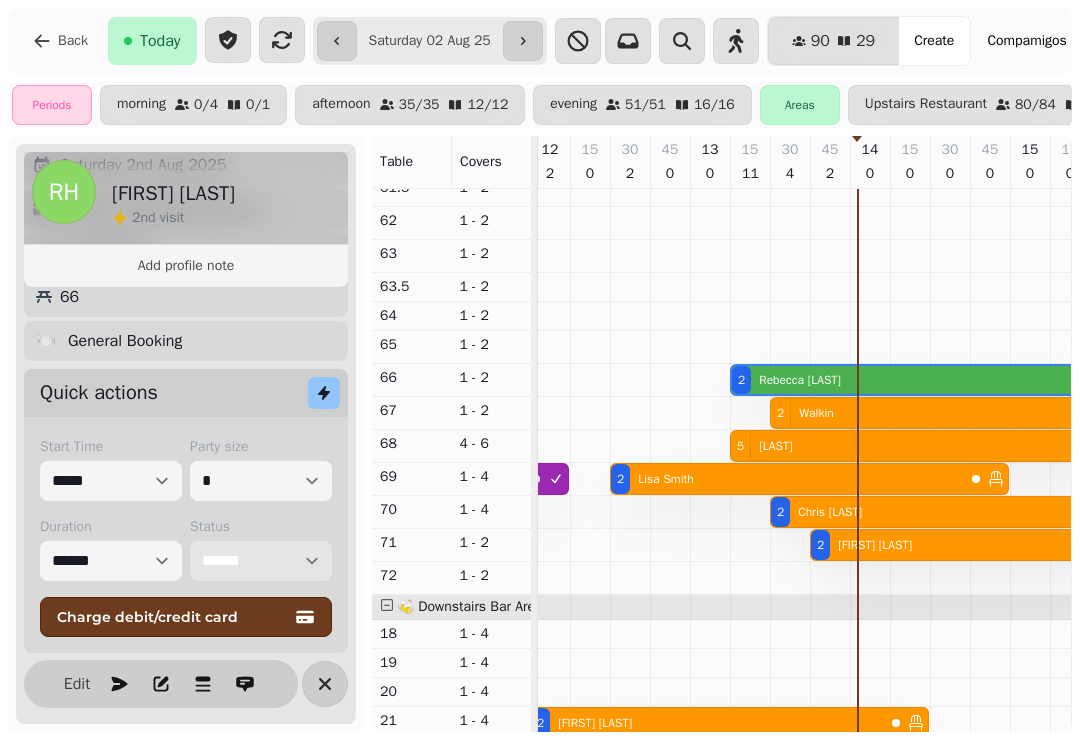 click on "**********" at bounding box center (261, 561) 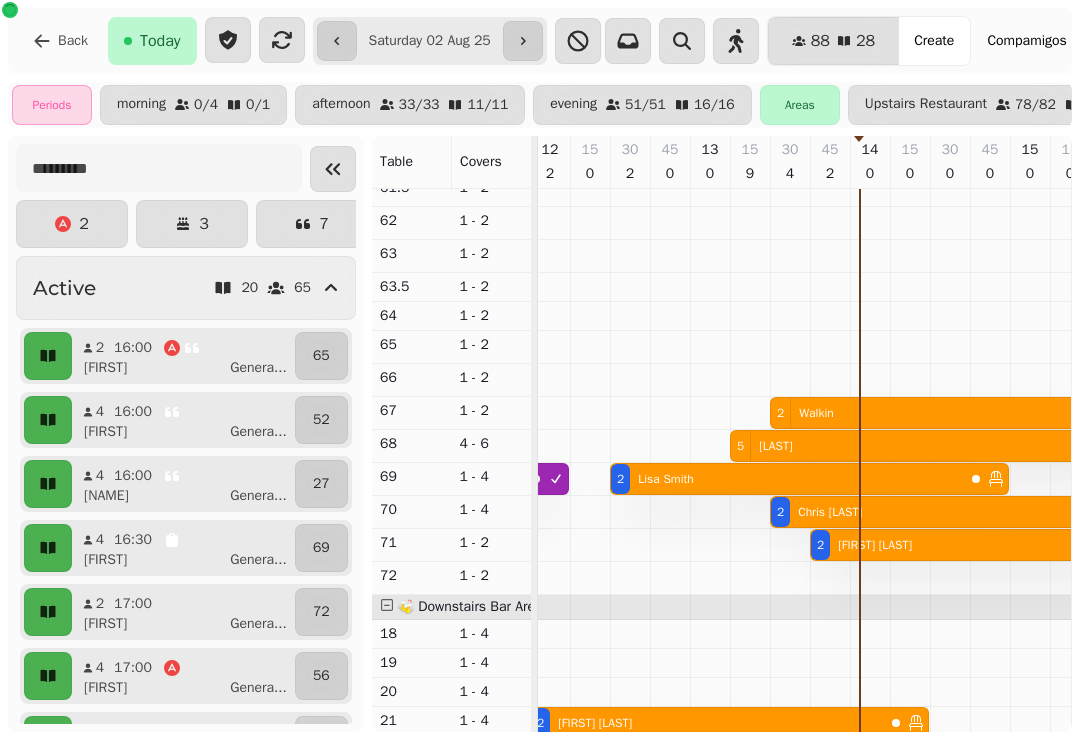scroll, scrollTop: 513, scrollLeft: 416, axis: both 